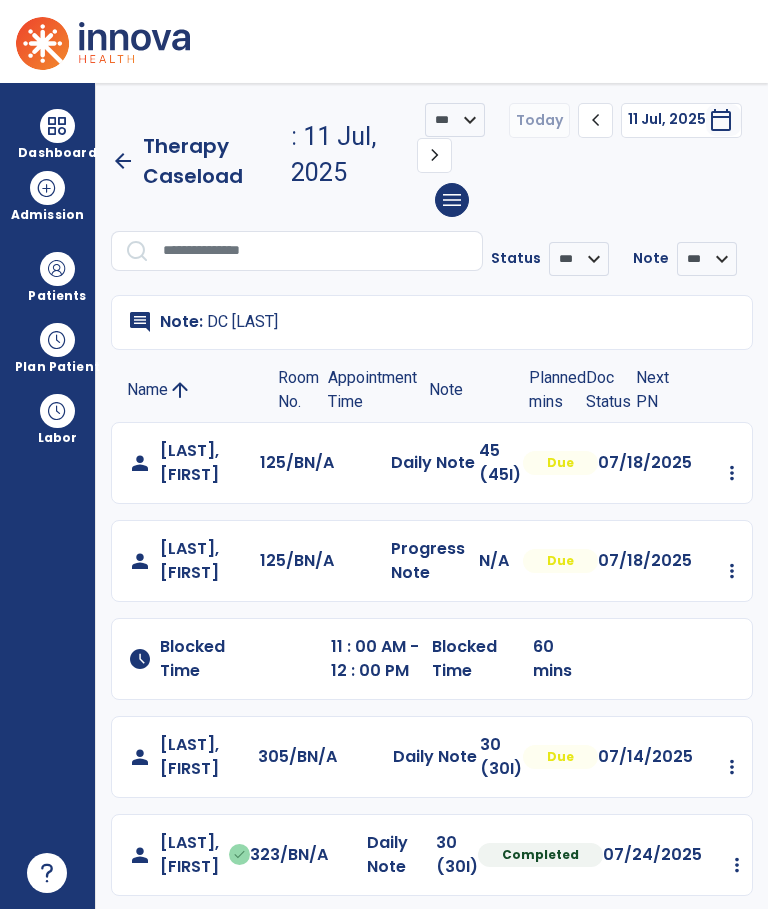 scroll, scrollTop: 75, scrollLeft: 0, axis: vertical 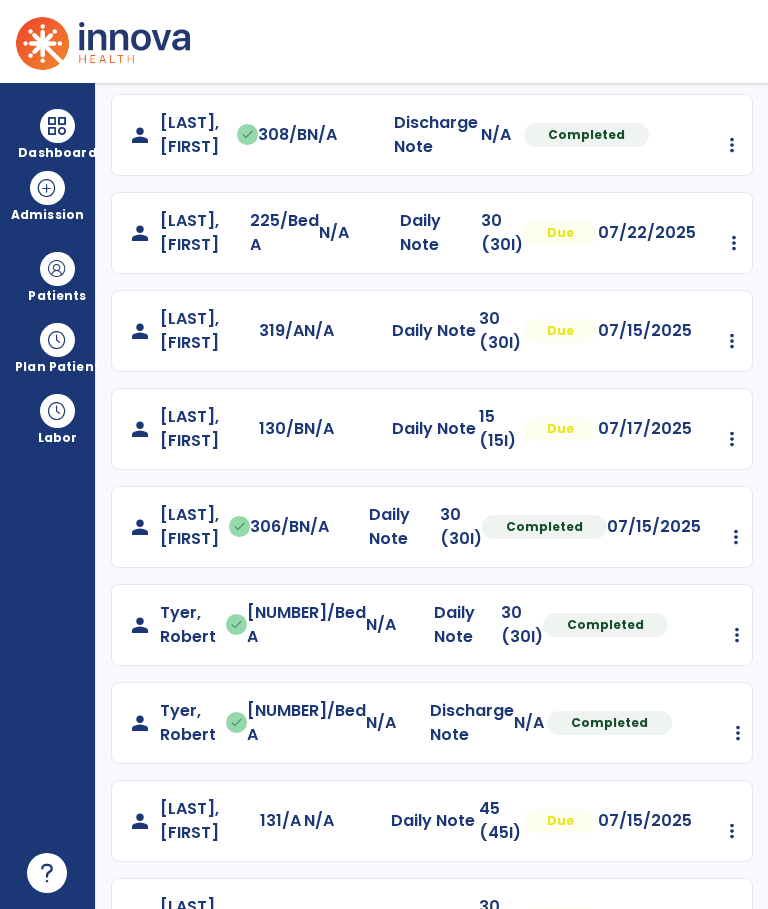 click at bounding box center [732, -737] 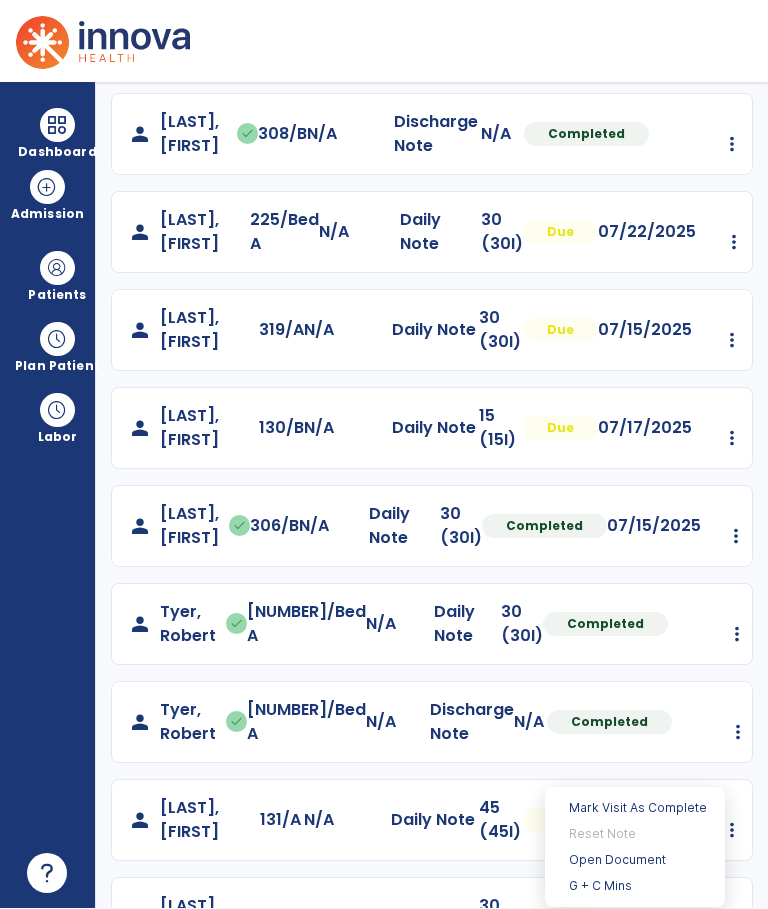 click on "Open Document" at bounding box center (635, 860) 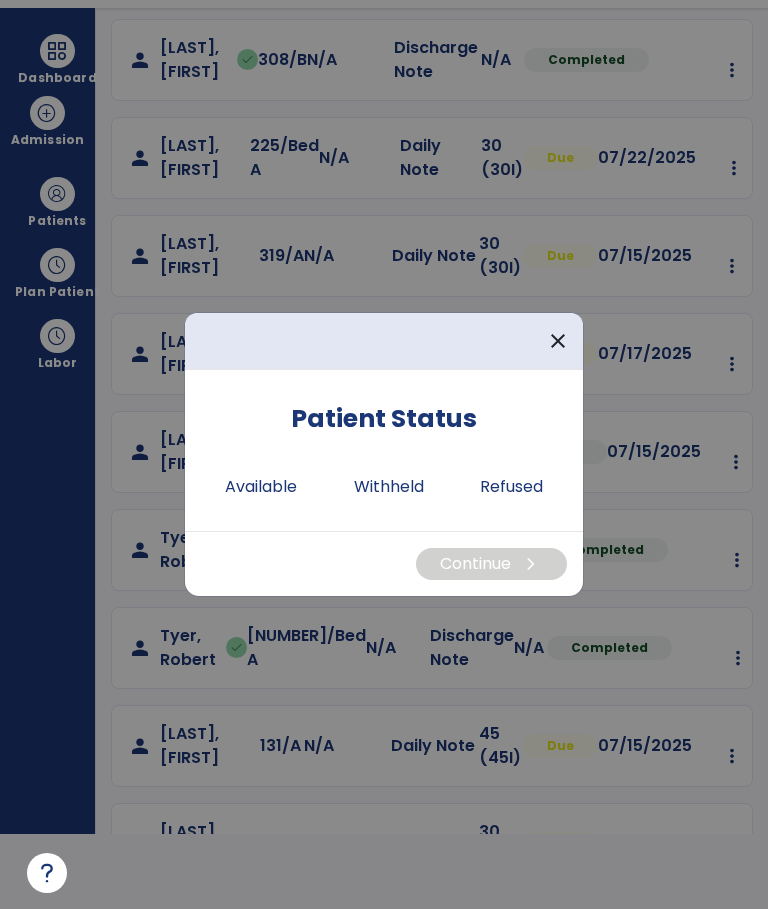 scroll, scrollTop: 0, scrollLeft: 0, axis: both 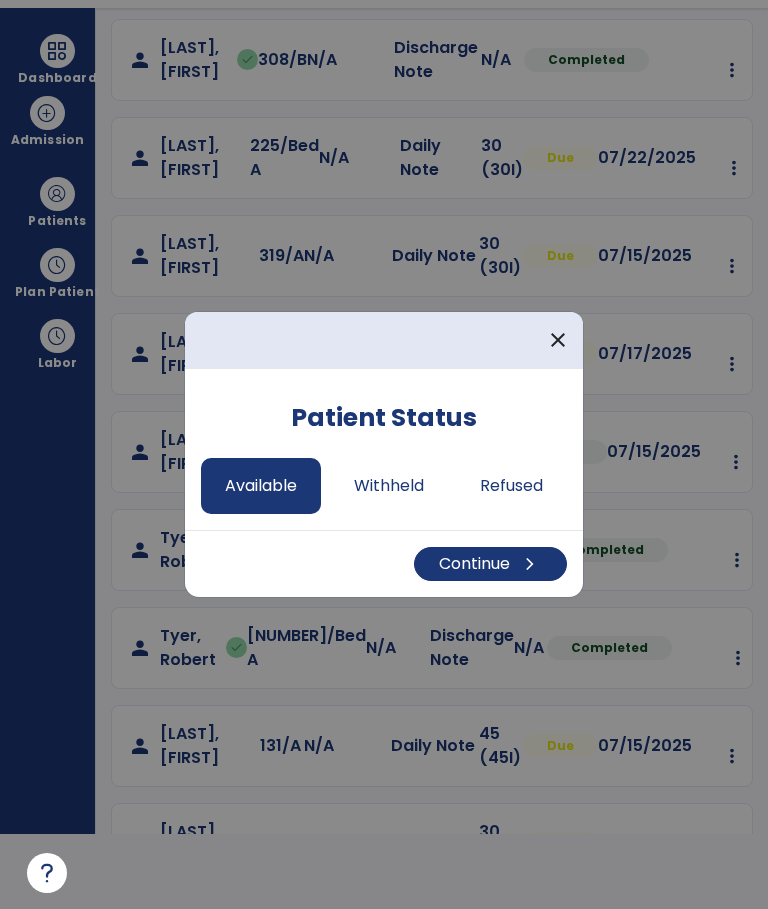 click on "Continue   chevron_right" at bounding box center [490, 564] 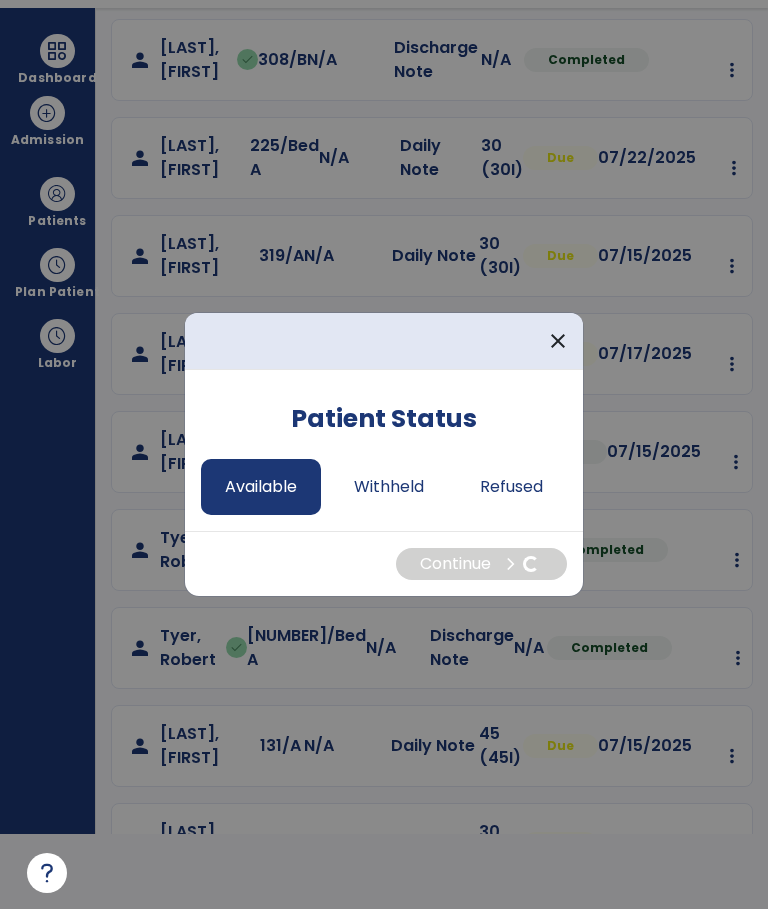 select on "*" 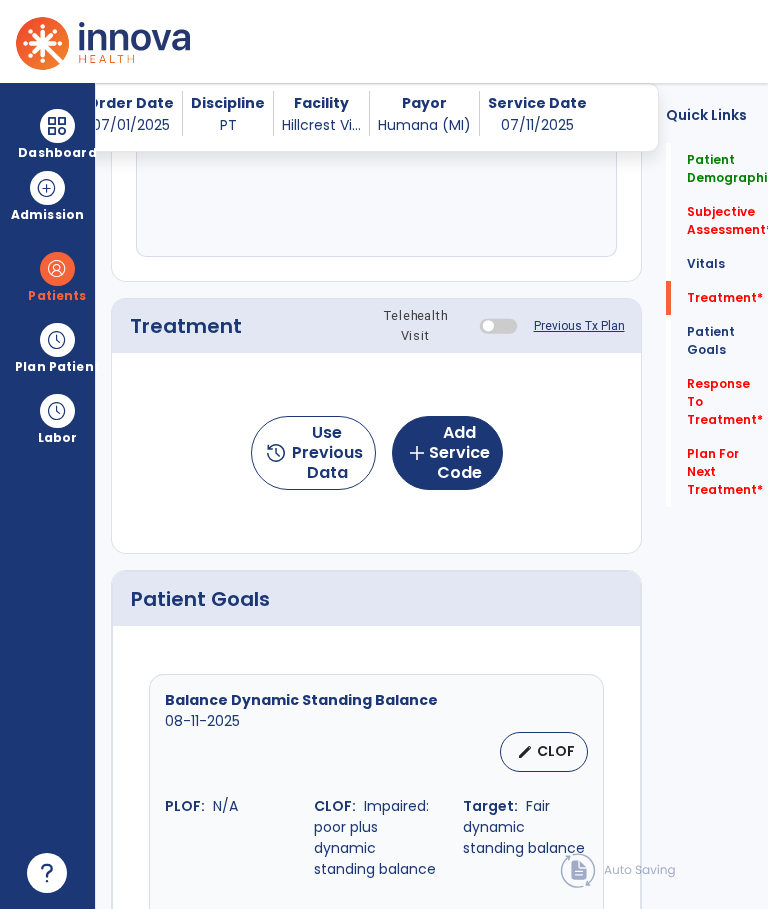 scroll, scrollTop: 75, scrollLeft: 0, axis: vertical 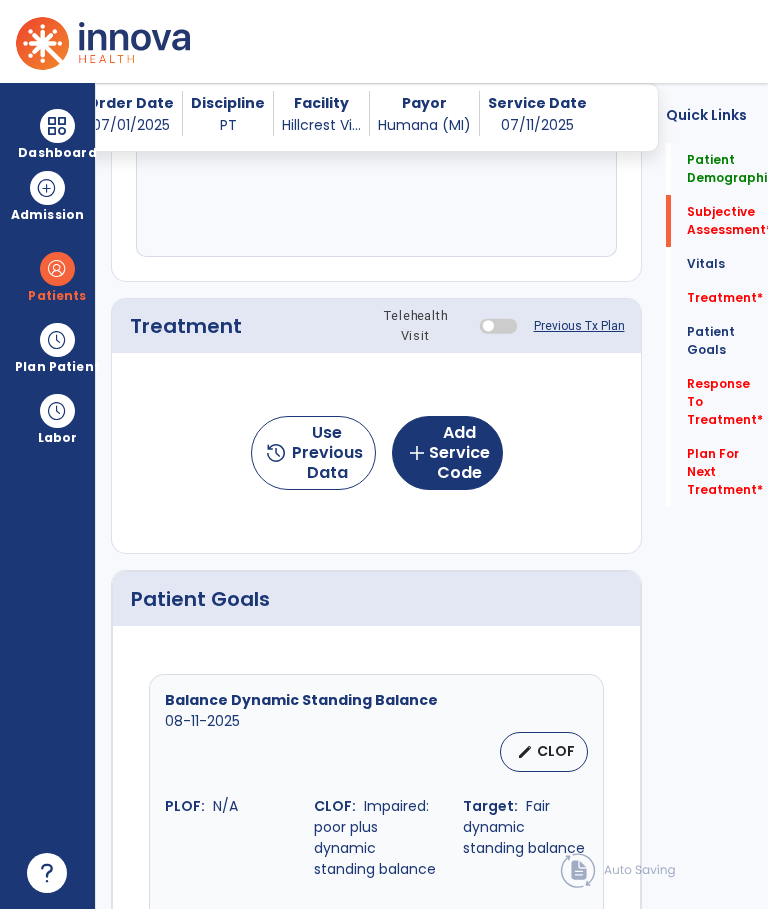 click on "Subjective Assessment   *" 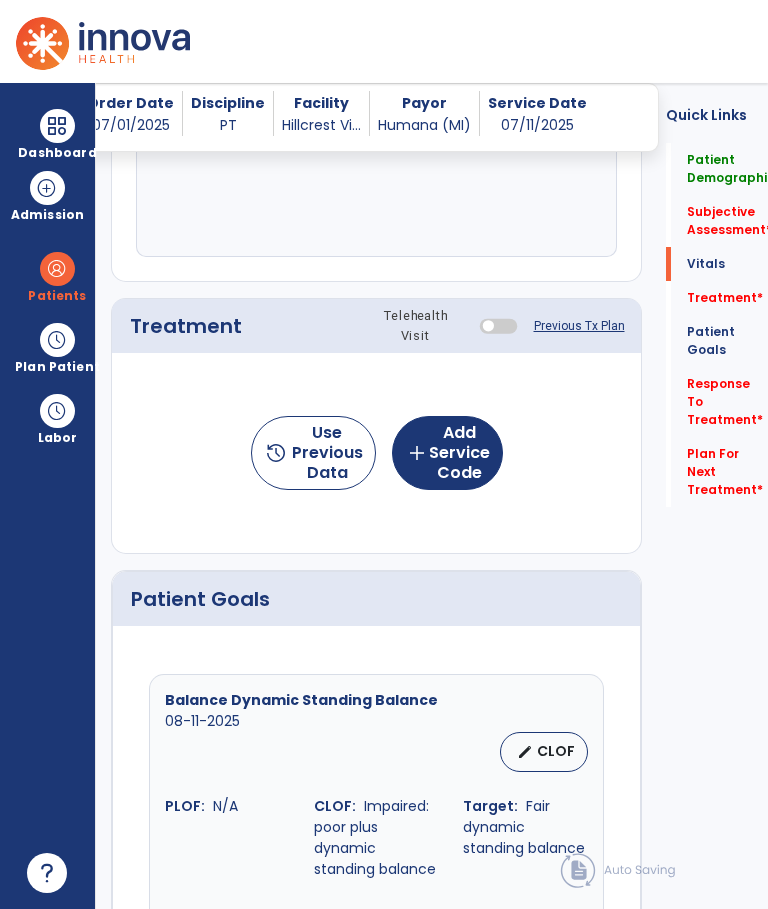 scroll, scrollTop: 216, scrollLeft: 0, axis: vertical 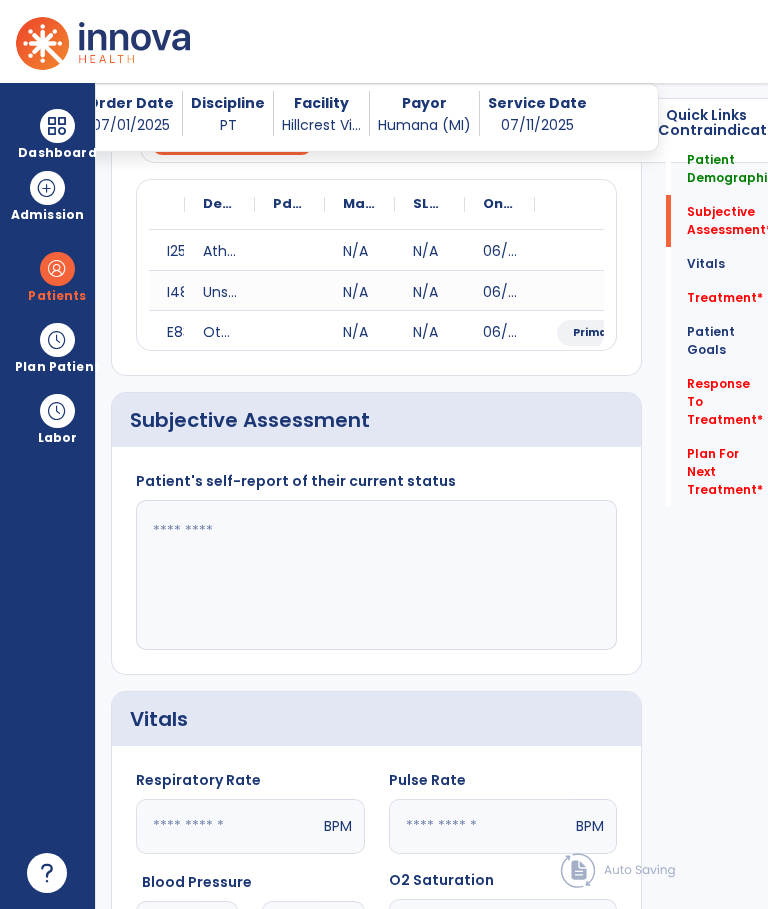 click 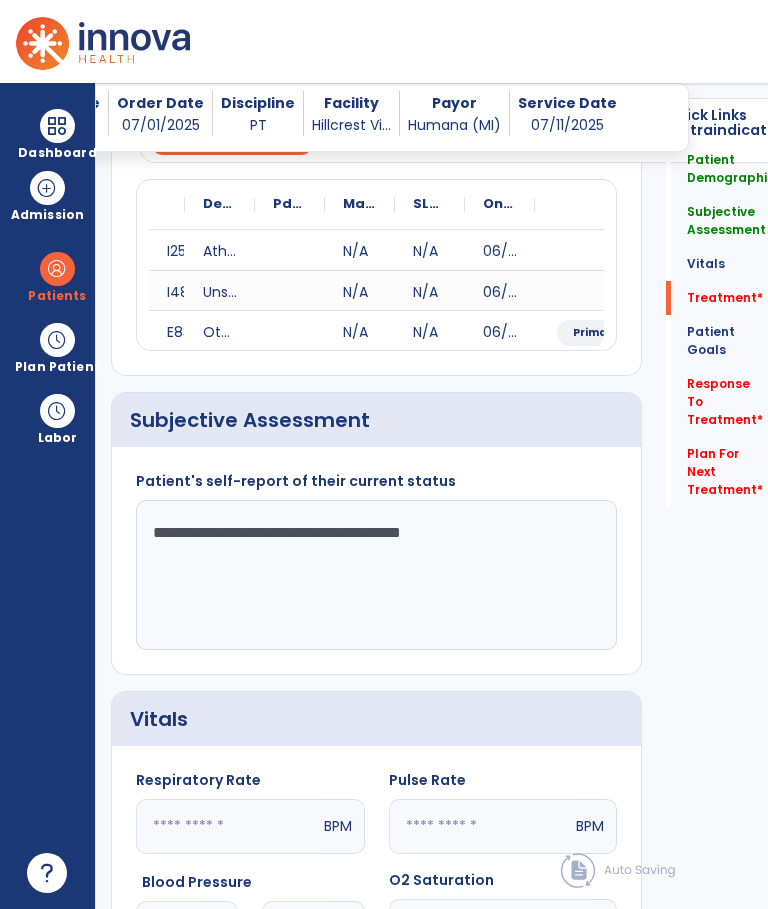 type on "**********" 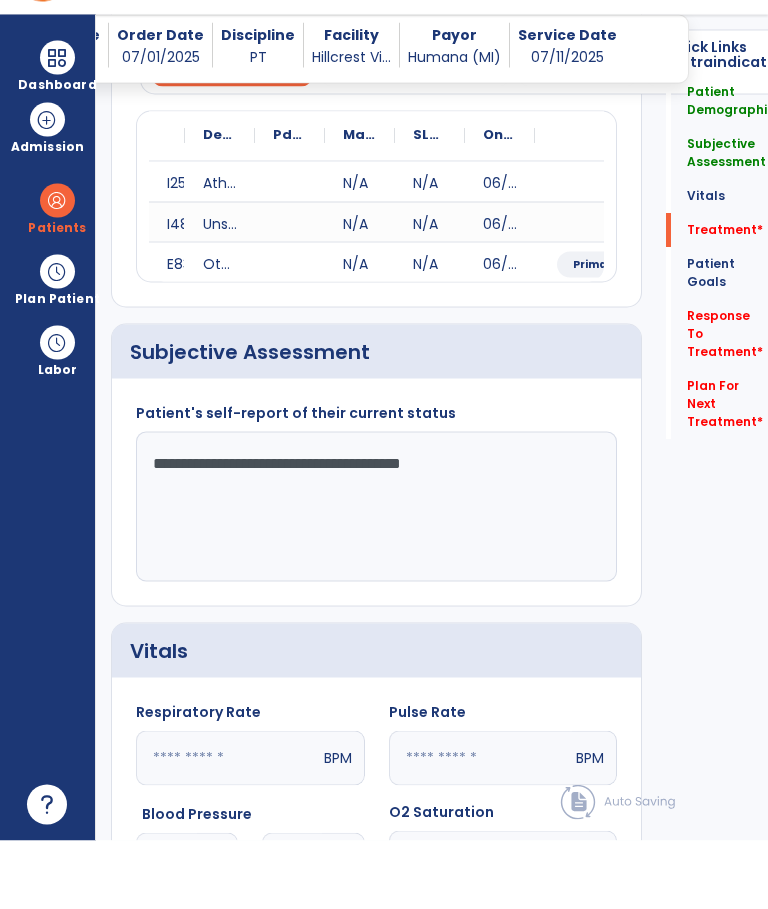 scroll, scrollTop: 1103, scrollLeft: 0, axis: vertical 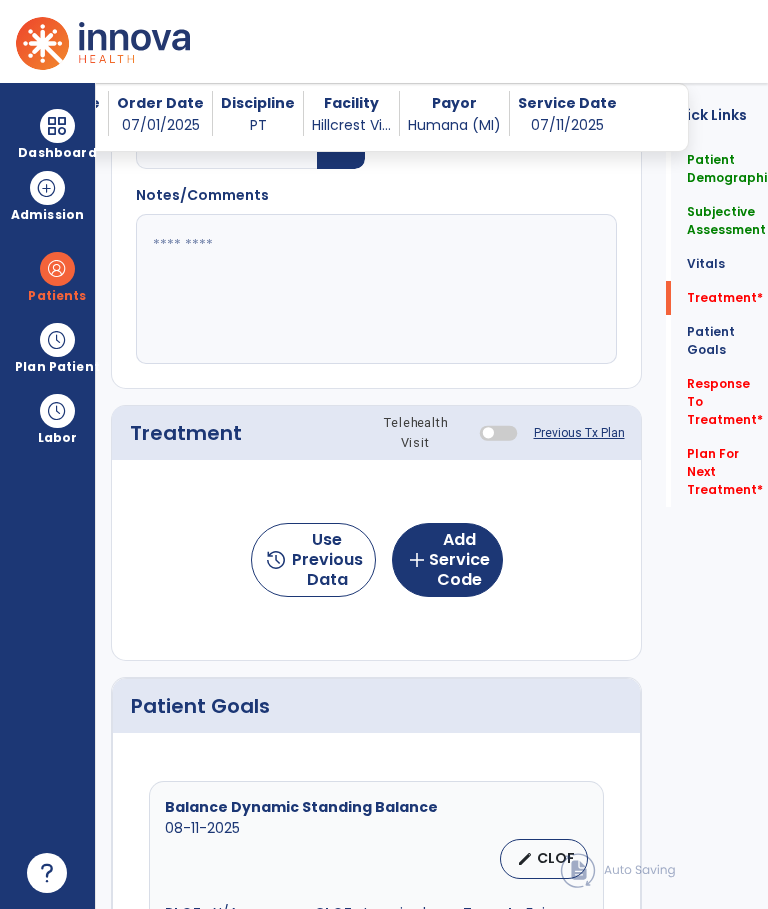 click on "add  Add Service Code" 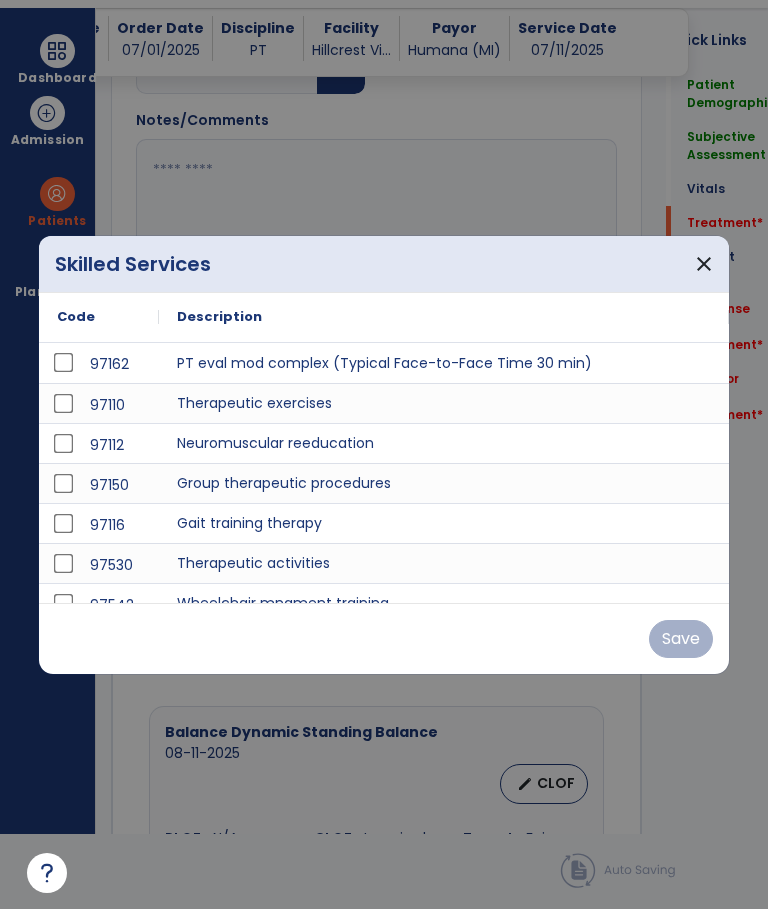 scroll, scrollTop: 0, scrollLeft: 0, axis: both 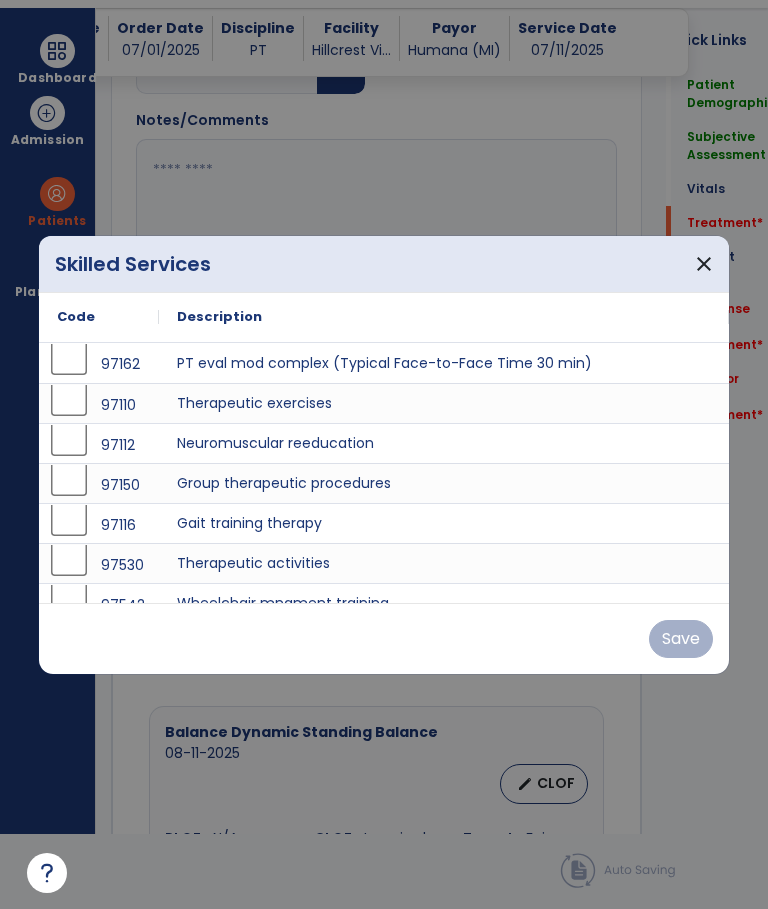 click on "close" at bounding box center (704, 264) 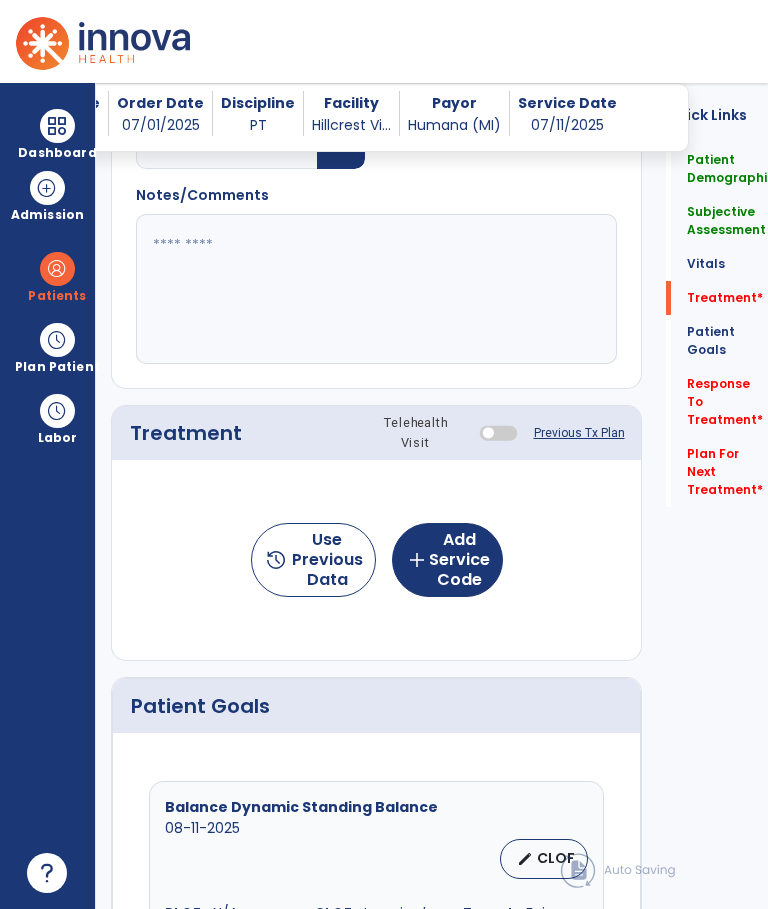 scroll, scrollTop: 75, scrollLeft: 0, axis: vertical 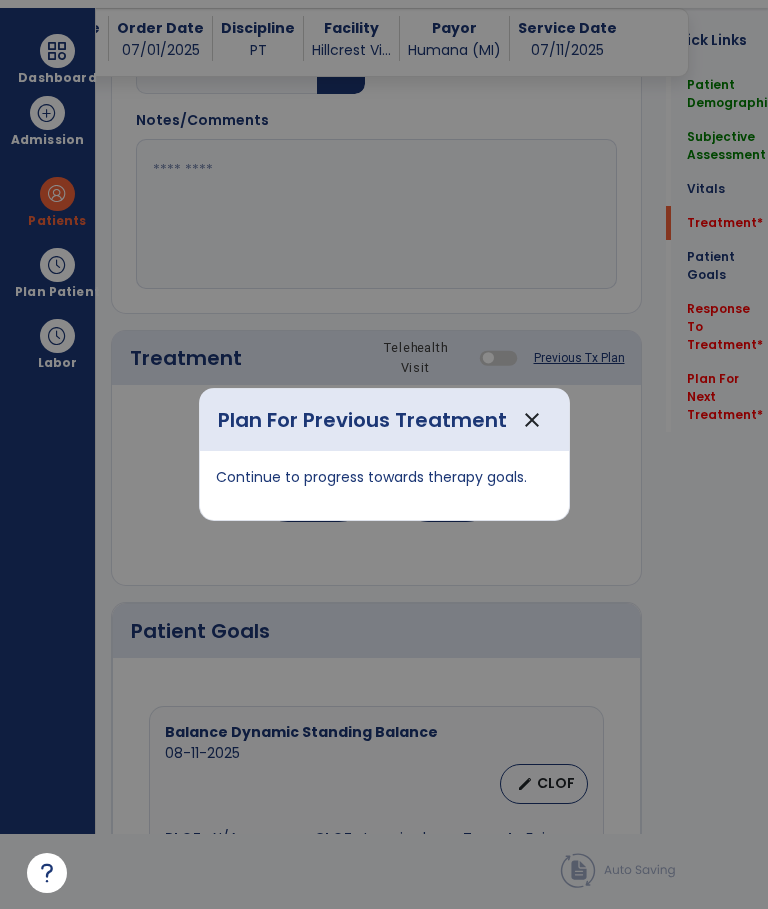 click on "close" at bounding box center (532, 420) 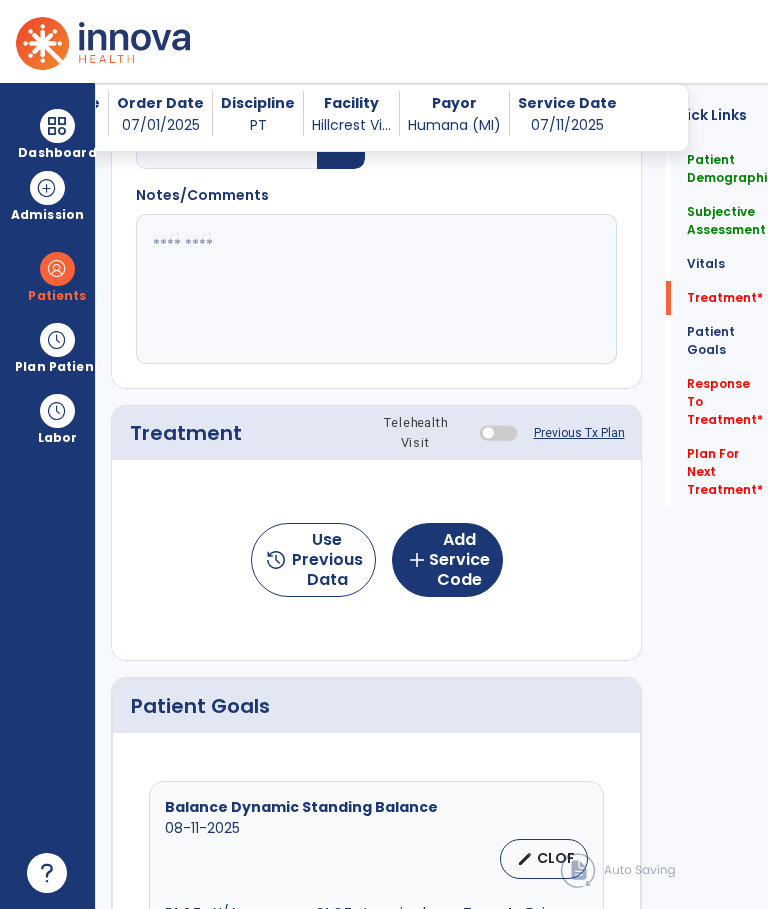 scroll, scrollTop: 75, scrollLeft: 0, axis: vertical 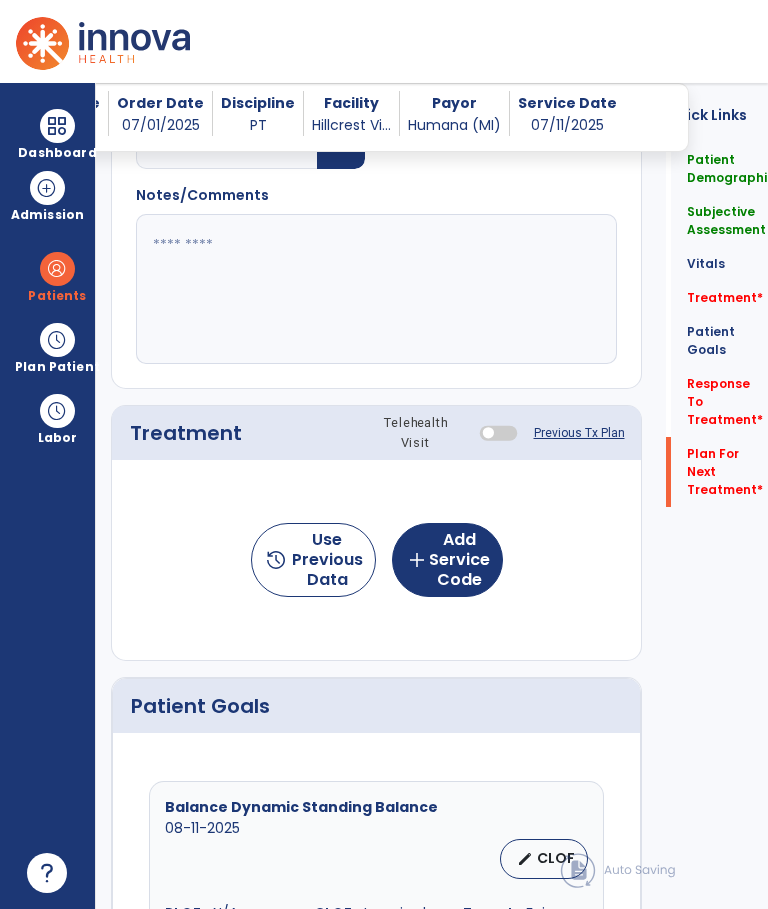 click on "Plan For Next Treatment   *" 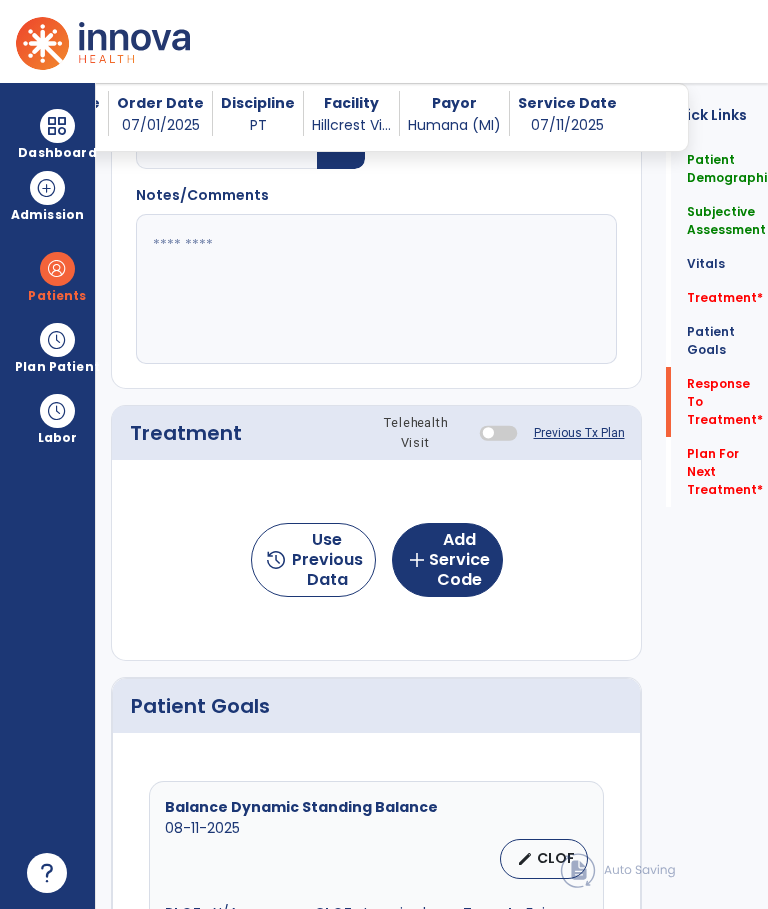 scroll, scrollTop: 5274, scrollLeft: 0, axis: vertical 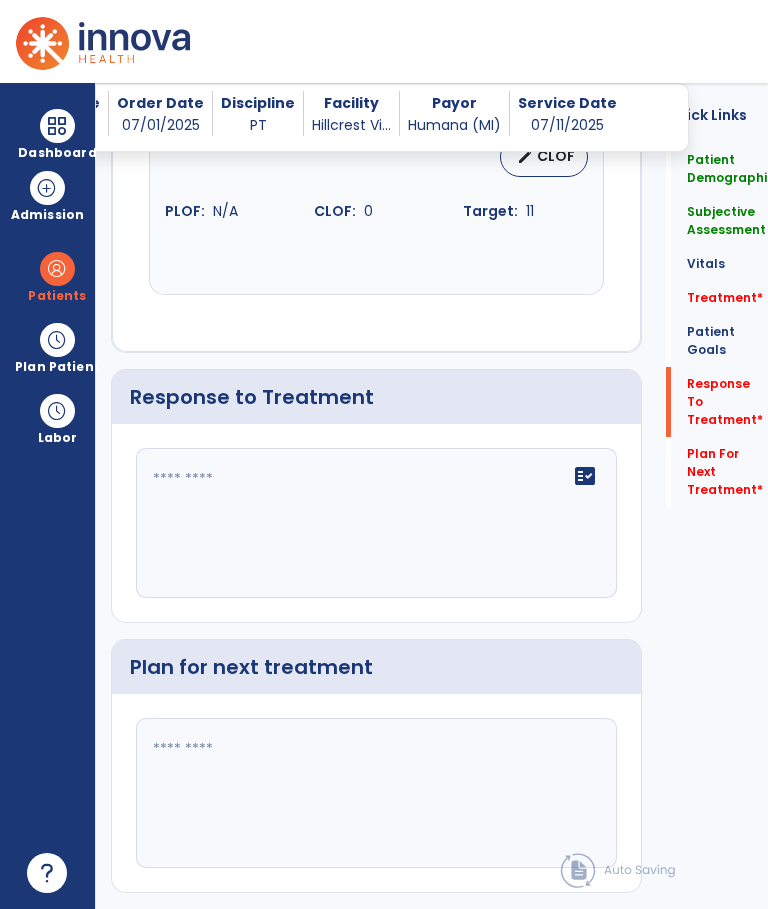 click 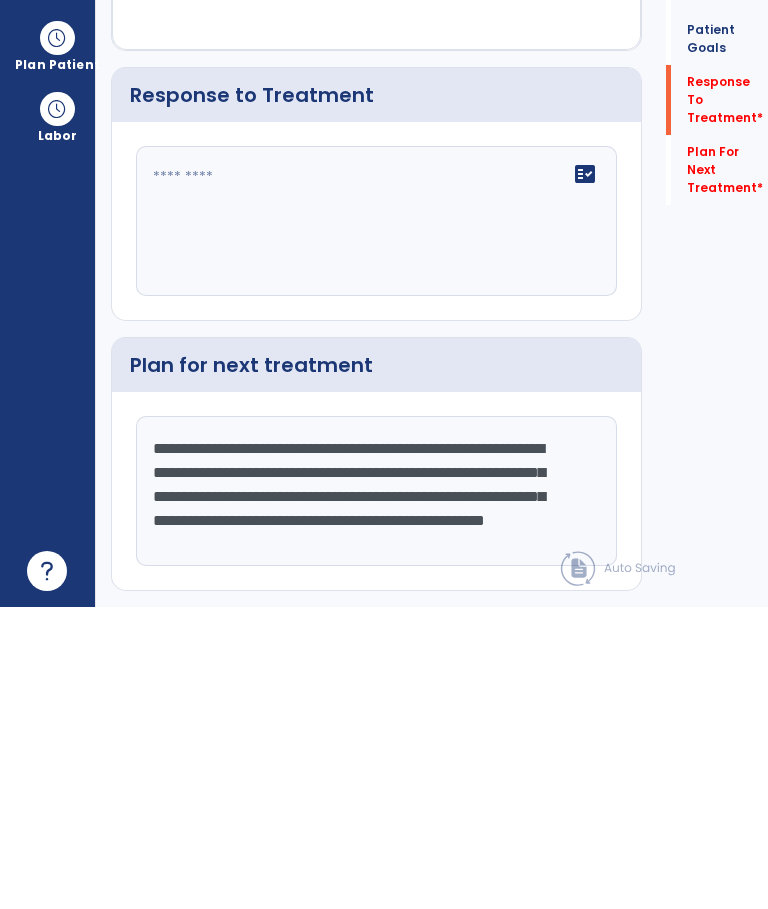 scroll, scrollTop: 15, scrollLeft: 0, axis: vertical 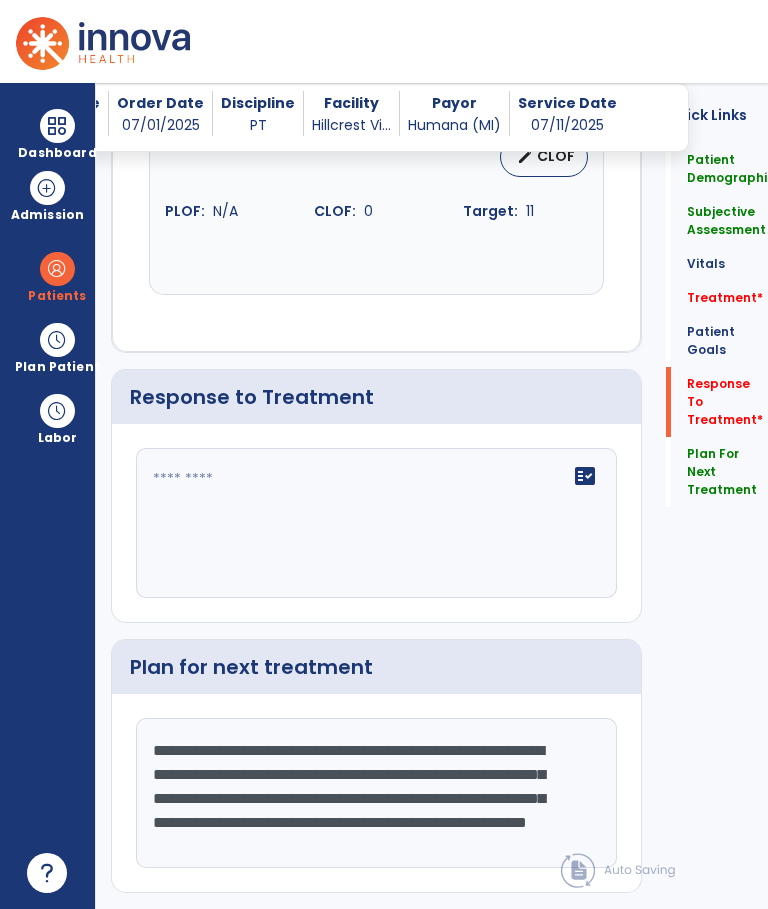type on "**********" 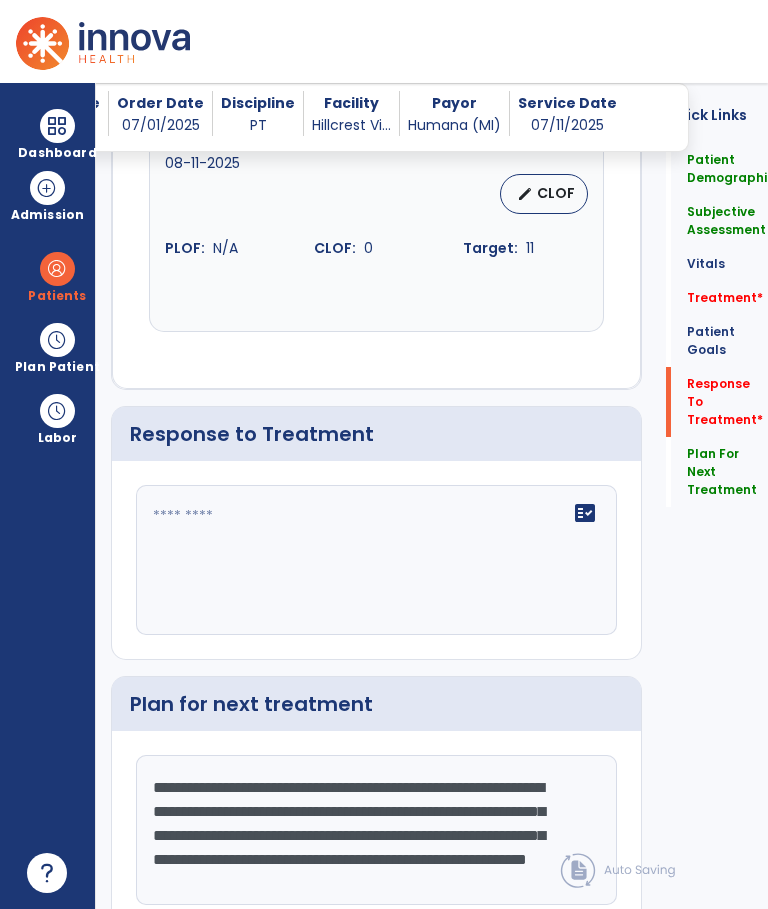 click 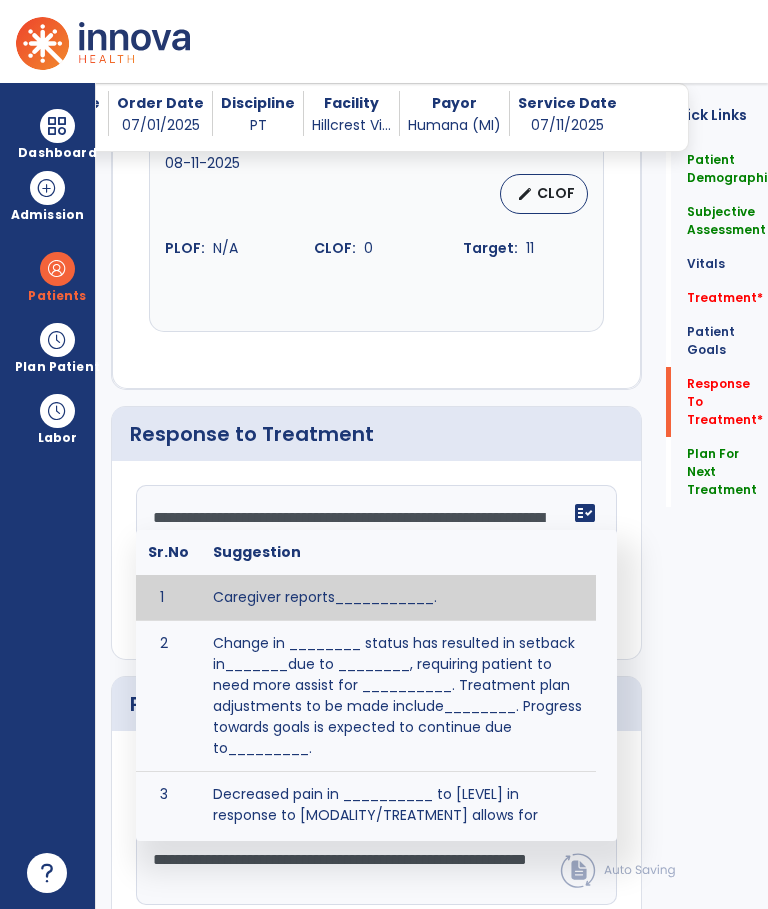 type on "**********" 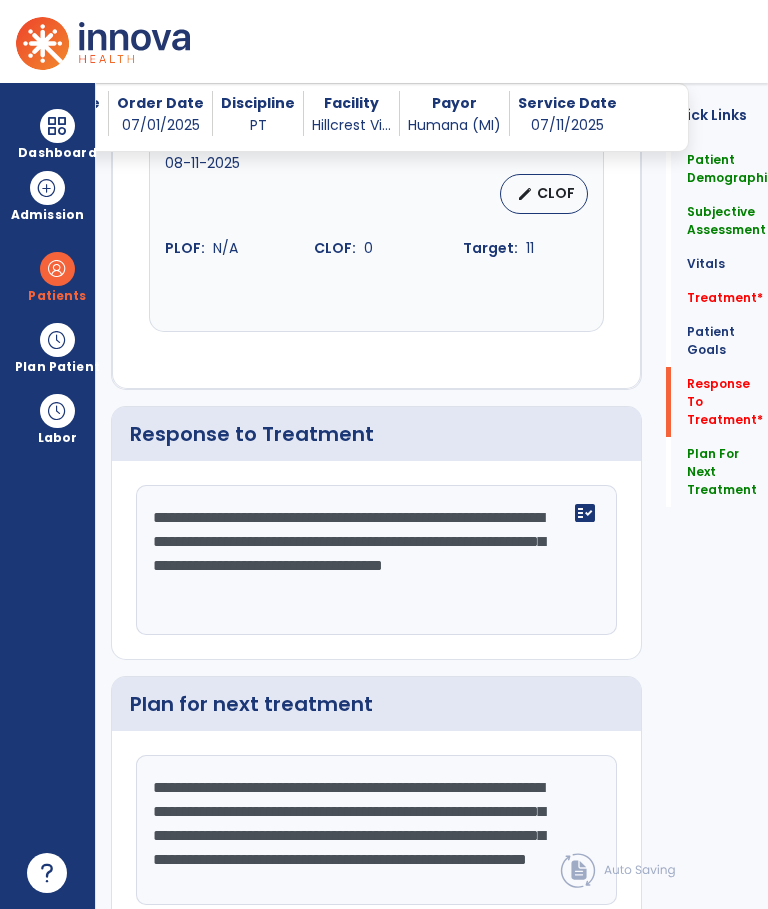 click on "**********" 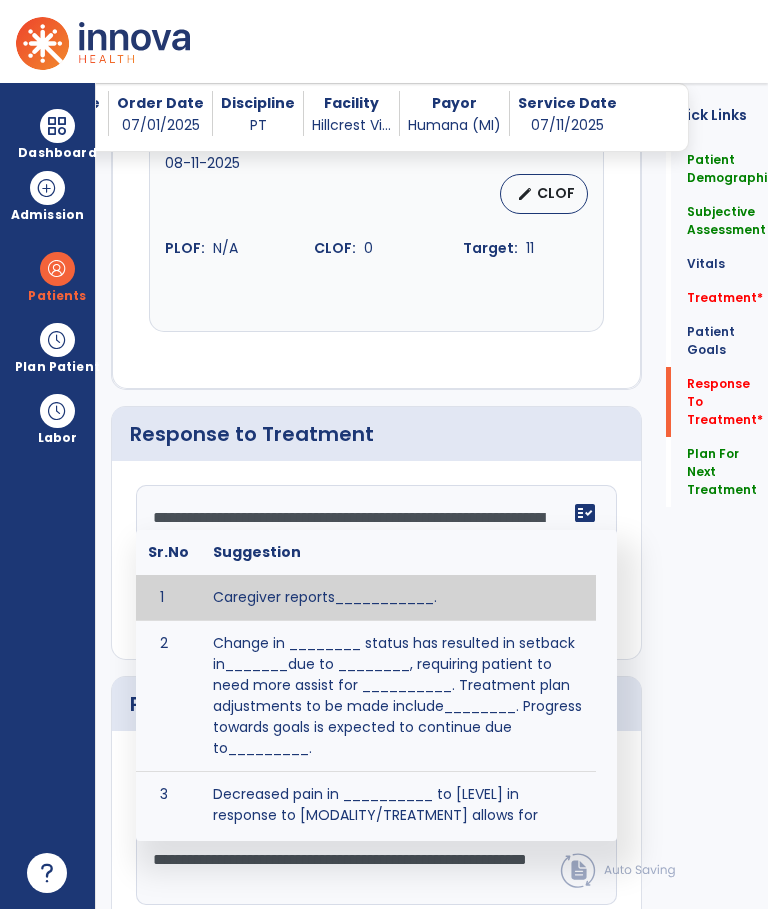 scroll, scrollTop: 15, scrollLeft: 0, axis: vertical 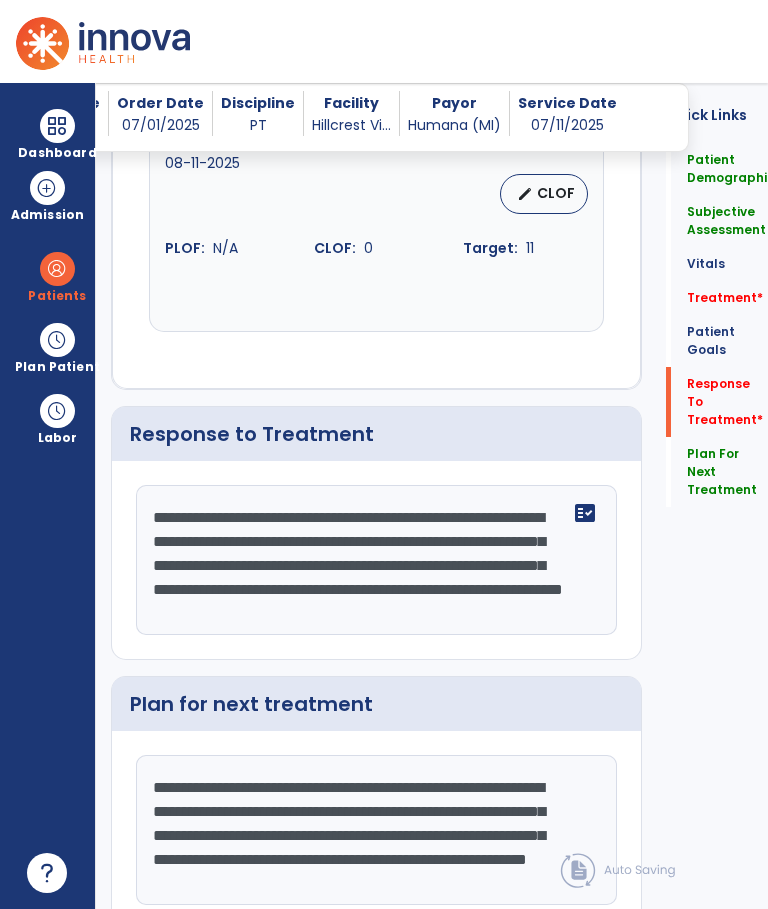 click on "**********" 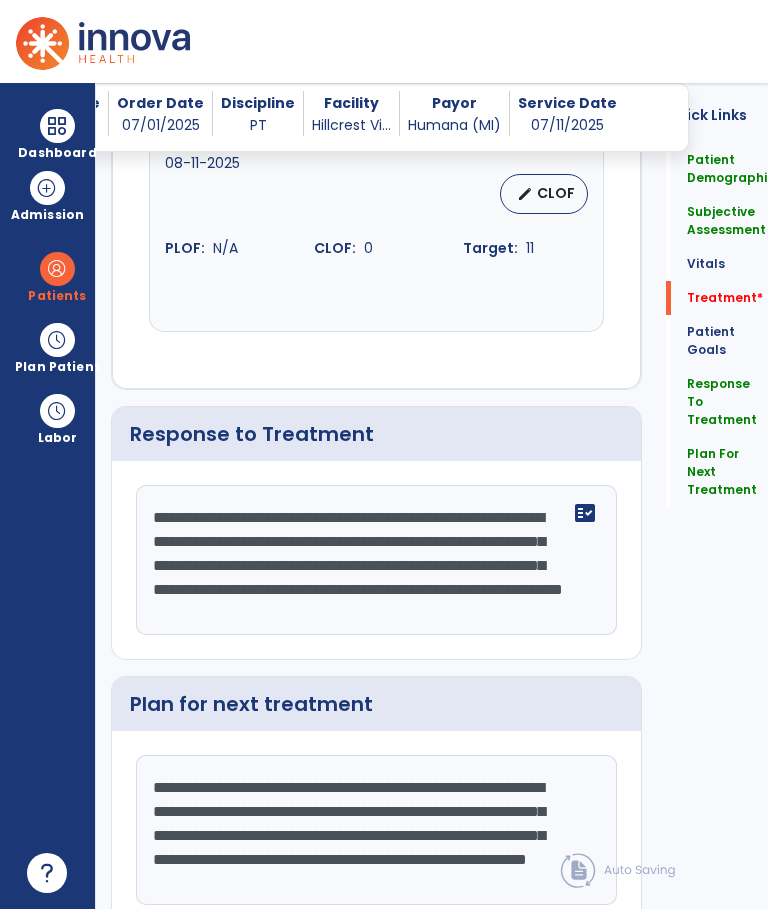 type on "**********" 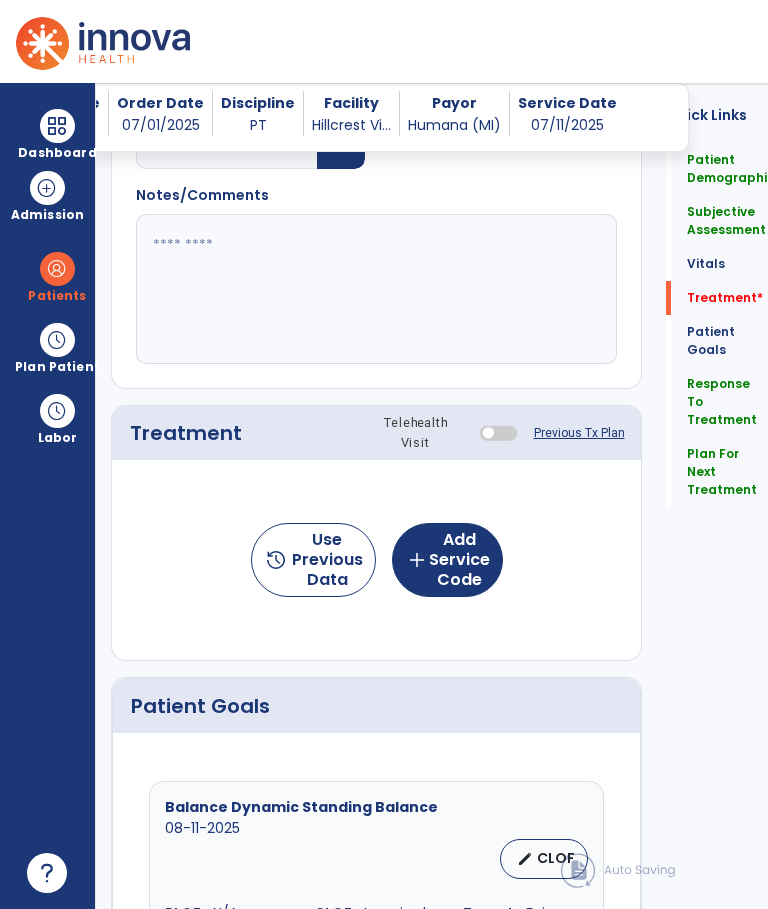 click on "add  Add Service Code" 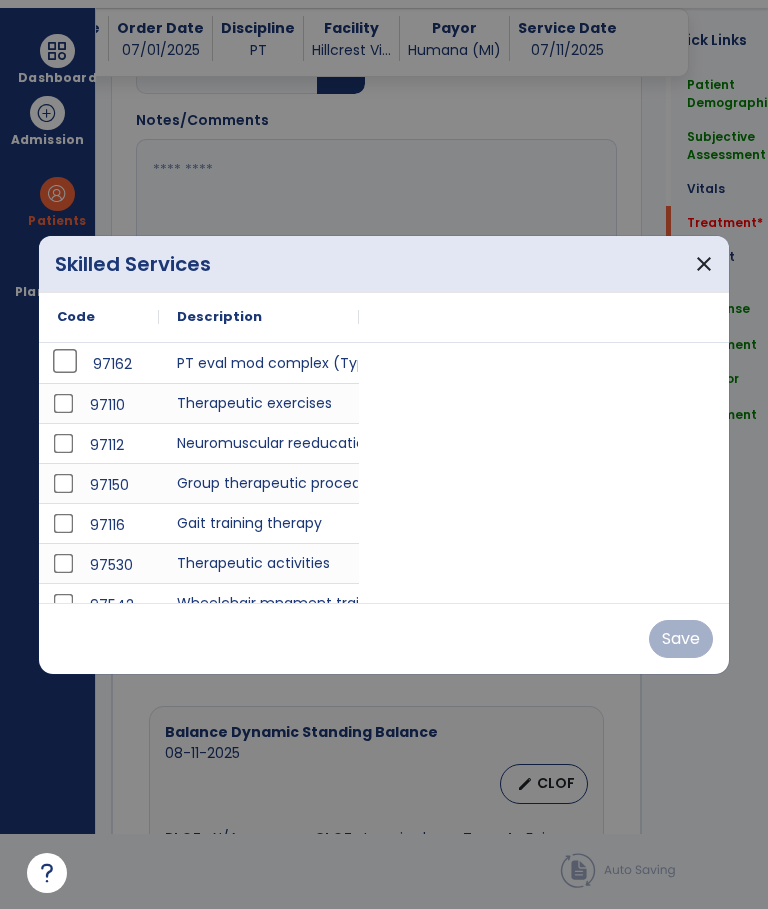 scroll, scrollTop: 0, scrollLeft: 0, axis: both 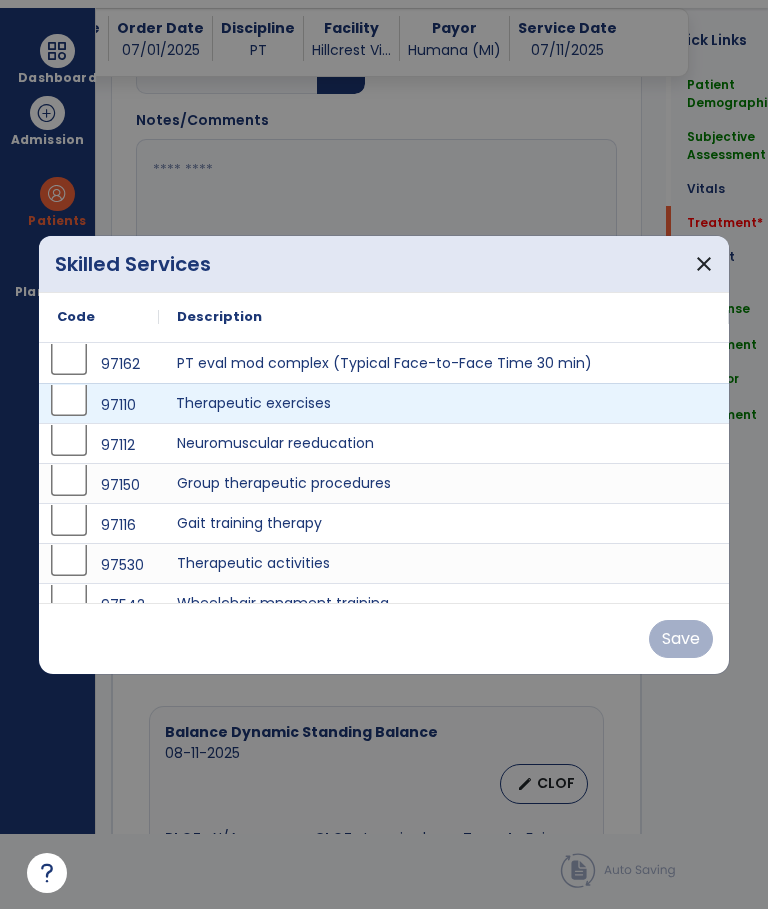 click on "Therapeutic exercises" at bounding box center [443, 403] 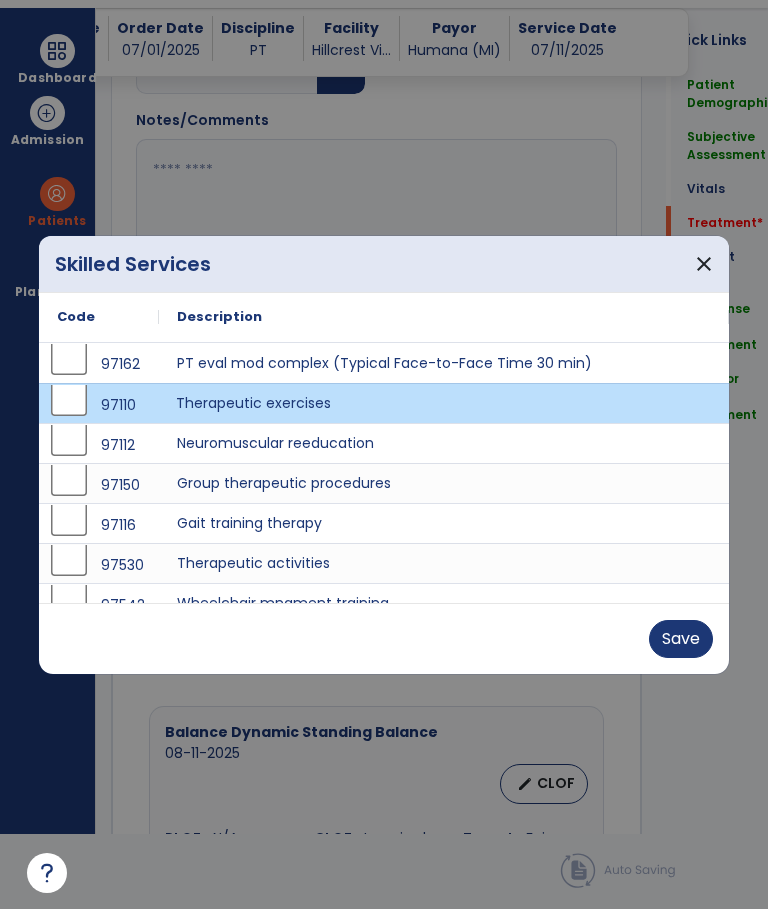 click on "Therapeutic exercises" at bounding box center [443, 403] 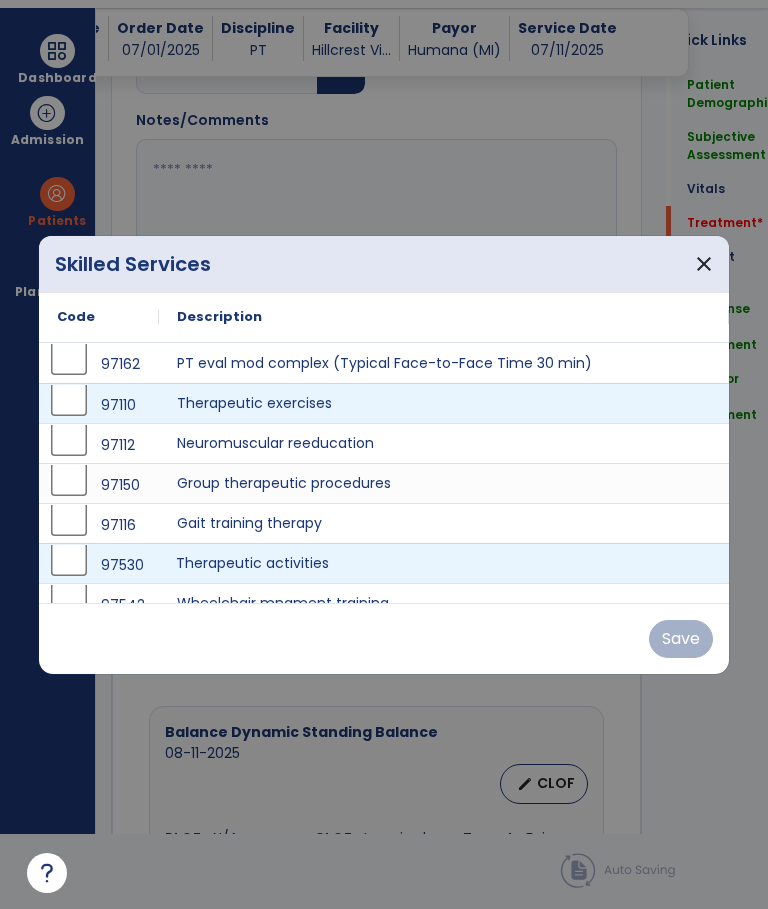 click on "Therapeutic activities" at bounding box center [443, 563] 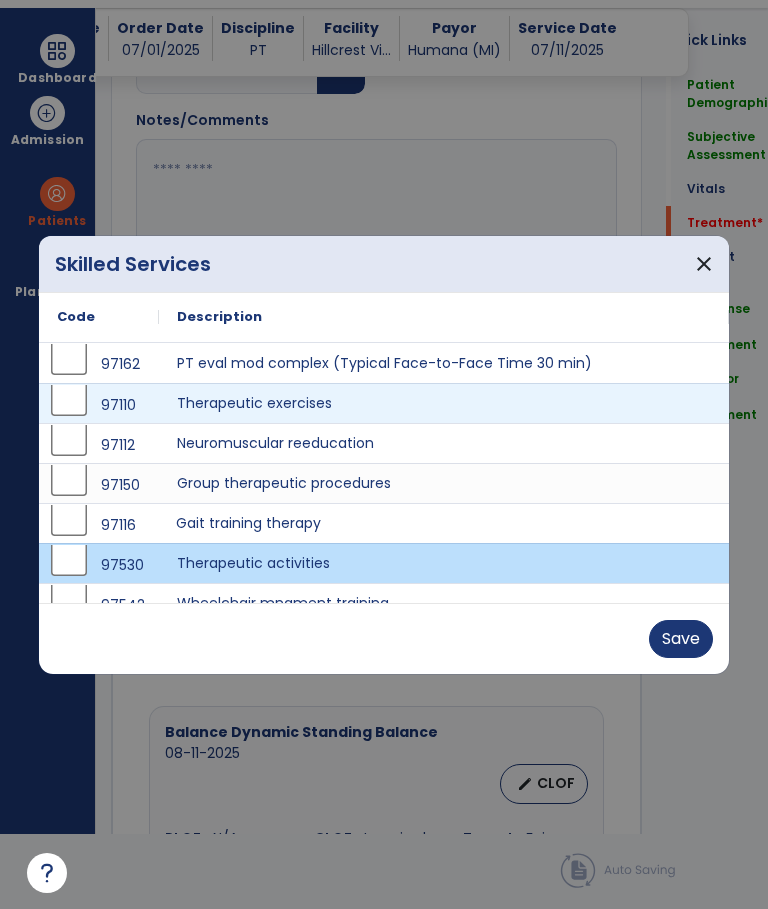 click on "Gait training therapy" at bounding box center [443, 523] 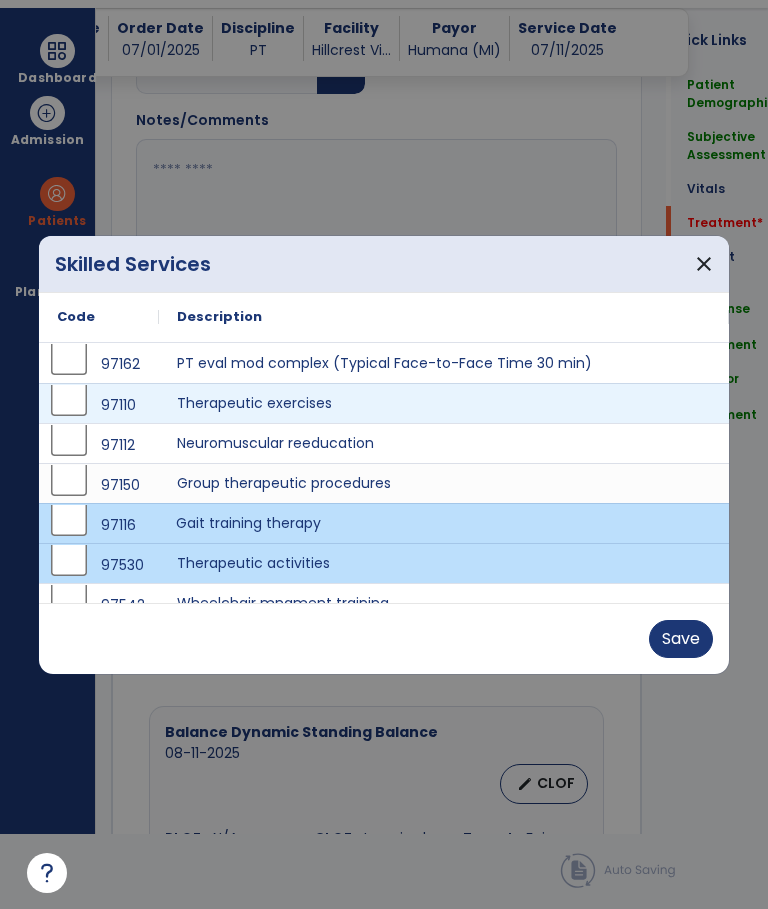 click on "Save" at bounding box center (681, 639) 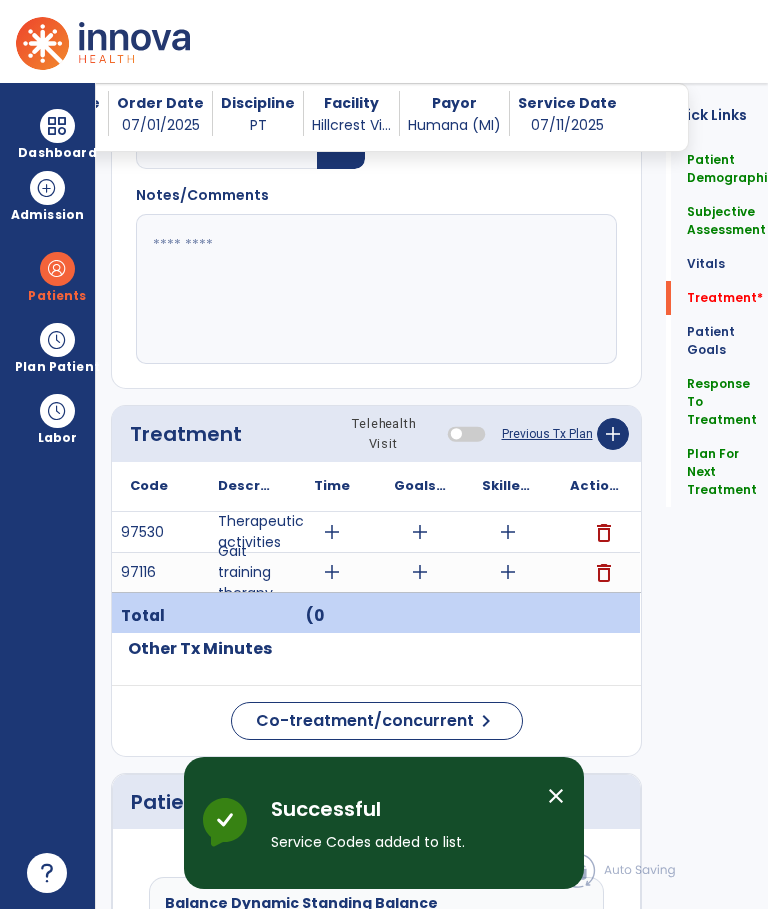 scroll, scrollTop: 75, scrollLeft: 0, axis: vertical 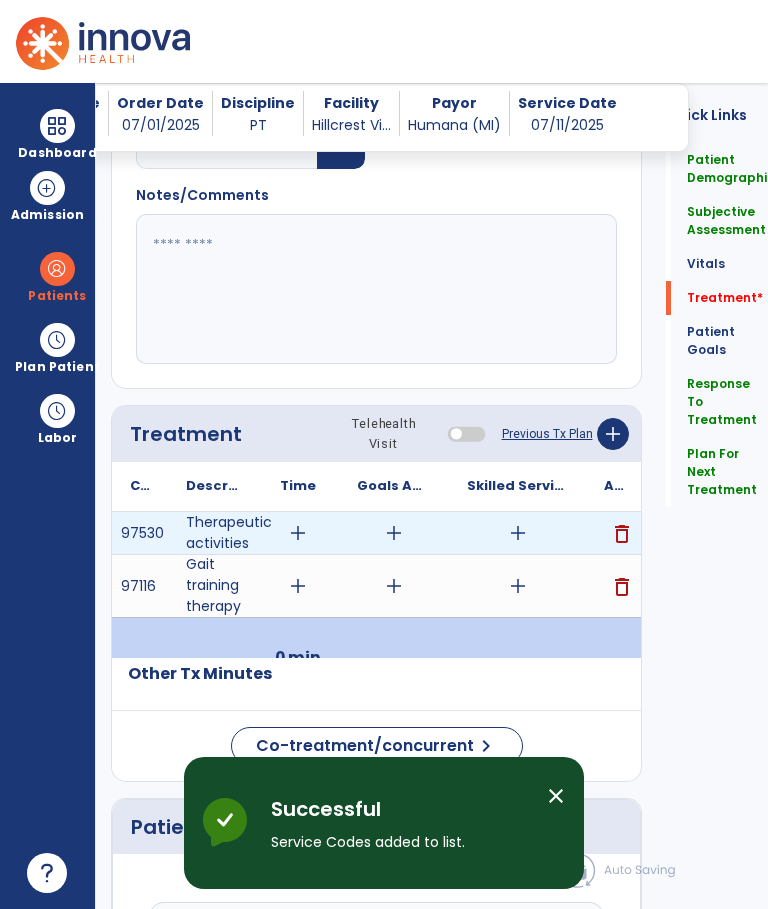 click on "add" at bounding box center (298, 533) 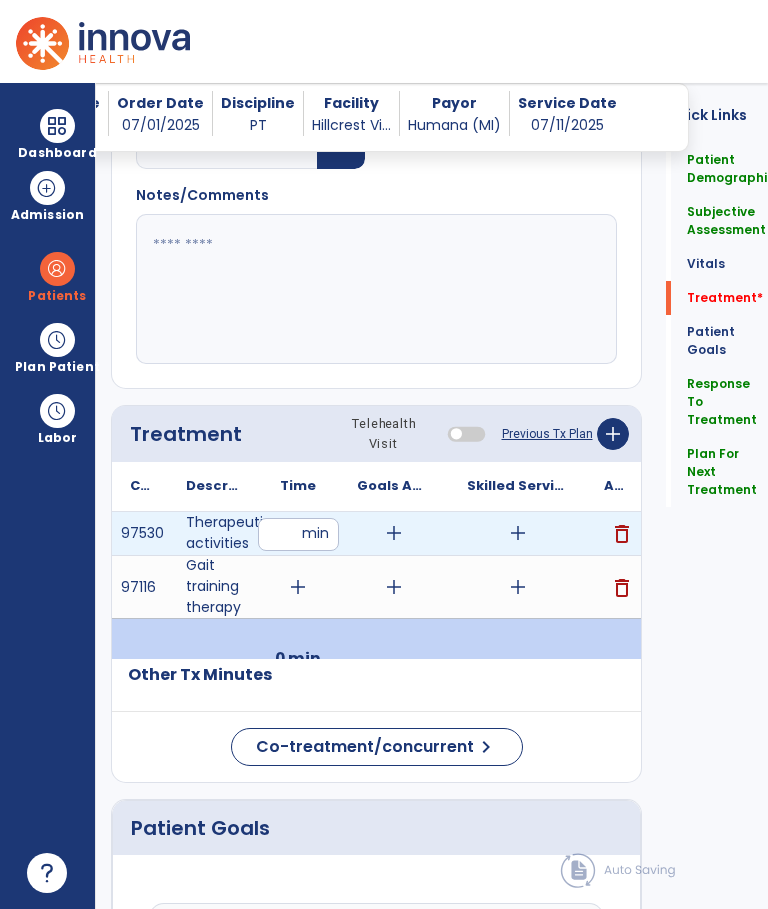 scroll, scrollTop: 7, scrollLeft: 0, axis: vertical 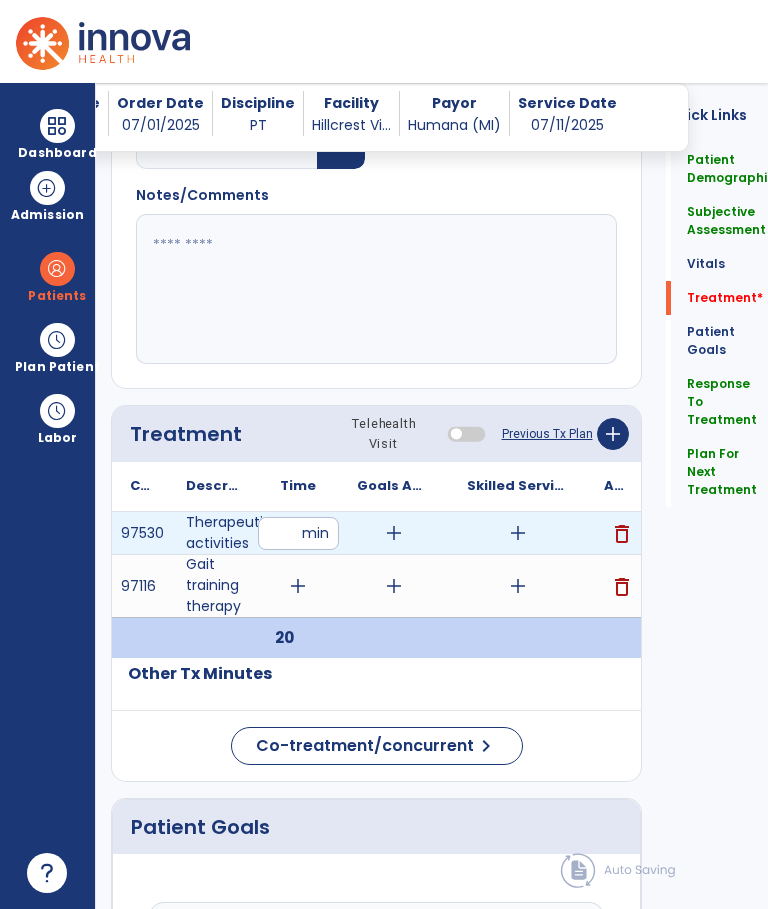 click on "add" at bounding box center (518, 533) 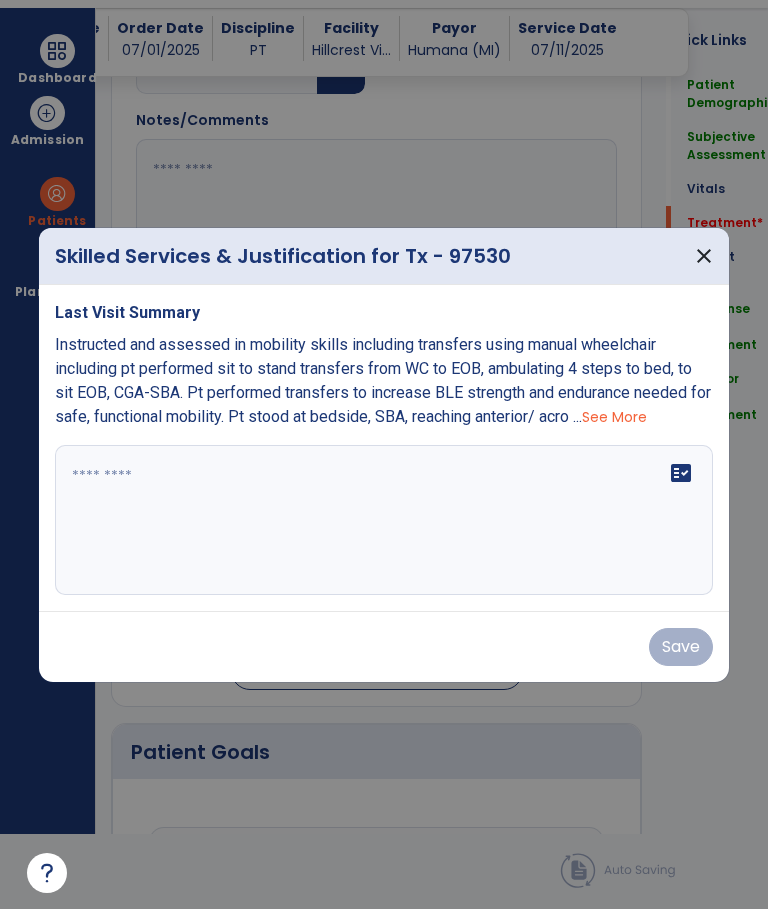 scroll, scrollTop: 0, scrollLeft: 0, axis: both 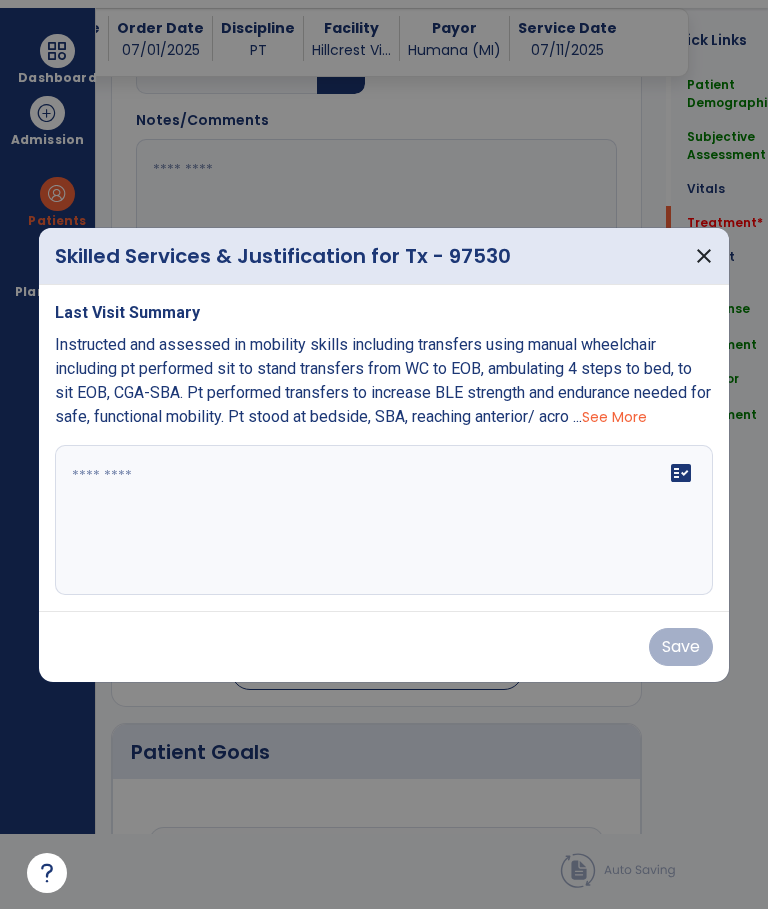 click on "fact_check" at bounding box center [383, 520] 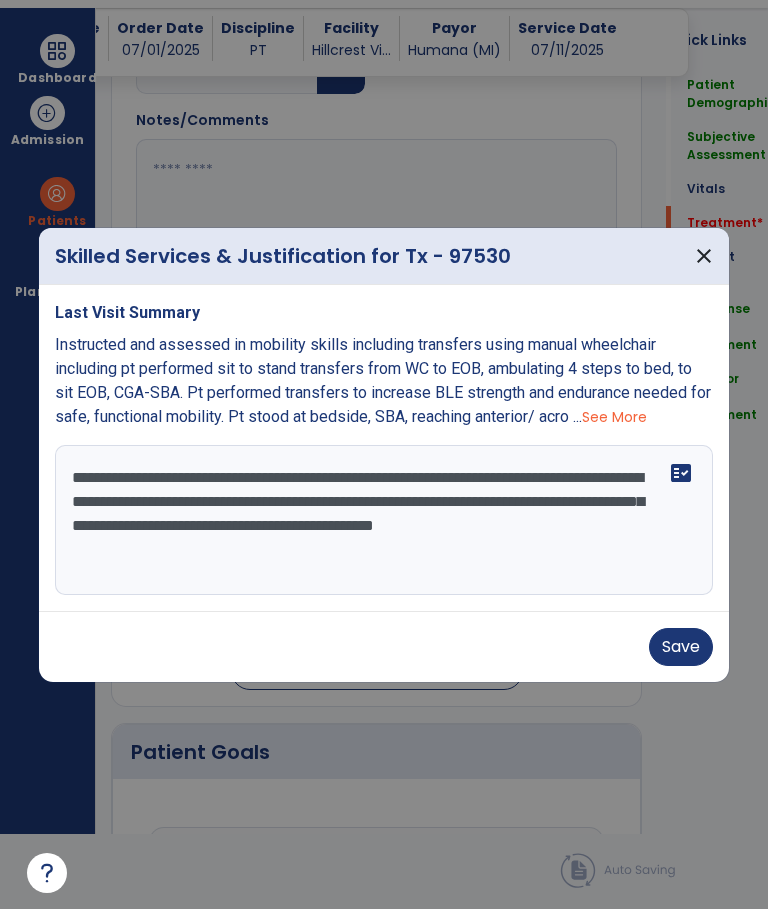 click on "**********" at bounding box center (383, 520) 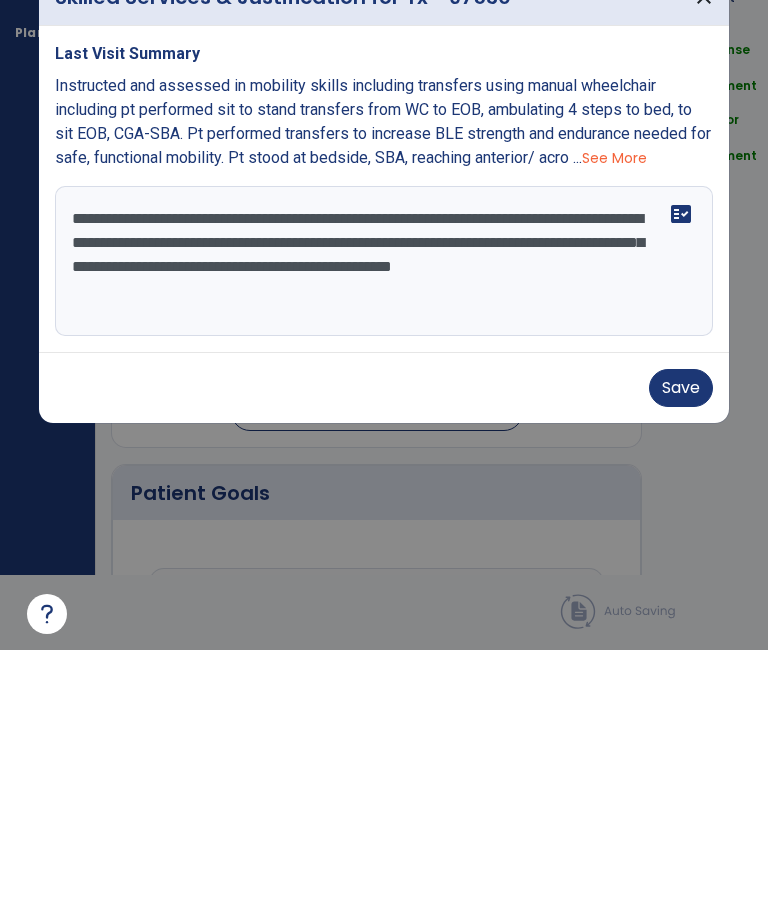 click on "**********" at bounding box center (383, 520) 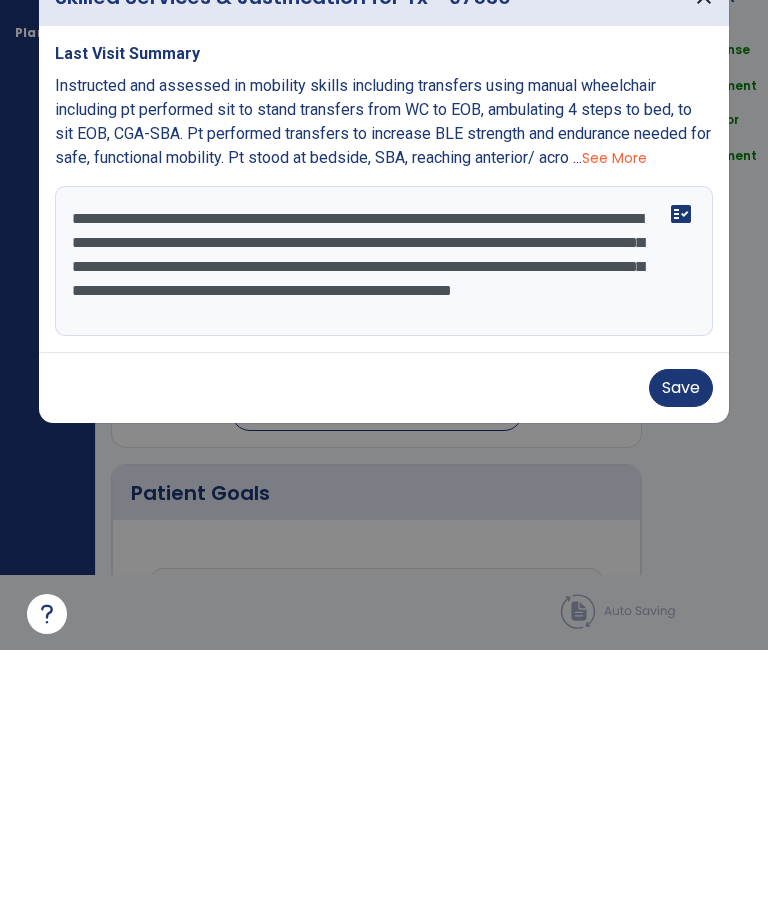 scroll, scrollTop: 16, scrollLeft: 0, axis: vertical 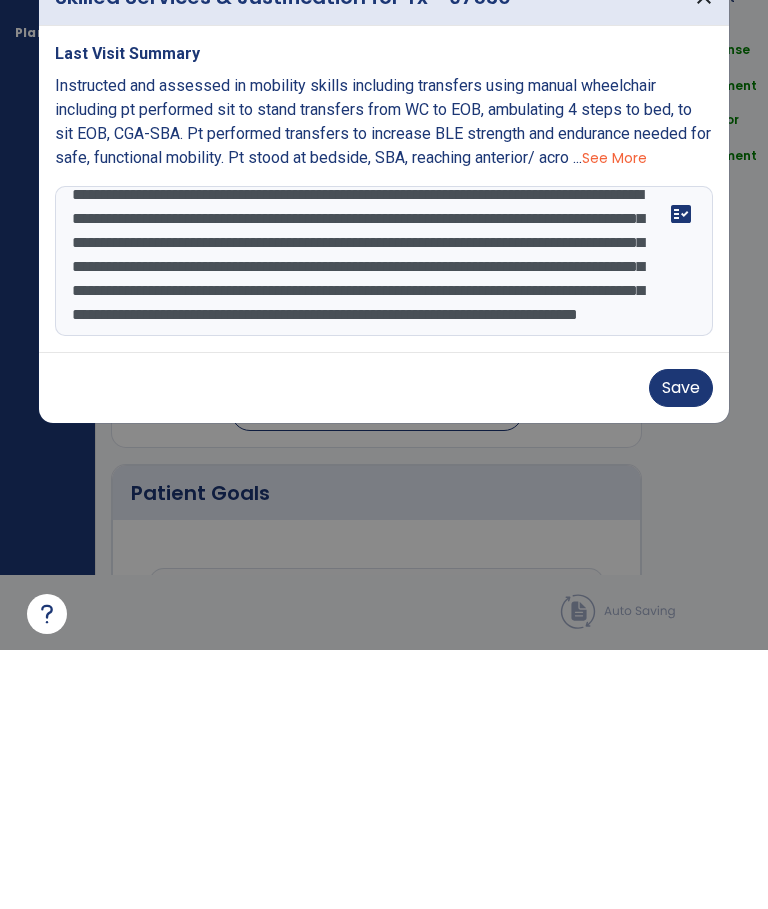 type on "**********" 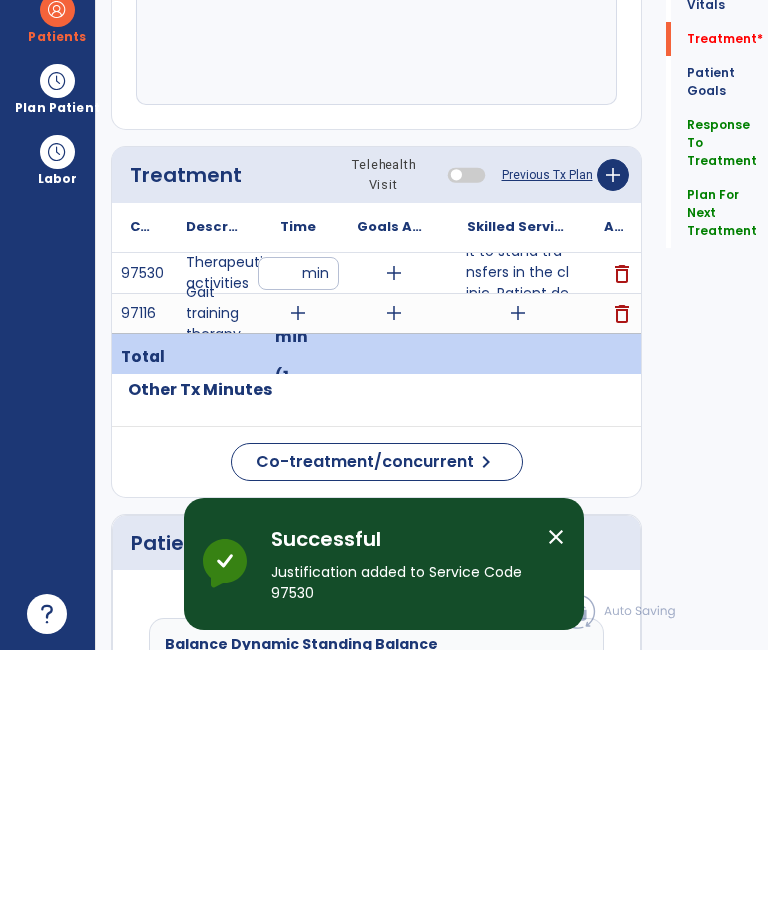 scroll, scrollTop: 75, scrollLeft: 0, axis: vertical 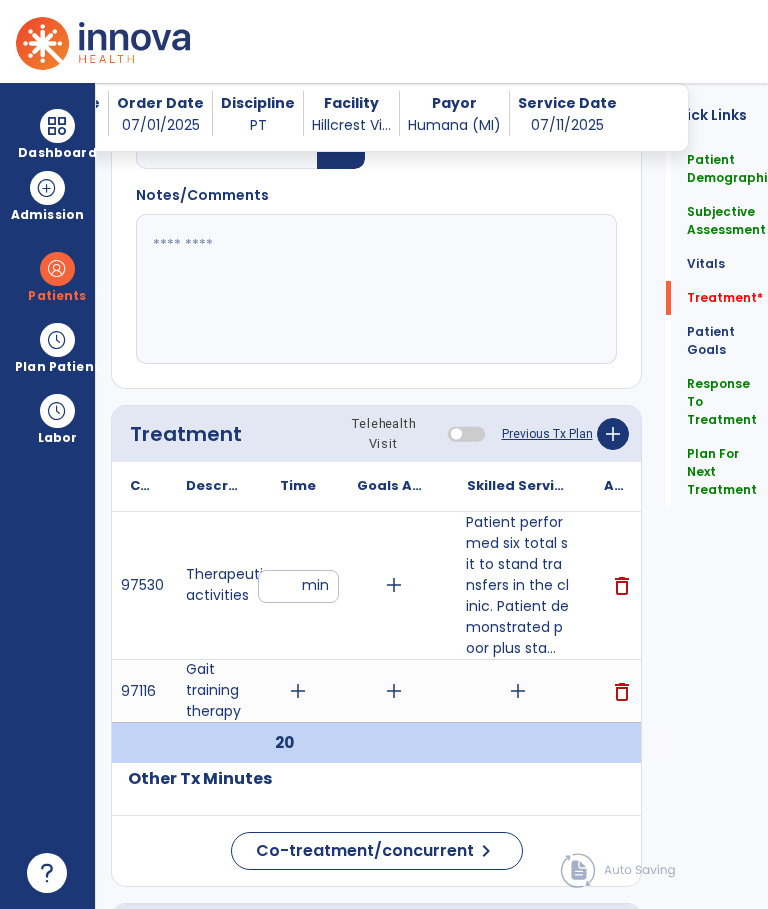 click on "add" at bounding box center (298, 691) 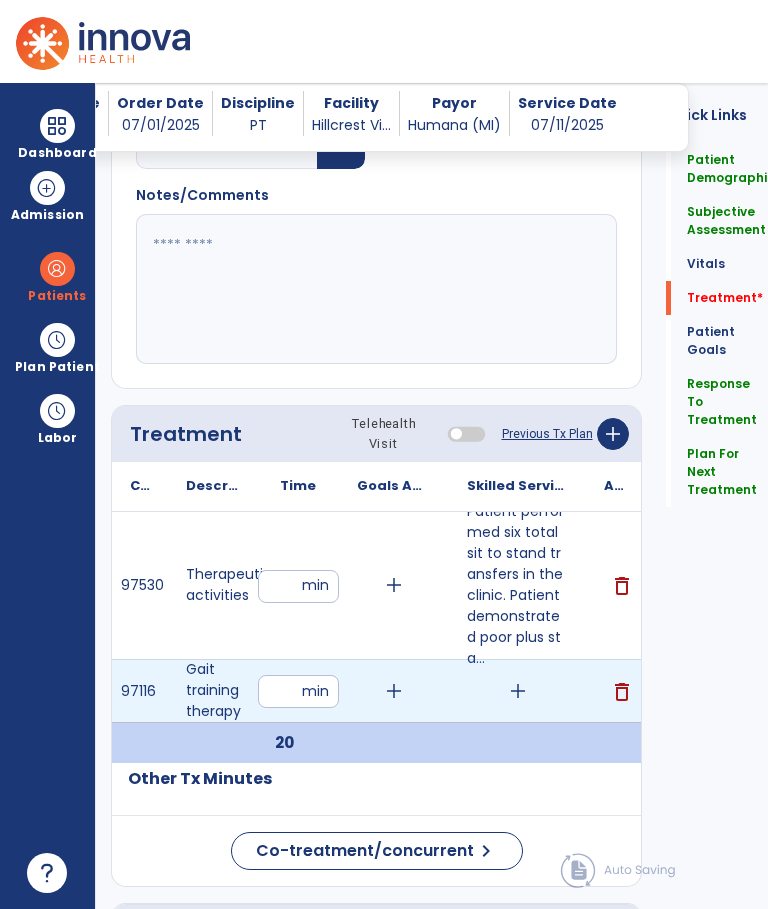 scroll, scrollTop: 7, scrollLeft: 0, axis: vertical 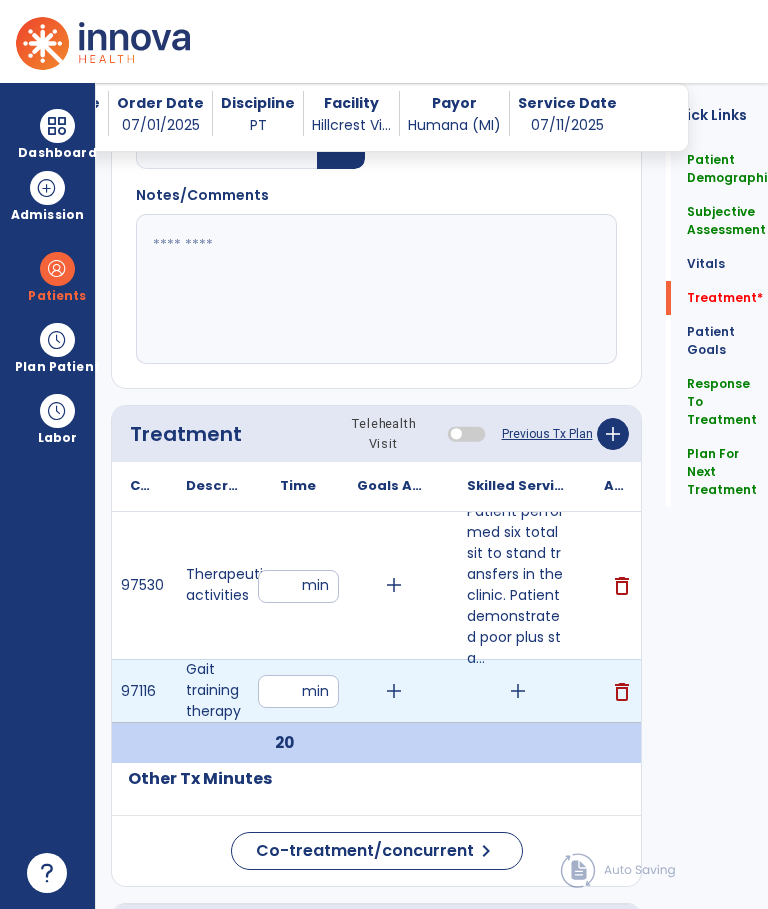 click at bounding box center (298, 691) 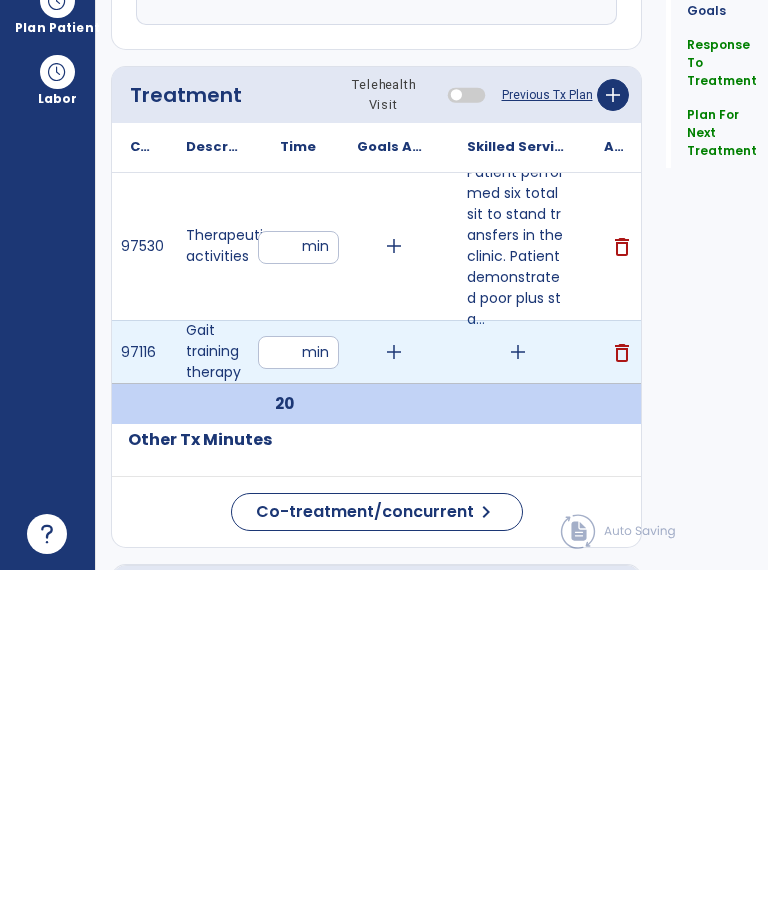 type on "**" 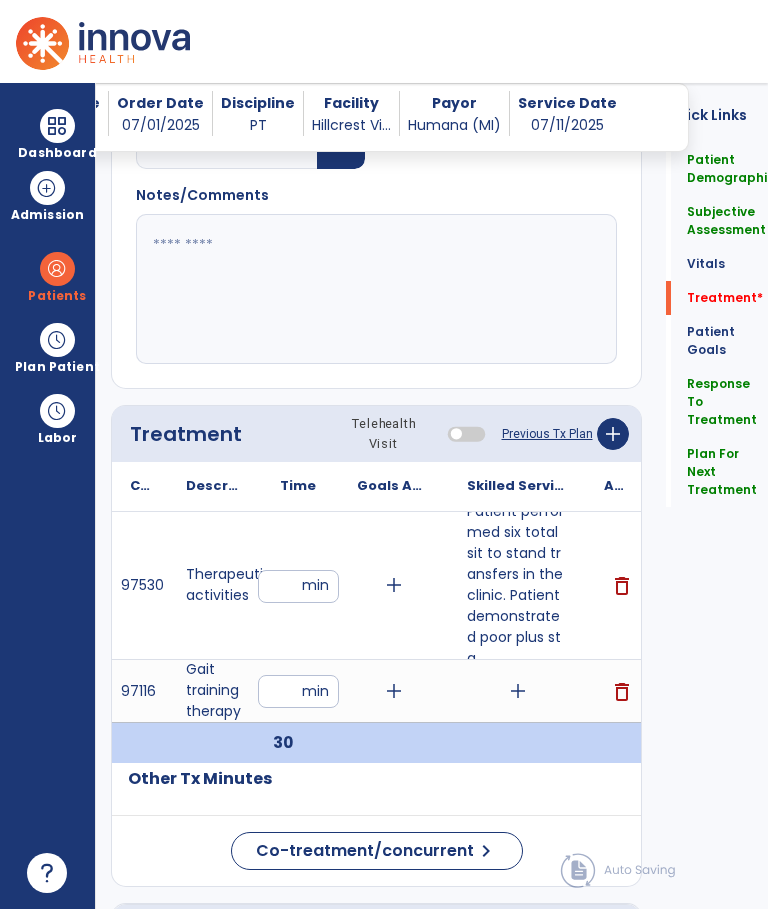 click on "add" at bounding box center (394, 691) 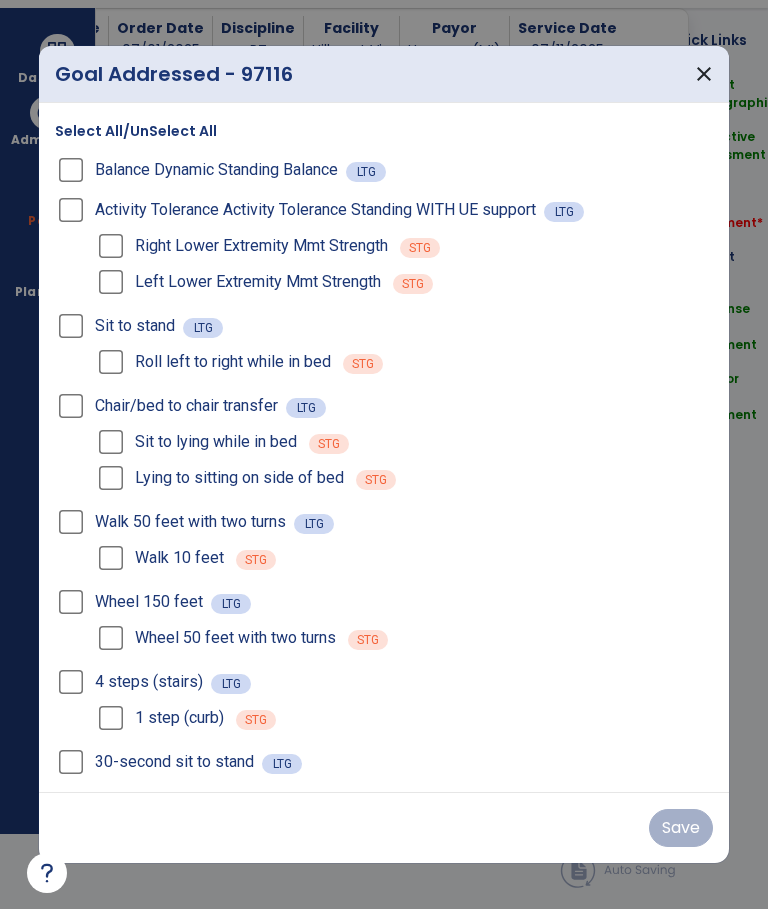 scroll, scrollTop: 0, scrollLeft: 0, axis: both 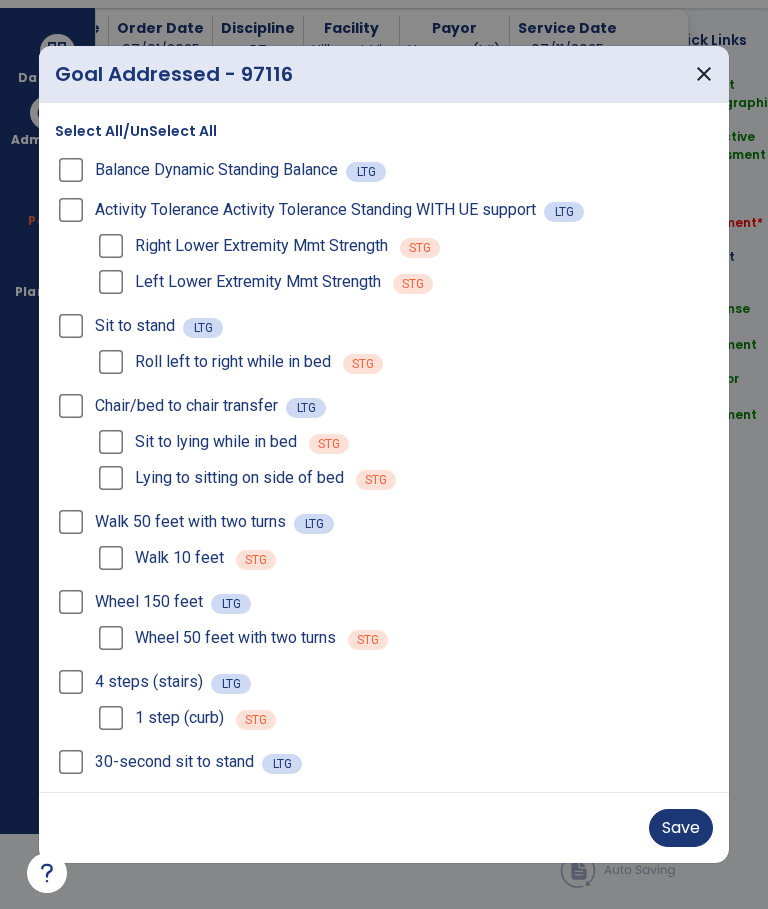 click on "Save" at bounding box center (681, 828) 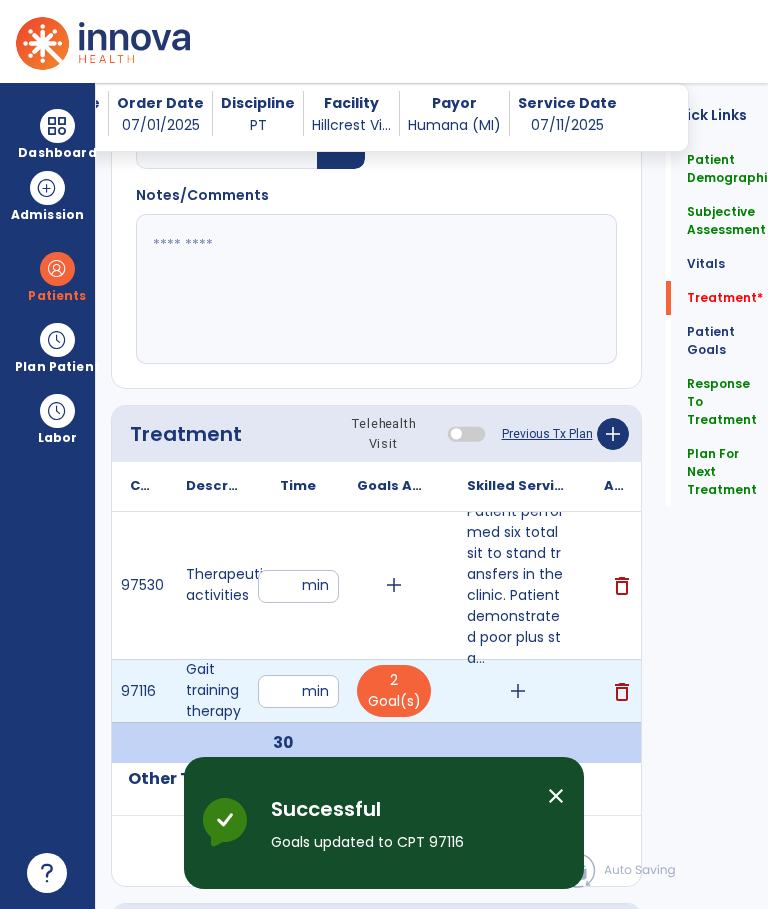 click on "add" at bounding box center (518, 691) 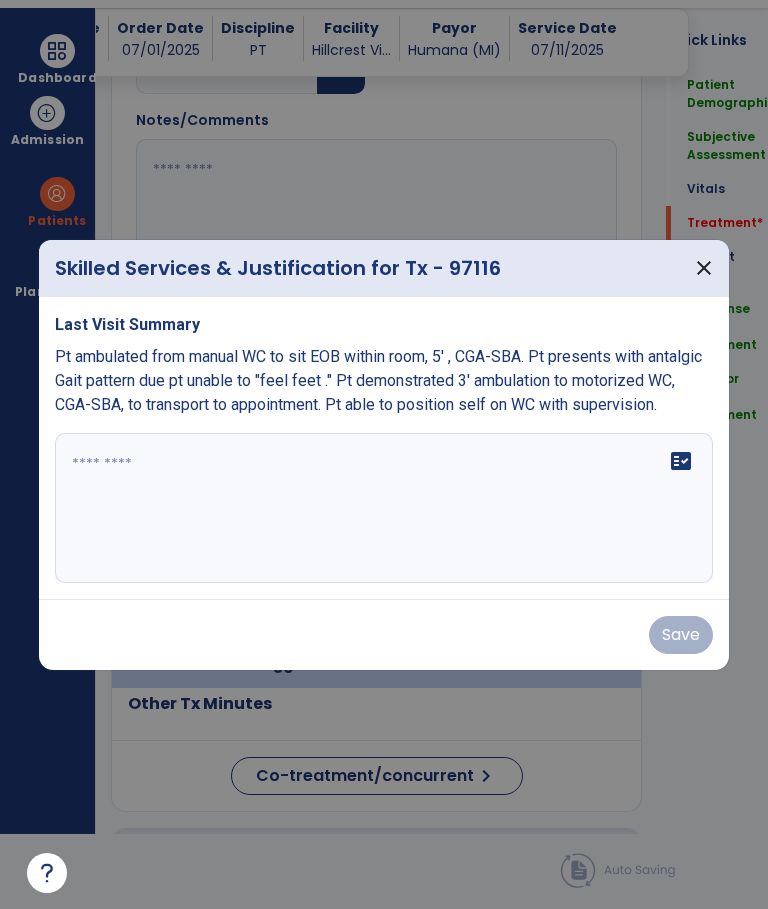 scroll, scrollTop: 0, scrollLeft: 0, axis: both 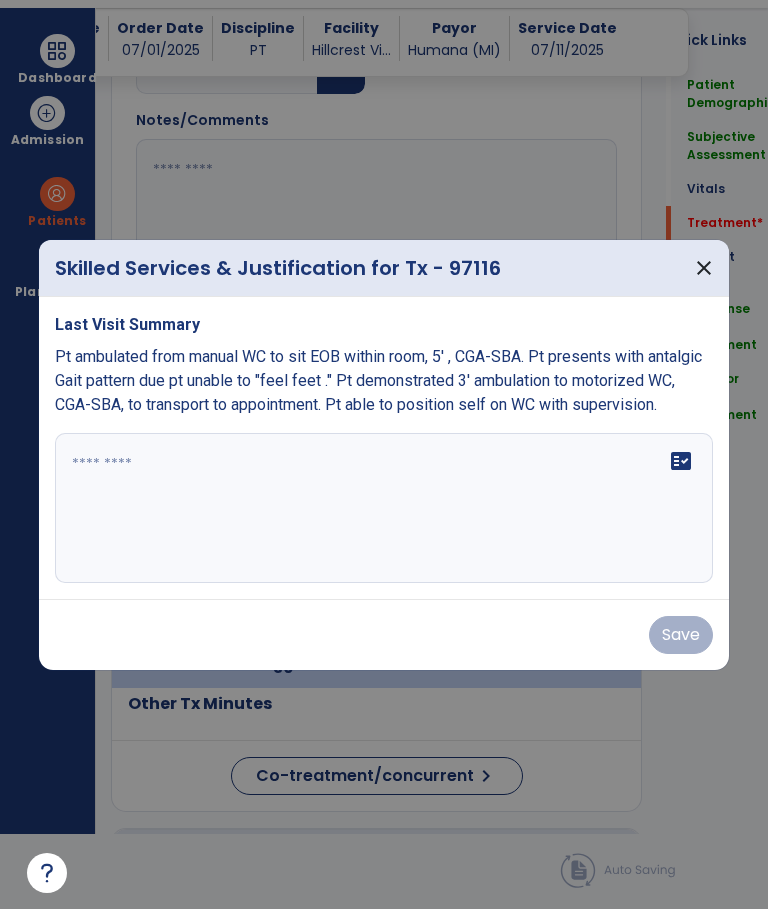 click on "fact_check" at bounding box center (383, 508) 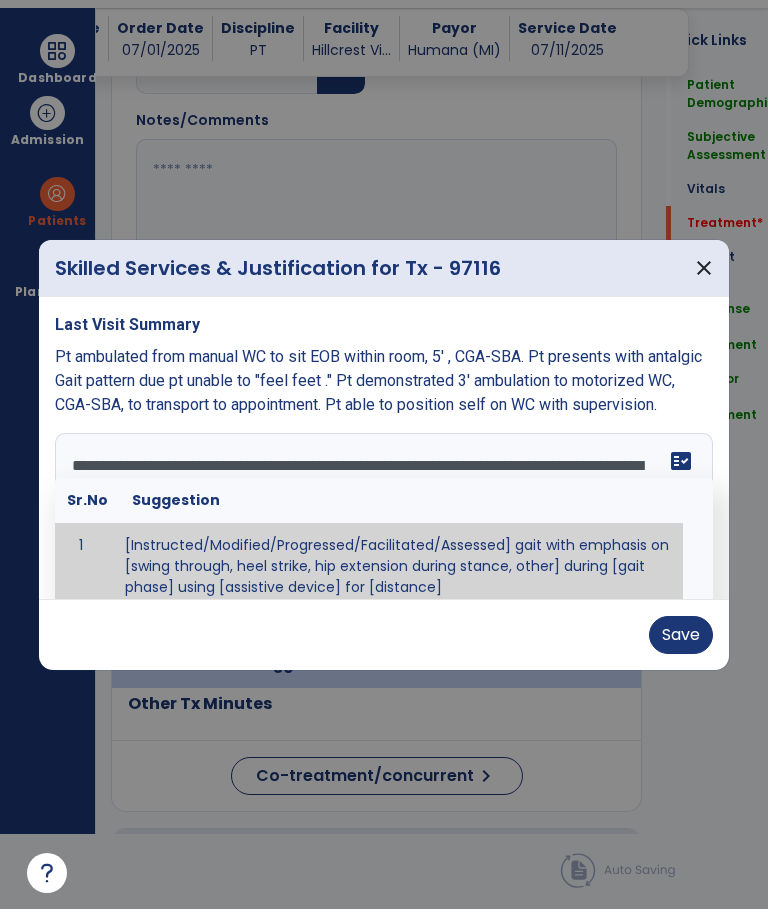 scroll, scrollTop: 16, scrollLeft: 0, axis: vertical 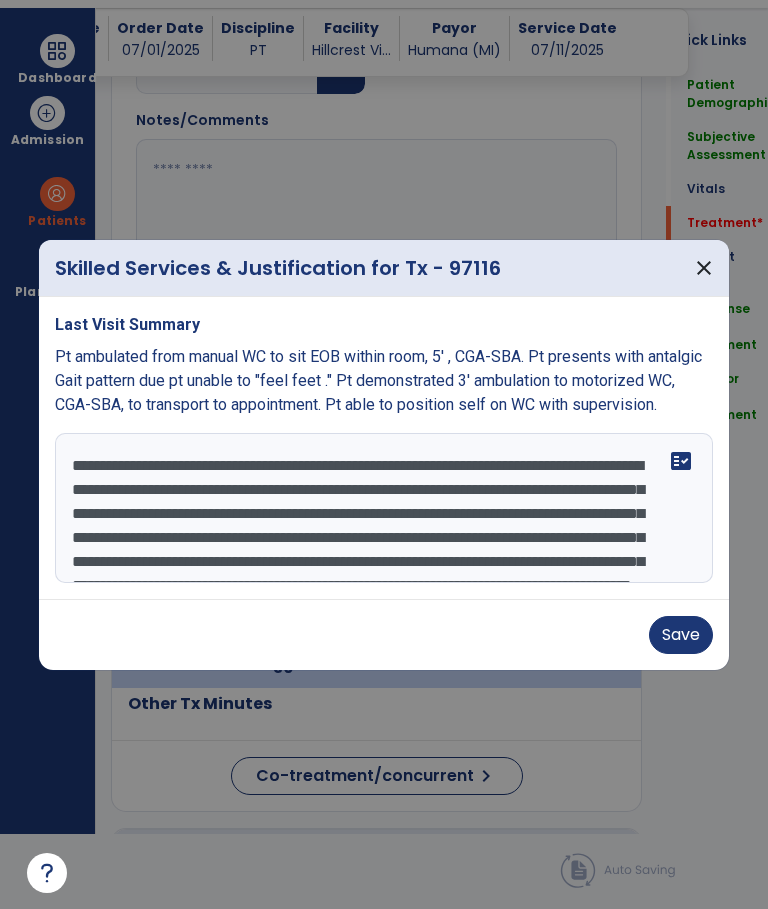 click on "**********" at bounding box center [383, 508] 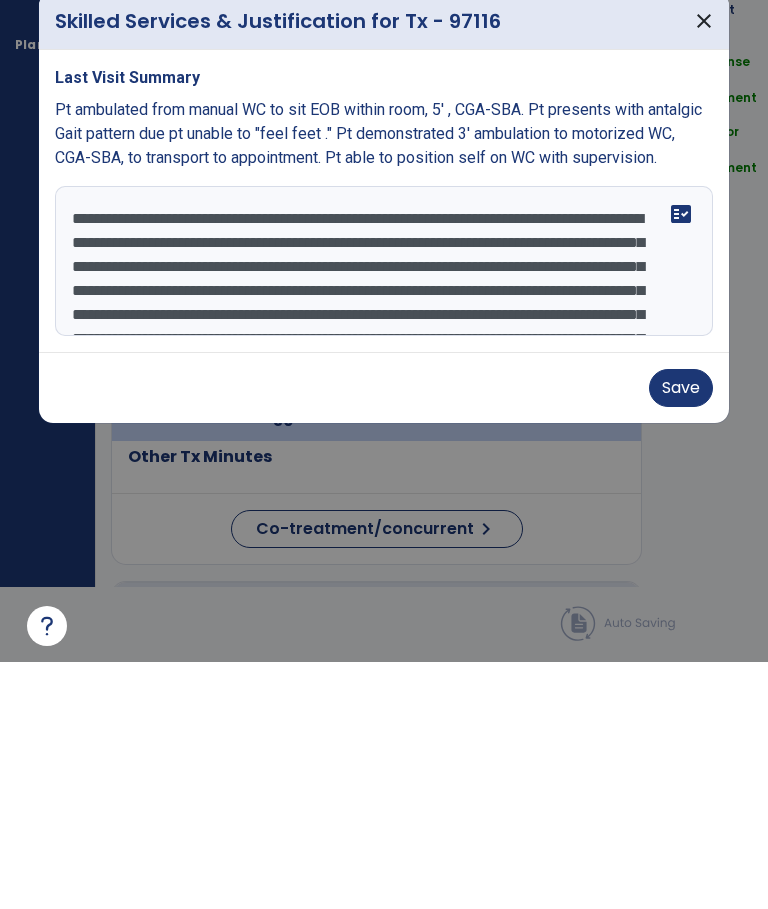 scroll, scrollTop: 104, scrollLeft: 0, axis: vertical 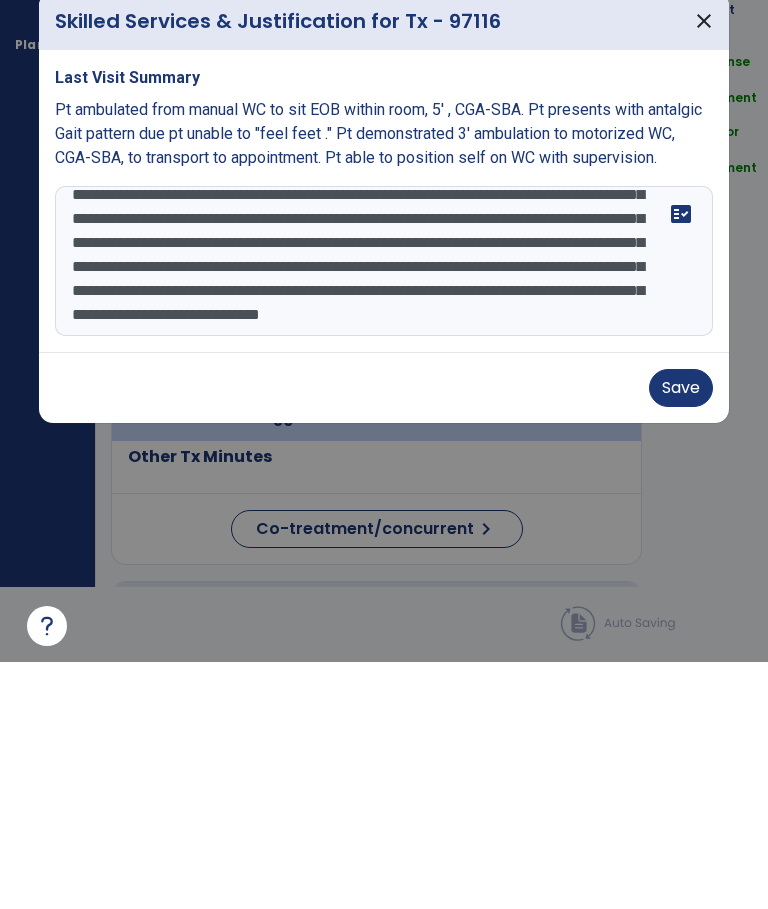 click on "**********" at bounding box center [383, 508] 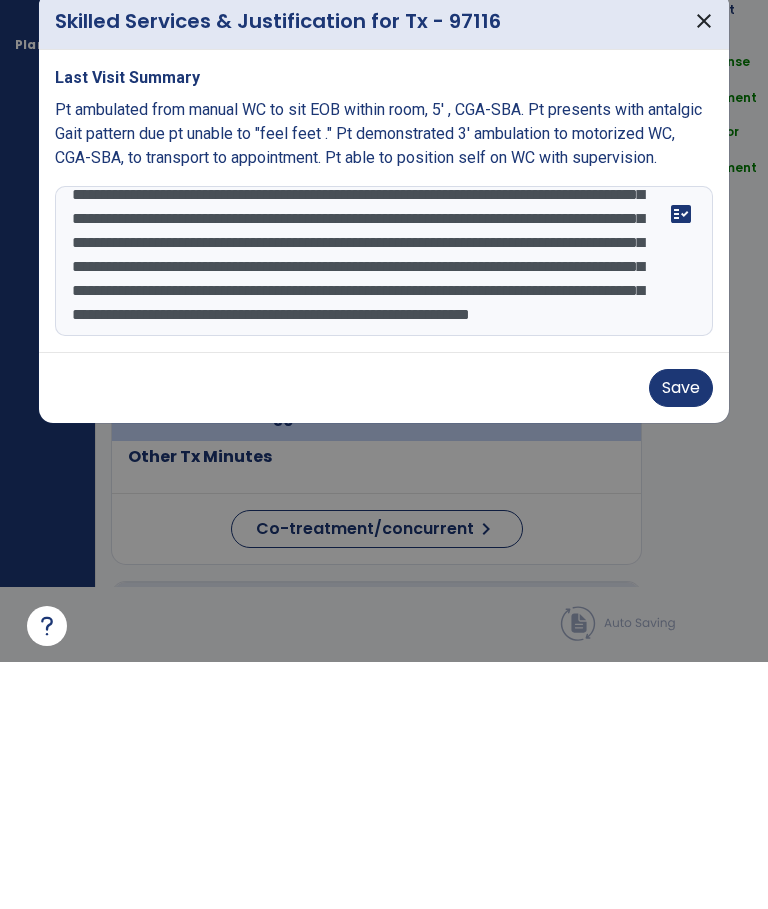 scroll, scrollTop: 112, scrollLeft: 0, axis: vertical 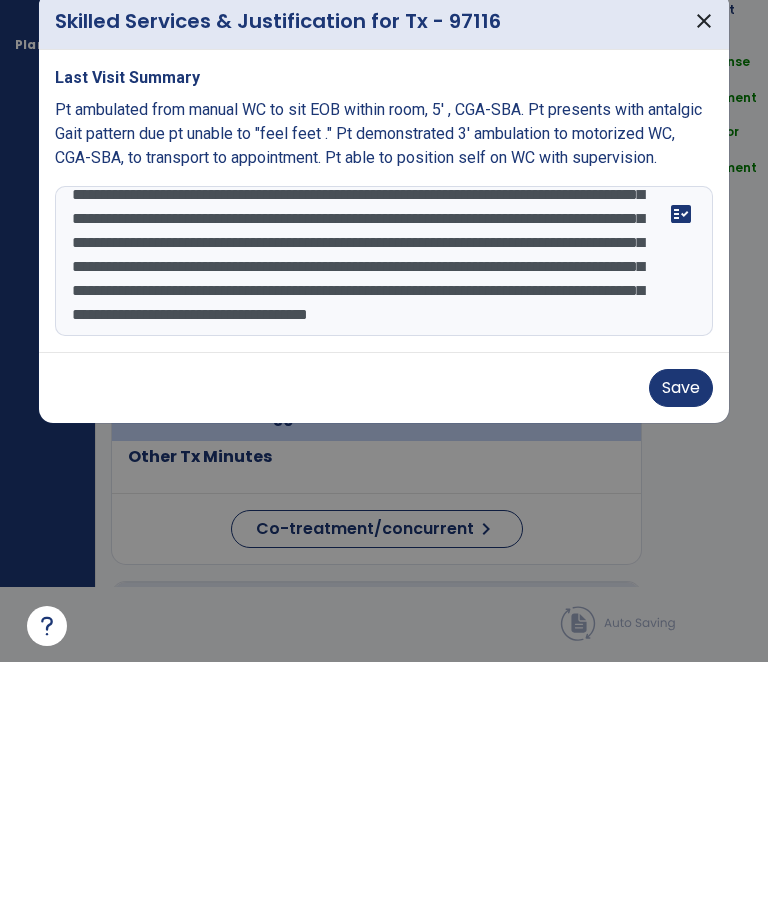 type on "**********" 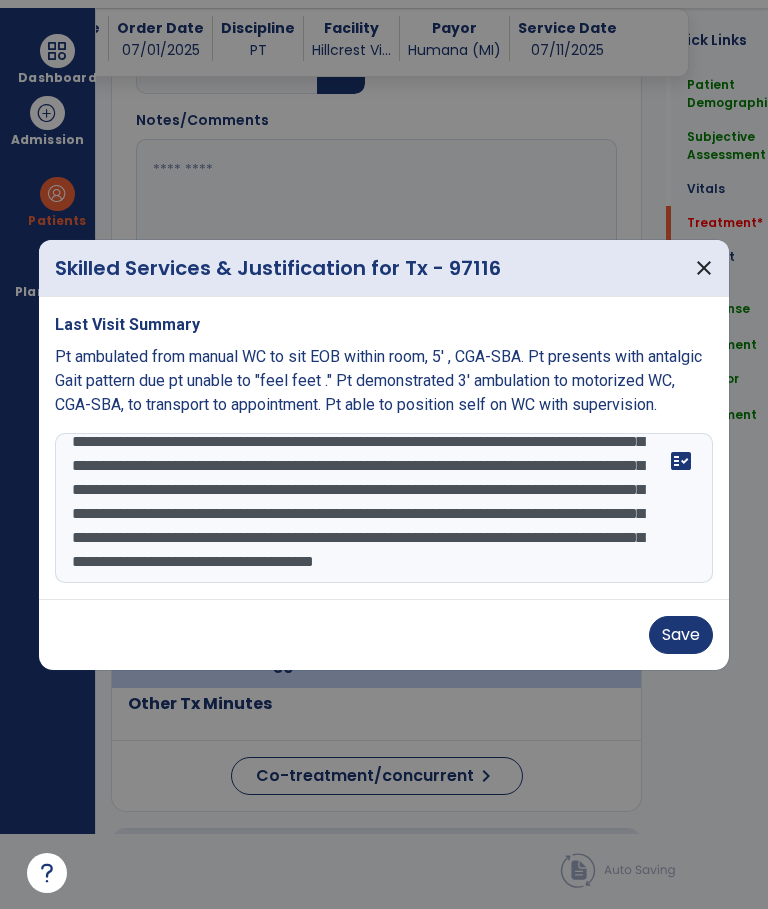 click on "Save" at bounding box center (681, 635) 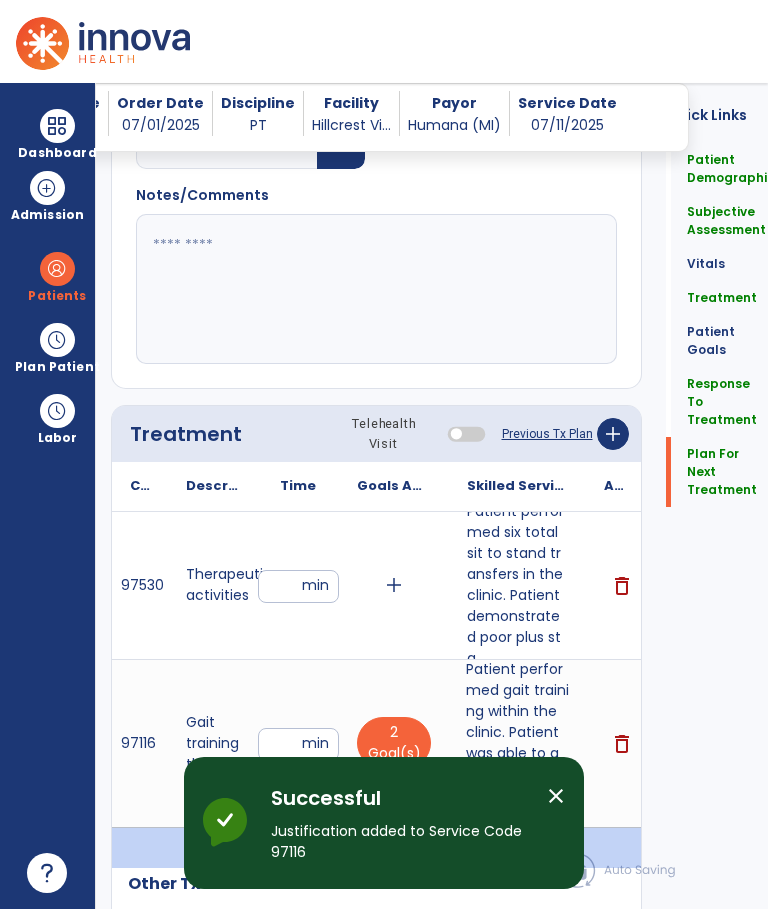 click on "Plan For Next Treatment" 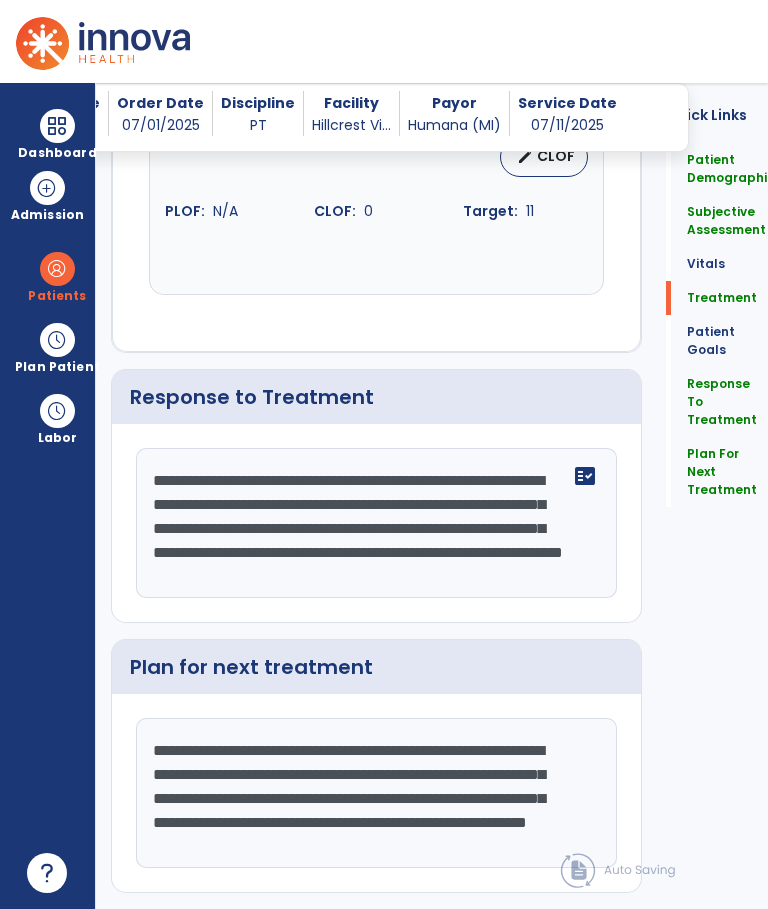 click on "Treatment" 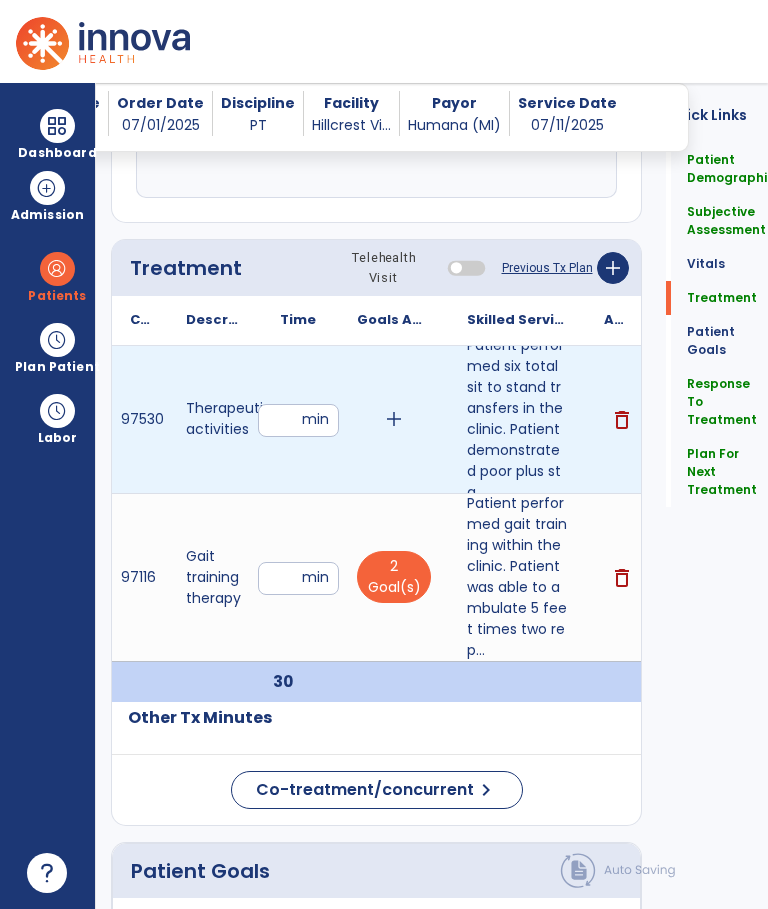 click on "add" at bounding box center (394, 419) 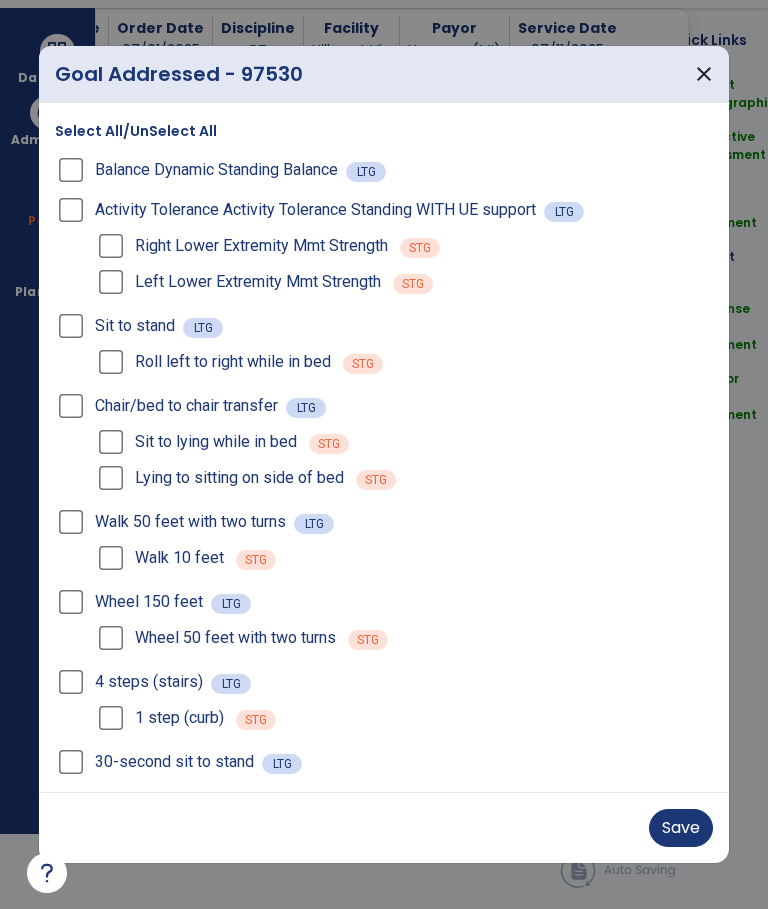 click on "Save" at bounding box center [681, 828] 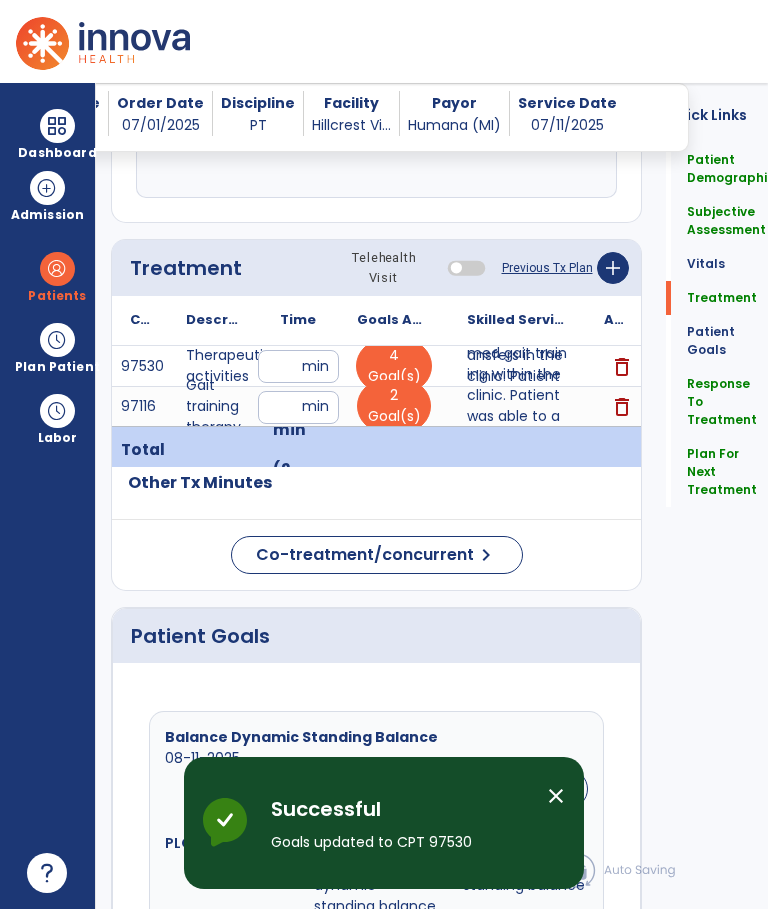 scroll, scrollTop: 75, scrollLeft: 0, axis: vertical 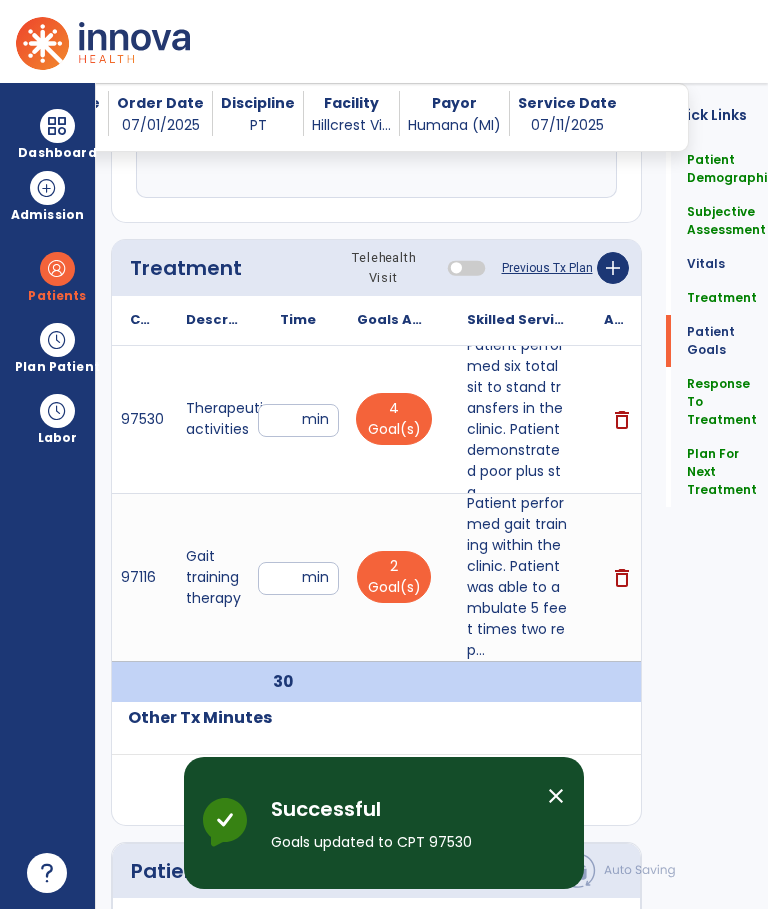 click on "Response To Treatment" 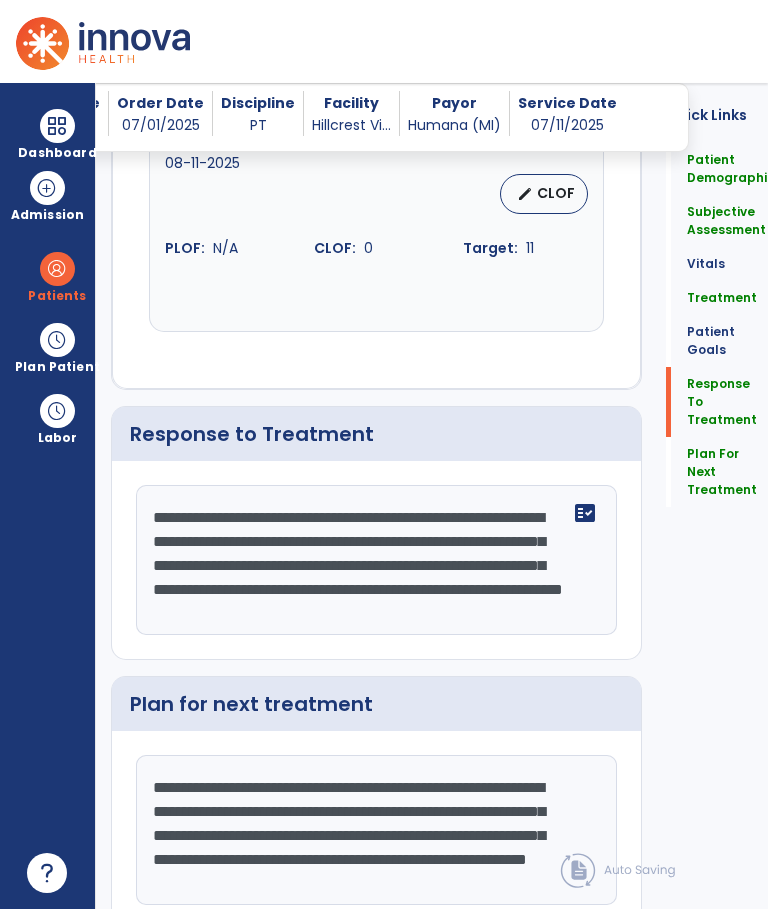click on "**********" 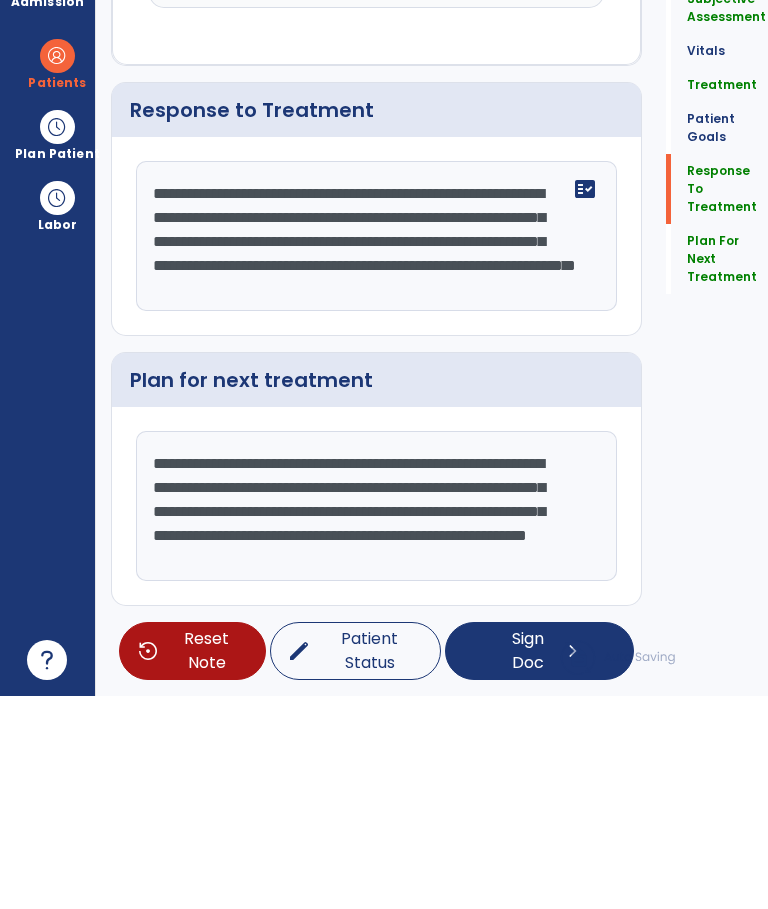 scroll, scrollTop: 5370, scrollLeft: 0, axis: vertical 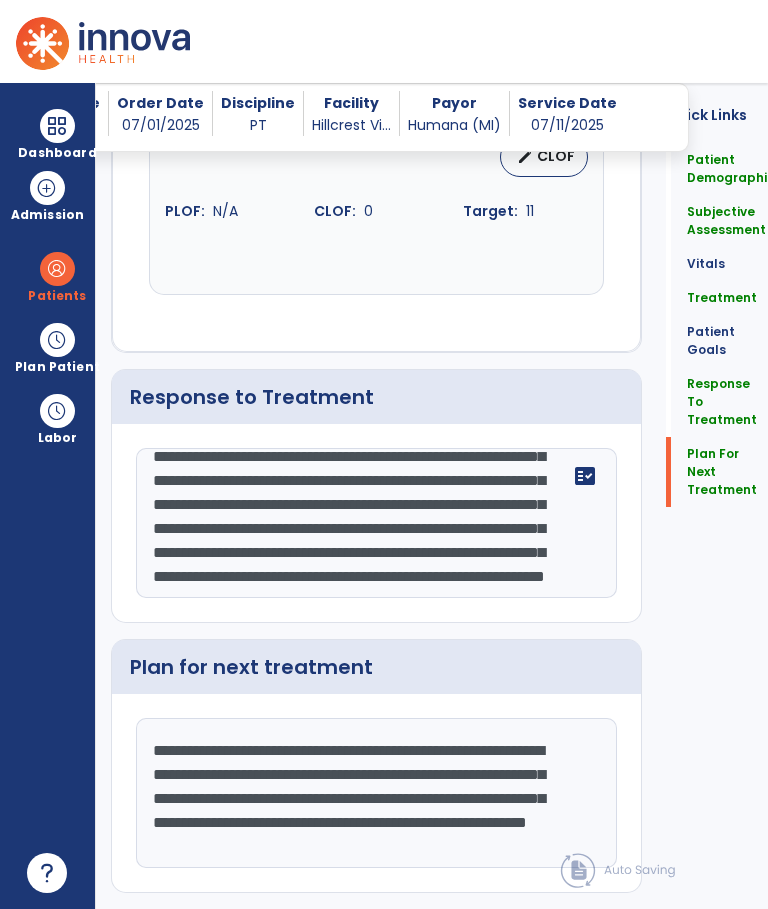 type on "**********" 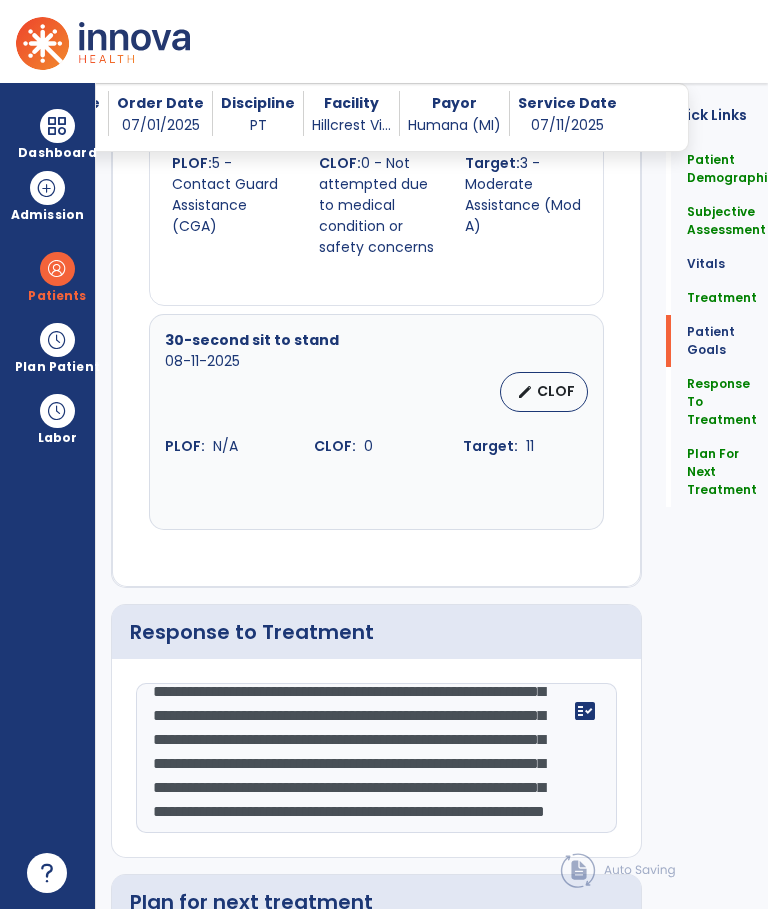 click on "**********" 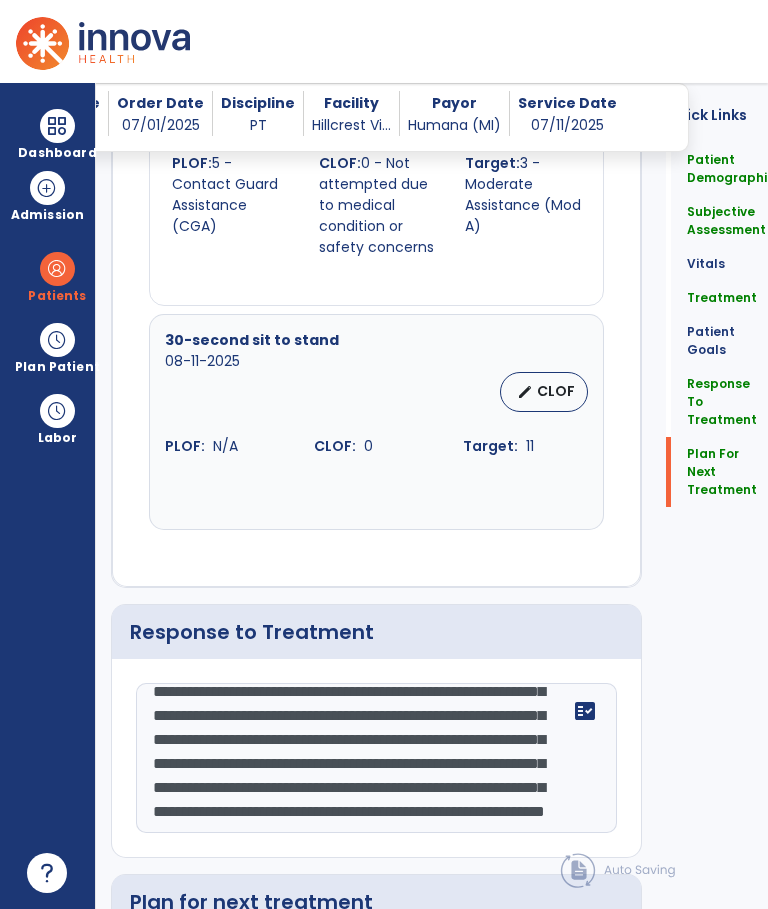 click on "Plan For Next Treatment" 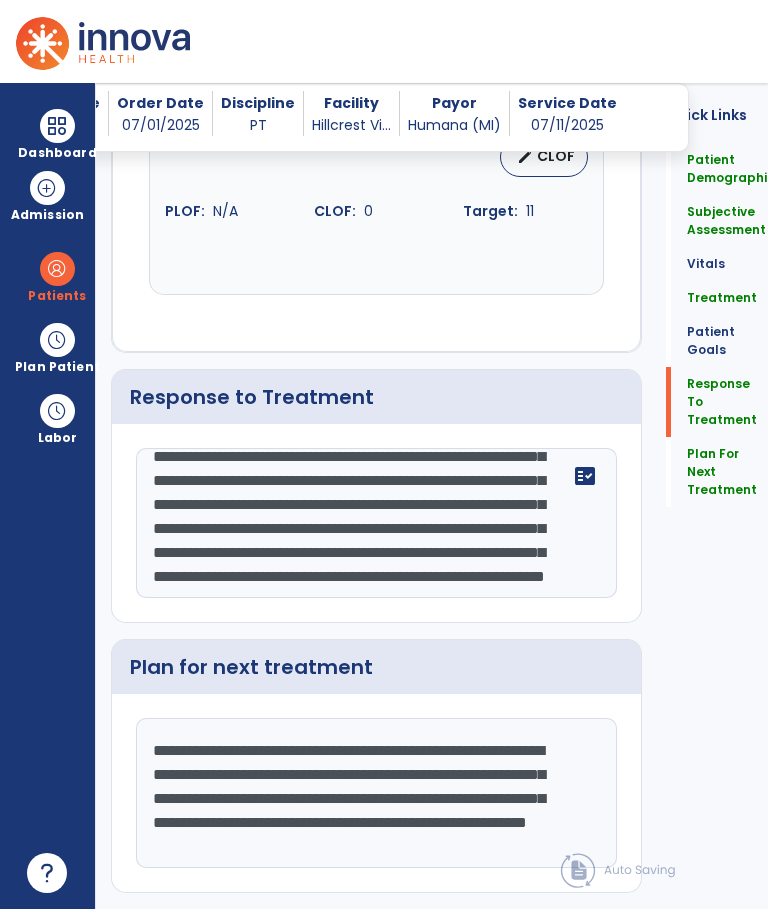 scroll, scrollTop: 5605, scrollLeft: 0, axis: vertical 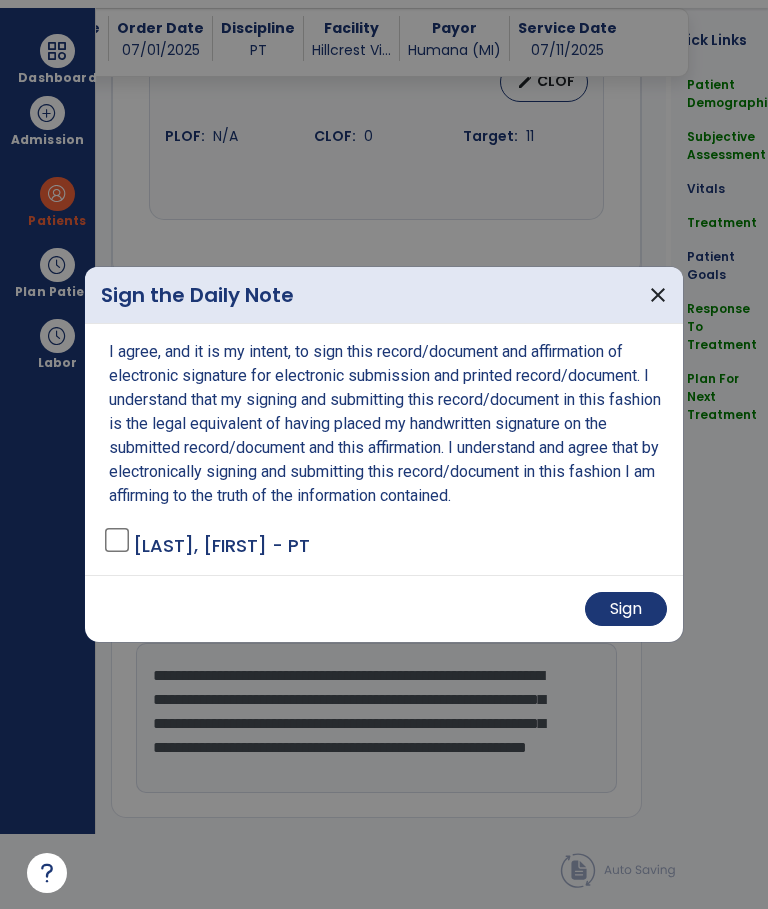 click on "Sign" at bounding box center (626, 609) 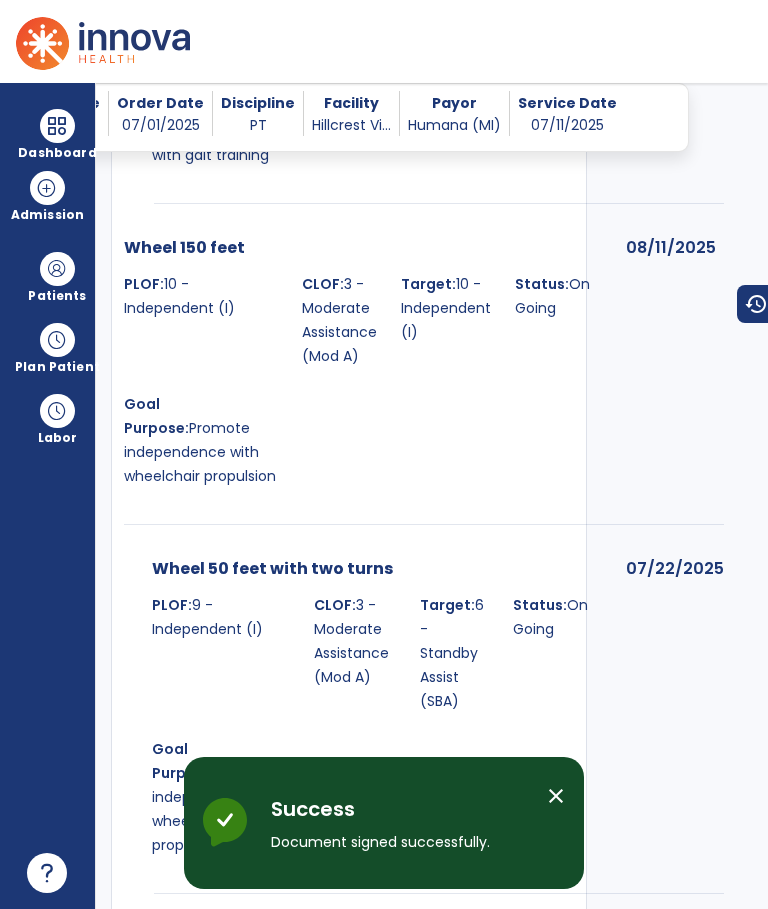 scroll, scrollTop: 75, scrollLeft: 0, axis: vertical 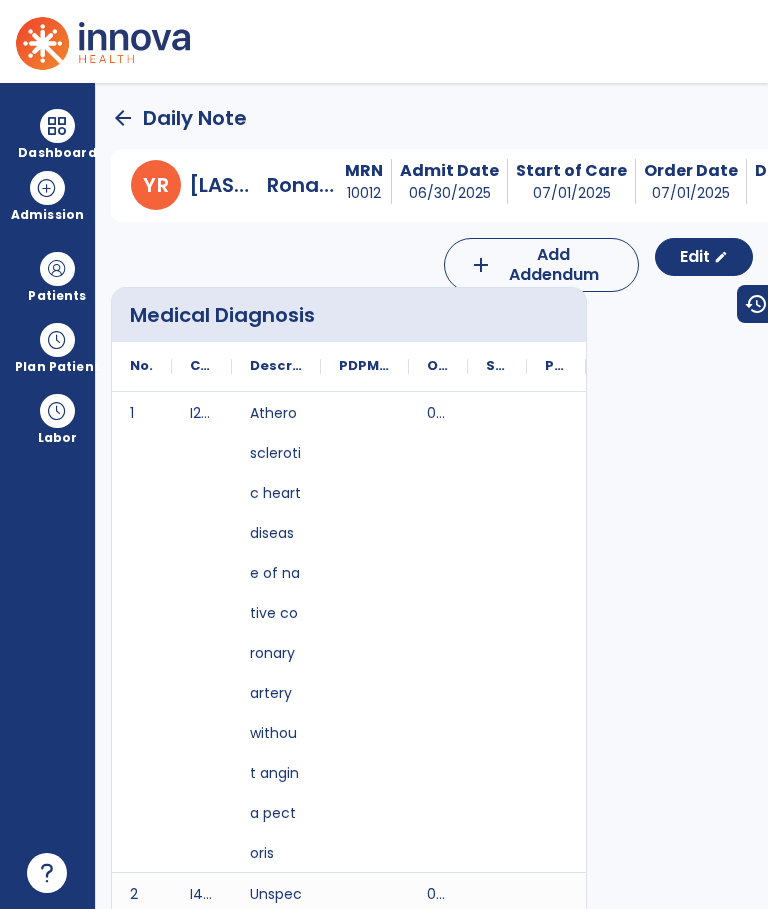 click on "arrow_back" 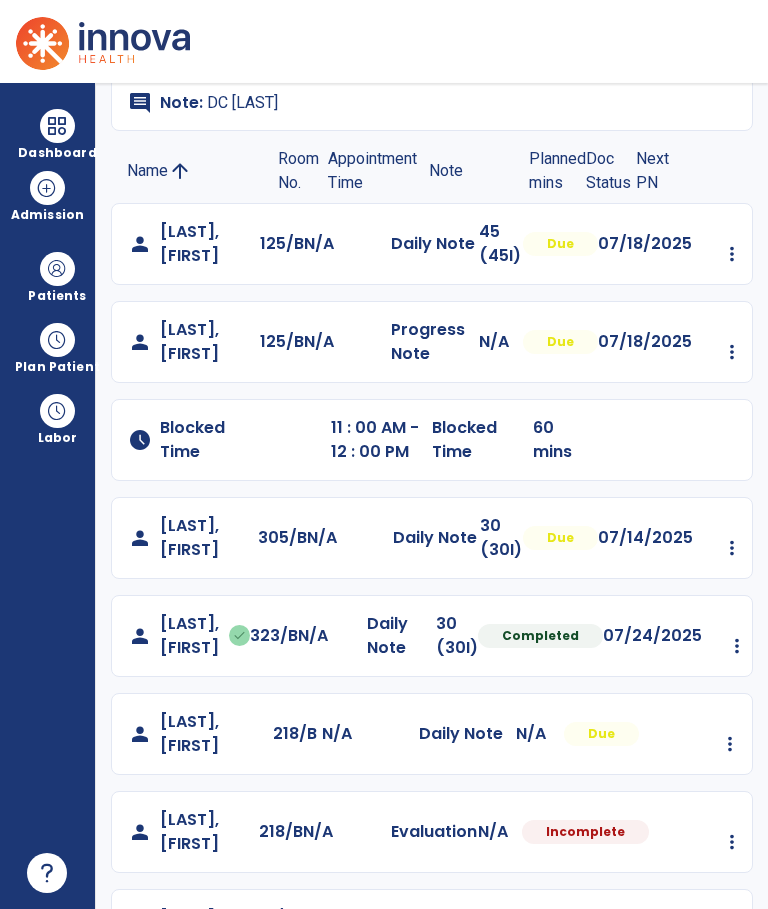 click at bounding box center (732, 254) 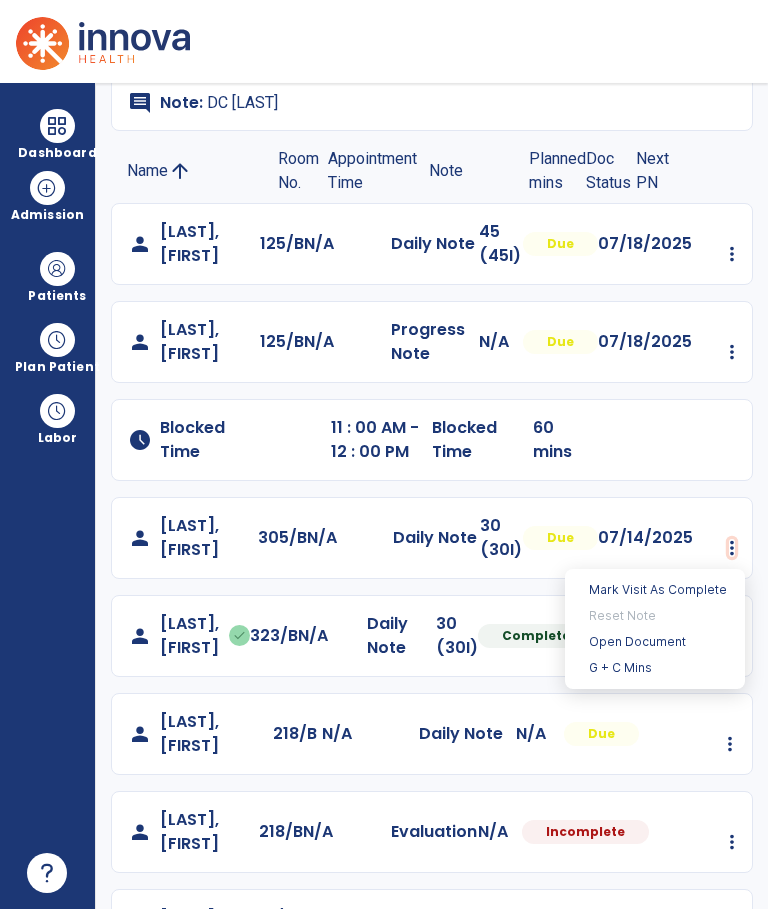 scroll, scrollTop: 219, scrollLeft: 0, axis: vertical 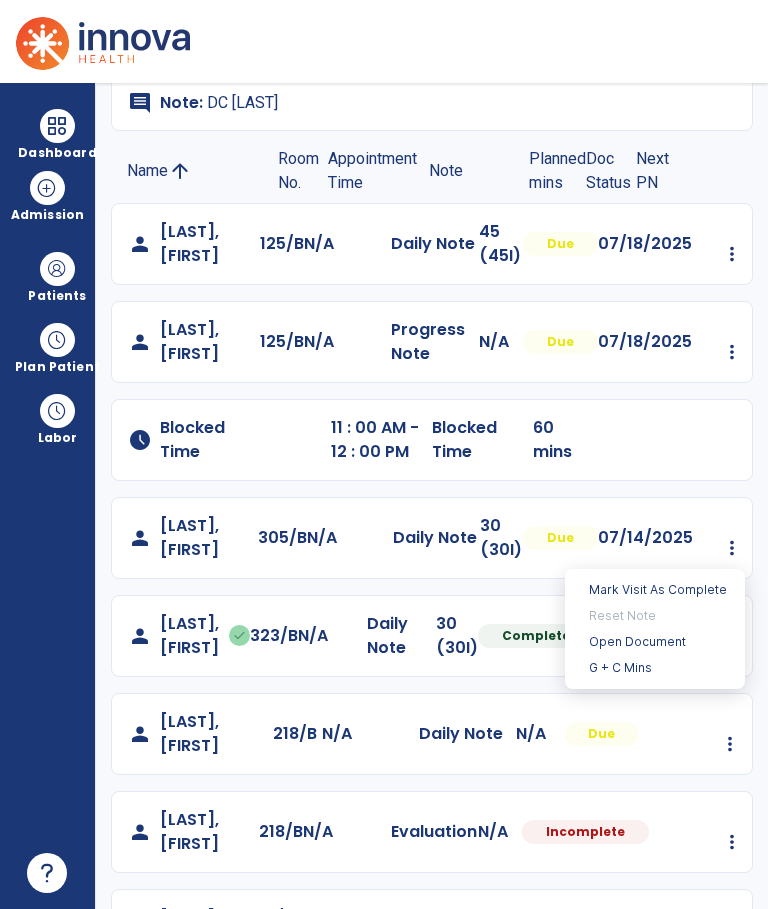 click on "Open Document" at bounding box center [655, 642] 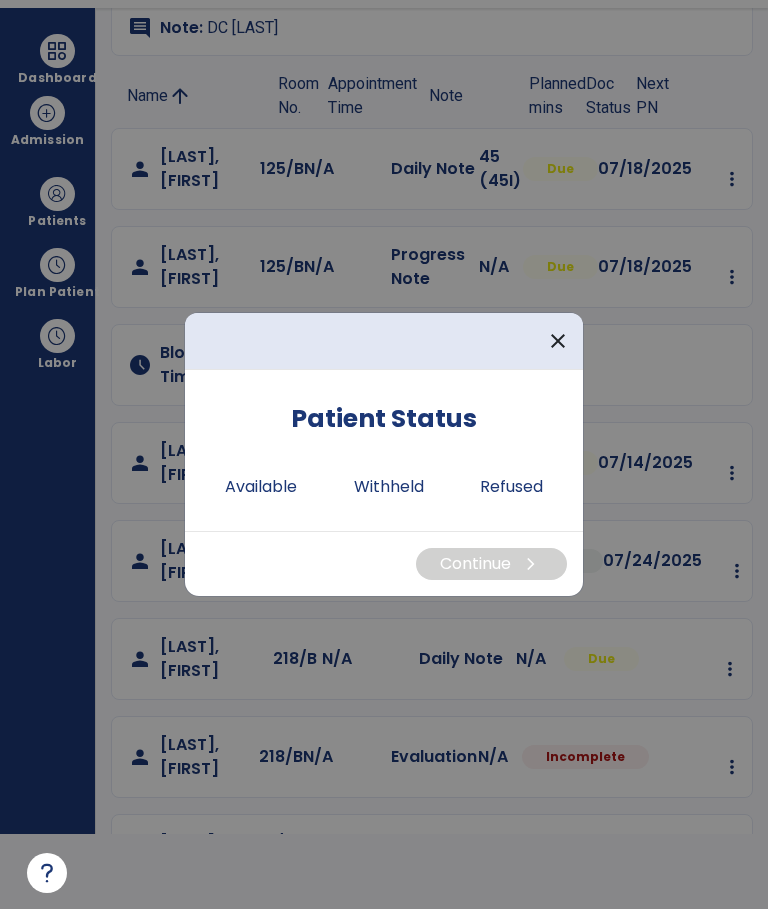 scroll, scrollTop: 0, scrollLeft: 0, axis: both 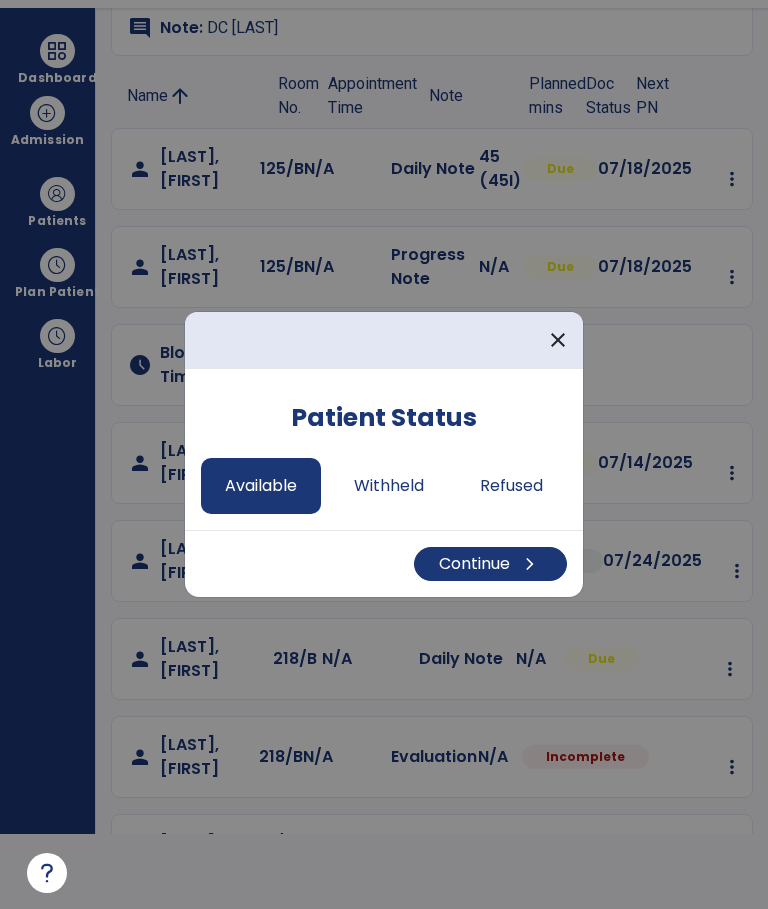 click on "Continue   chevron_right" at bounding box center [490, 564] 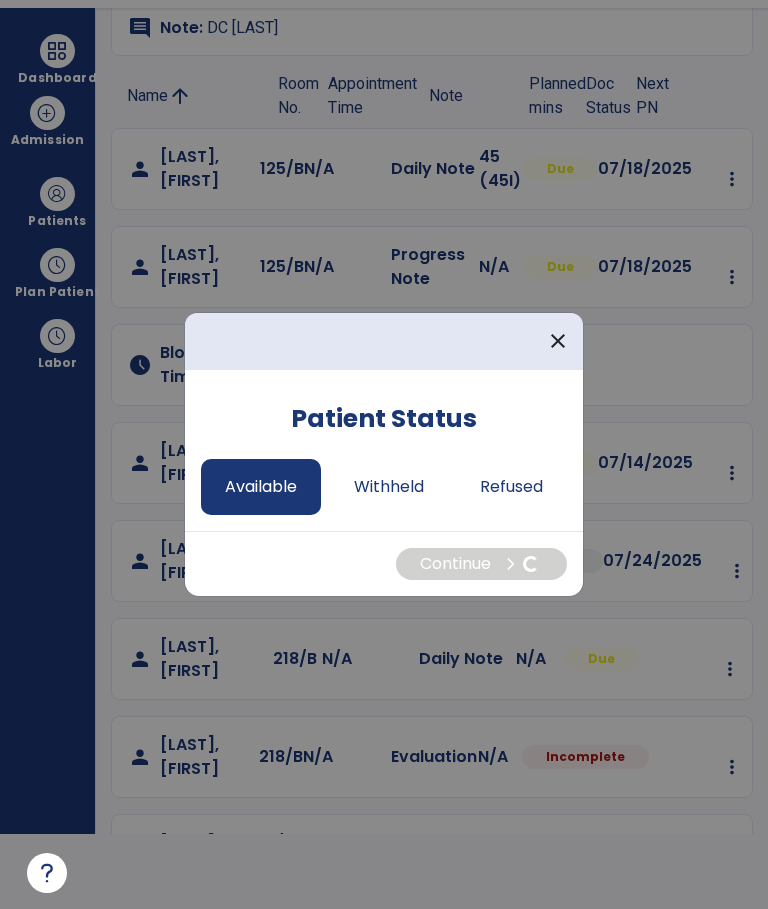 select on "*" 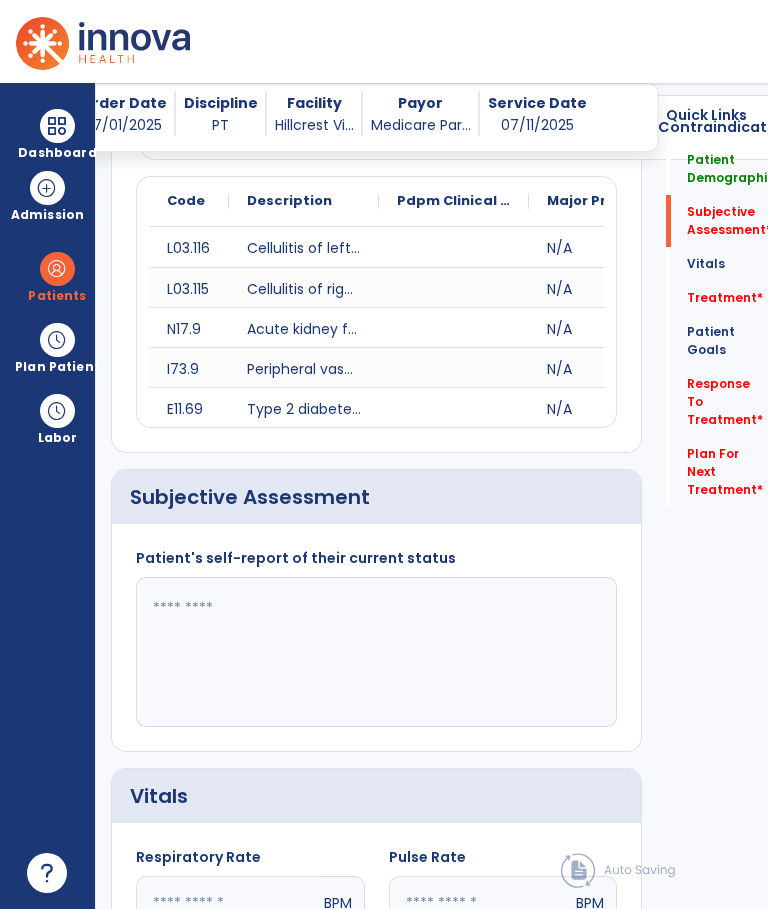 scroll, scrollTop: 75, scrollLeft: 0, axis: vertical 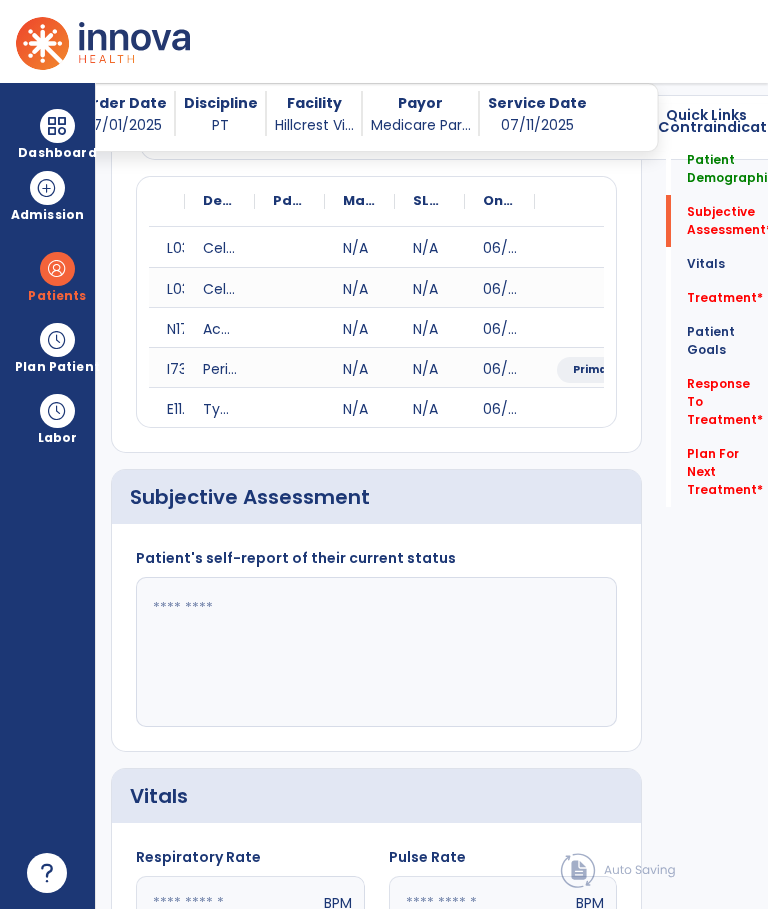 click on "Quick Links  Patient Demographics   Patient Demographics   Subjective Assessment   *  Subjective Assessment   *  Vitals   Vitals   Treatment   *  Treatment   *  Patient Goals   Patient Goals   Response To Treatment   *  Response To Treatment   *  Plan For Next Treatment   *  Plan For Next Treatment   *" 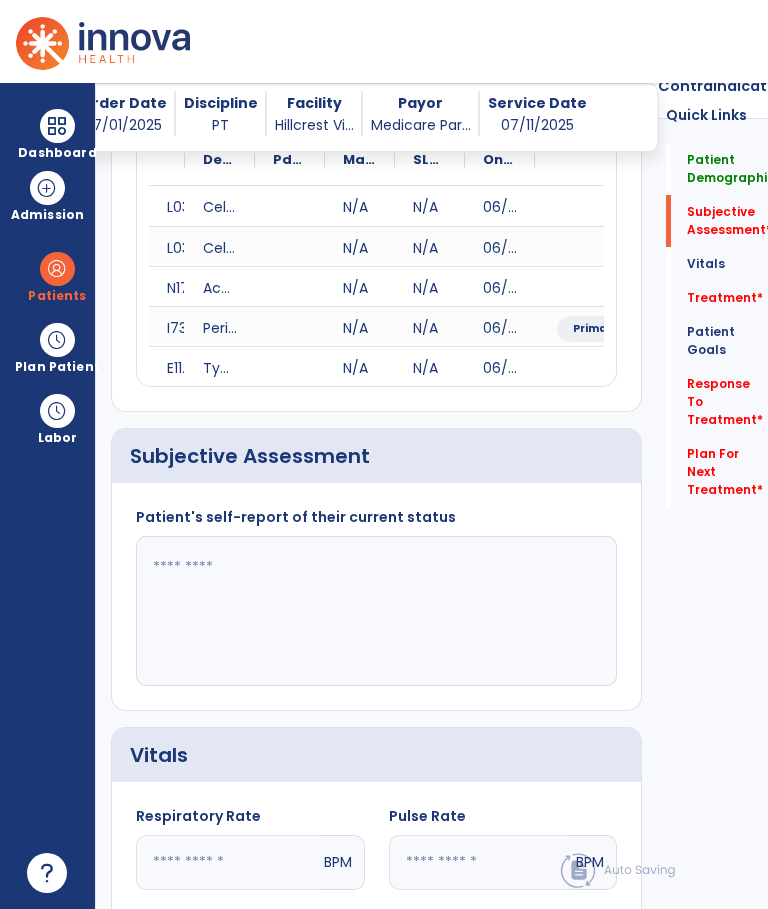scroll, scrollTop: 296, scrollLeft: 0, axis: vertical 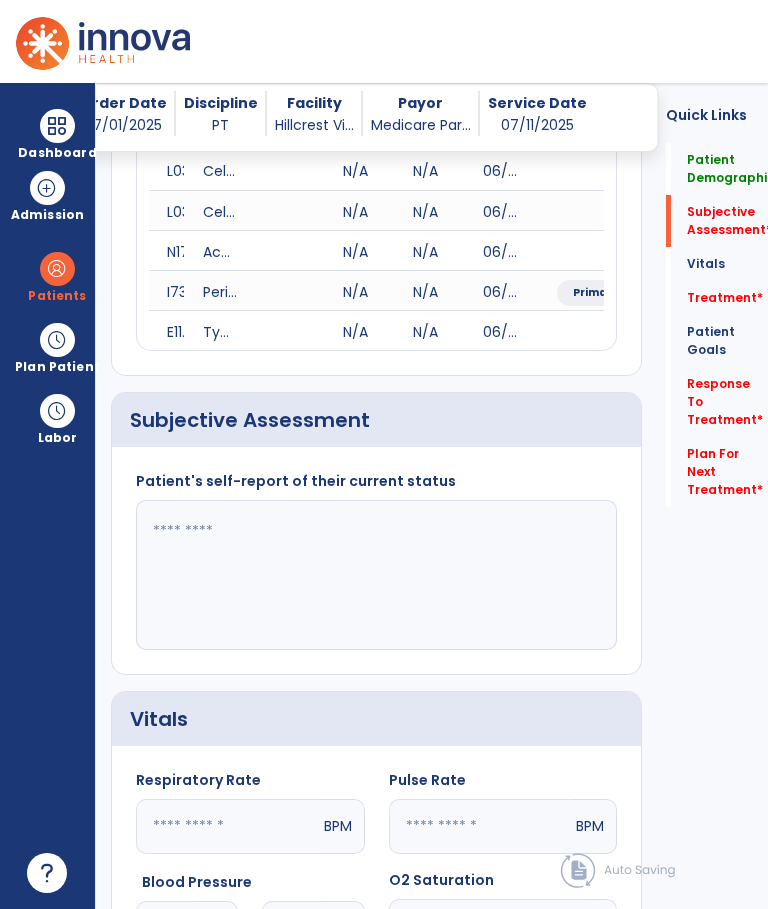 click 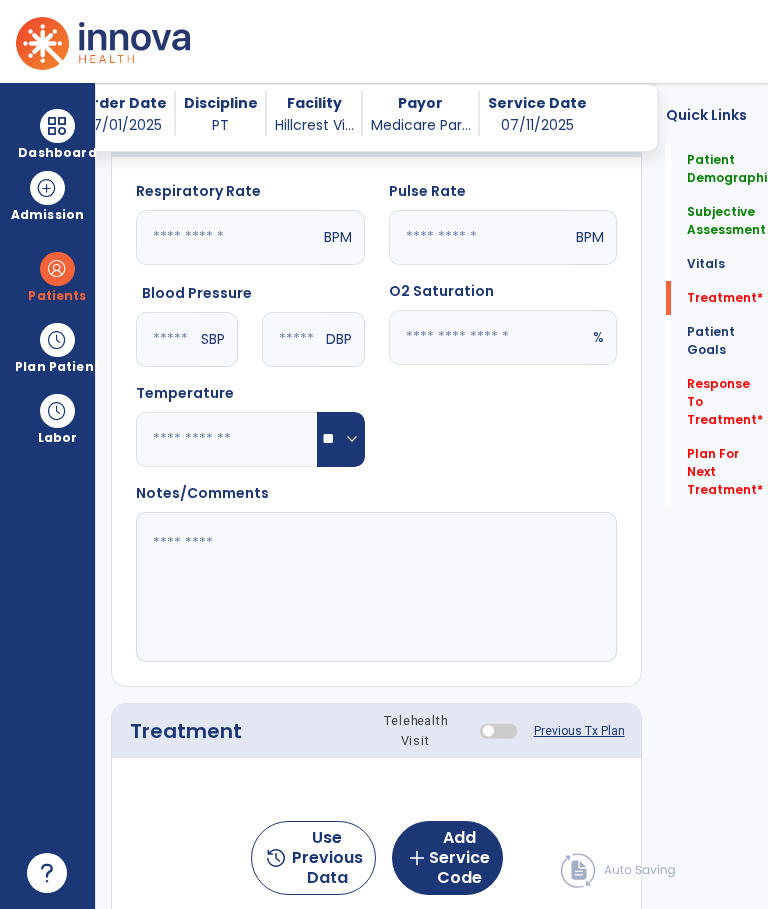 scroll, scrollTop: 1224, scrollLeft: 0, axis: vertical 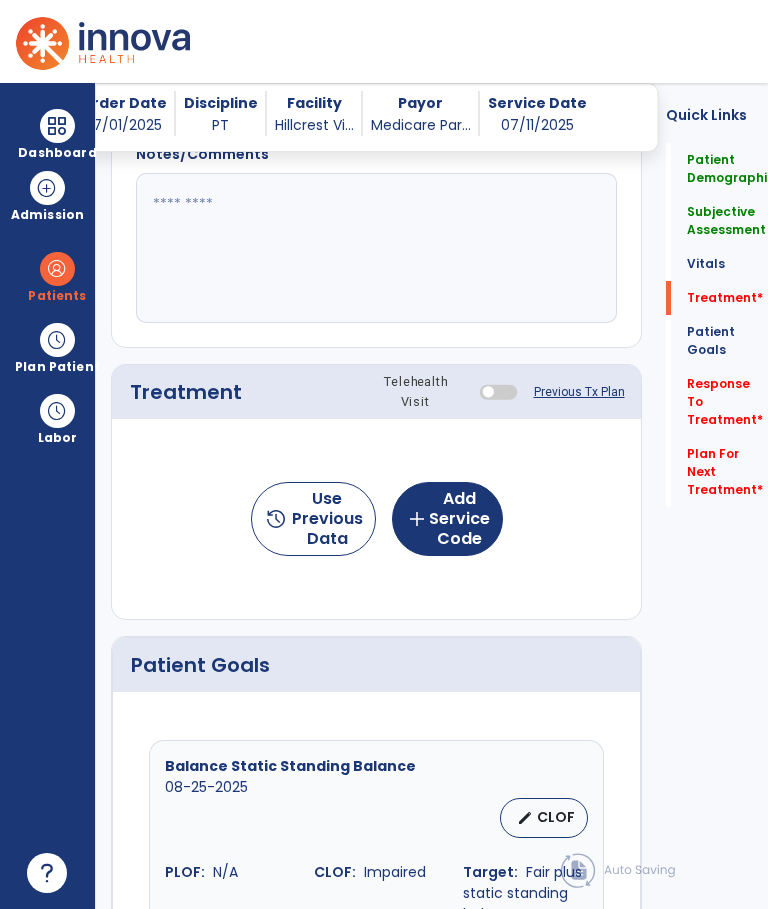 type on "**********" 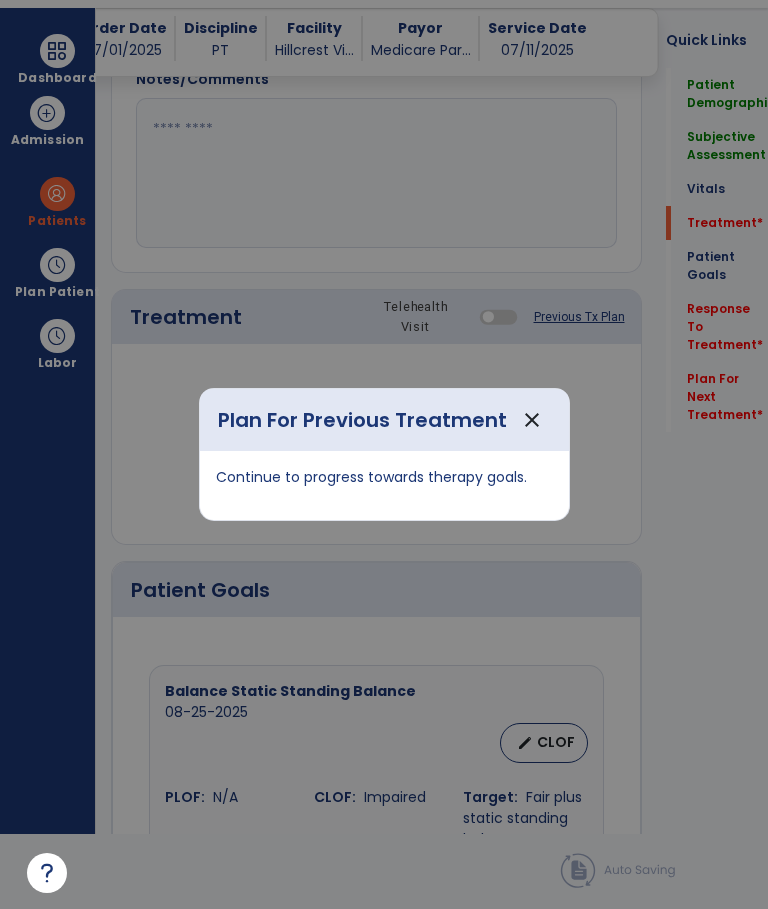 scroll, scrollTop: 0, scrollLeft: 0, axis: both 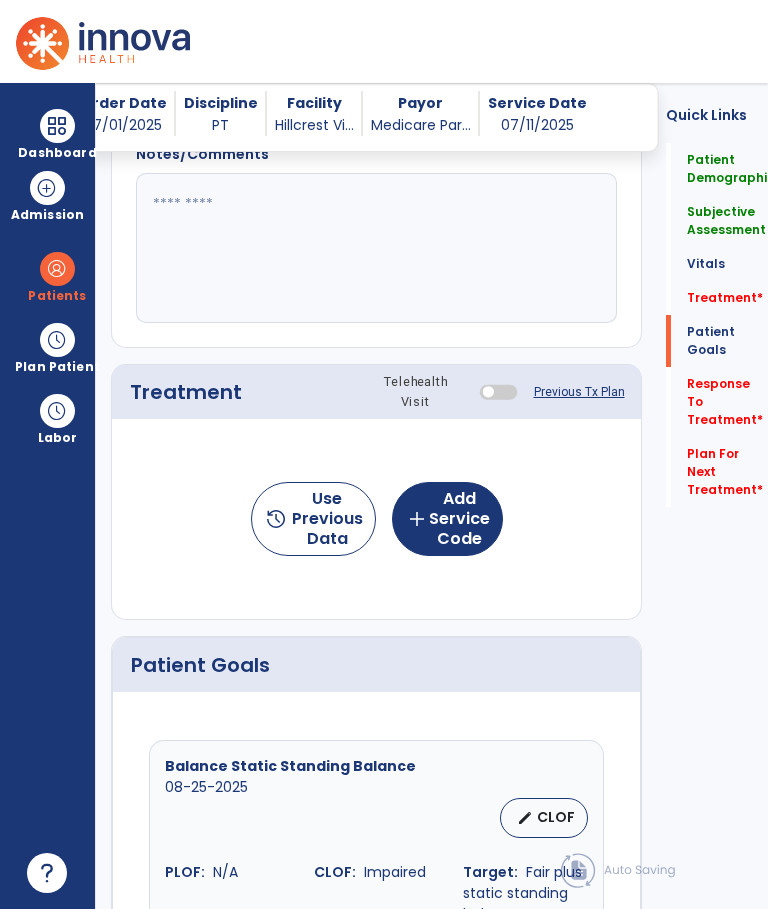 click on "Response To Treatment   *" 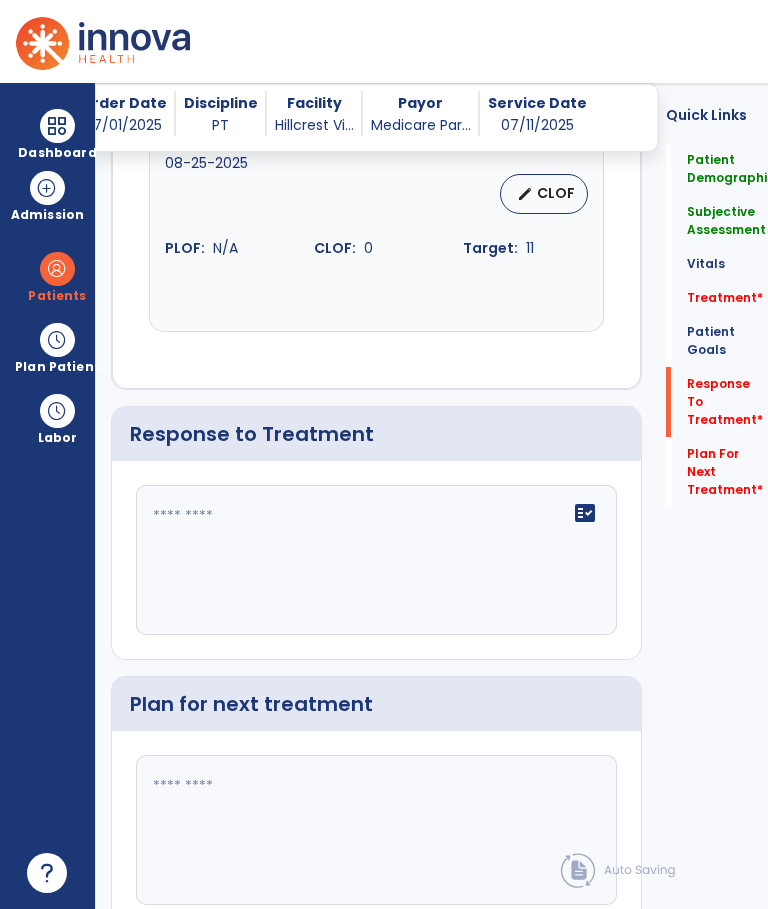 scroll, scrollTop: 5122, scrollLeft: 0, axis: vertical 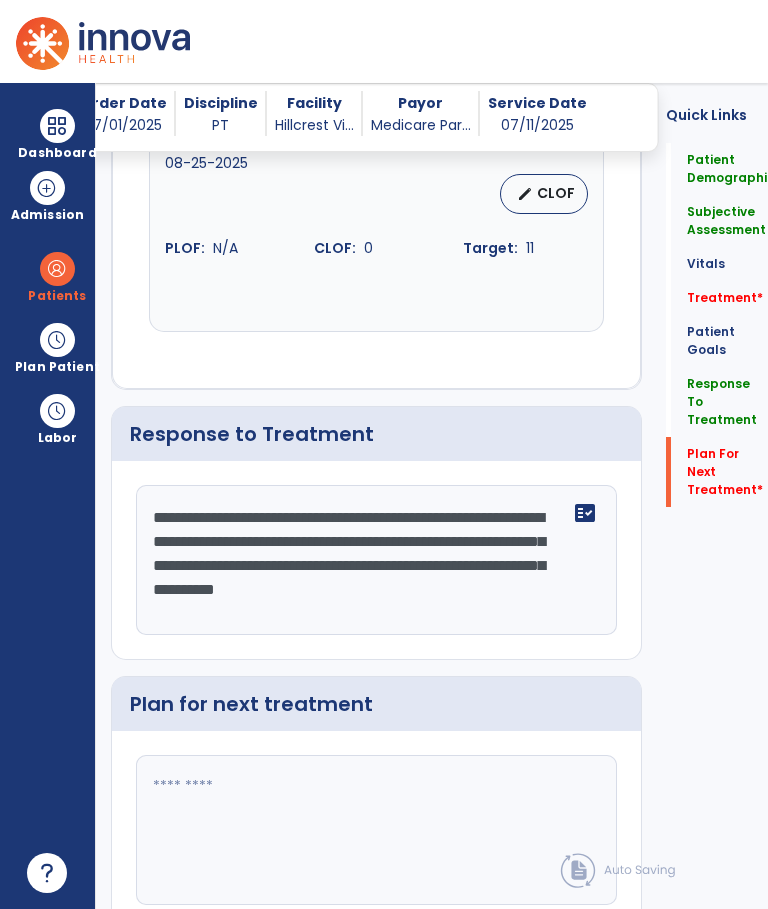 type on "**********" 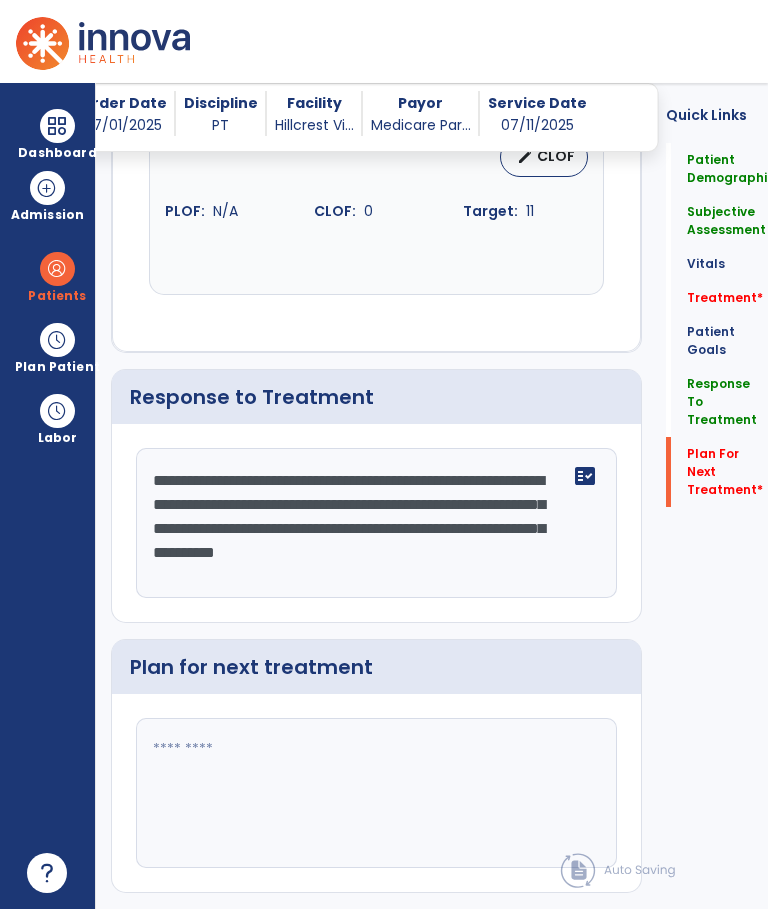 click 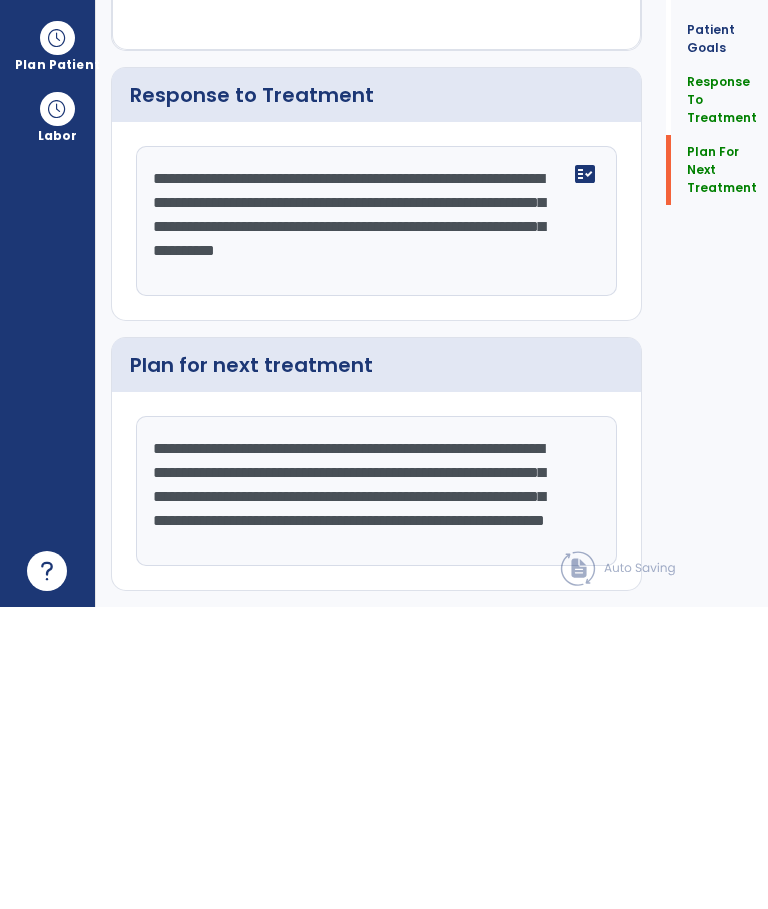 scroll, scrollTop: 15, scrollLeft: 0, axis: vertical 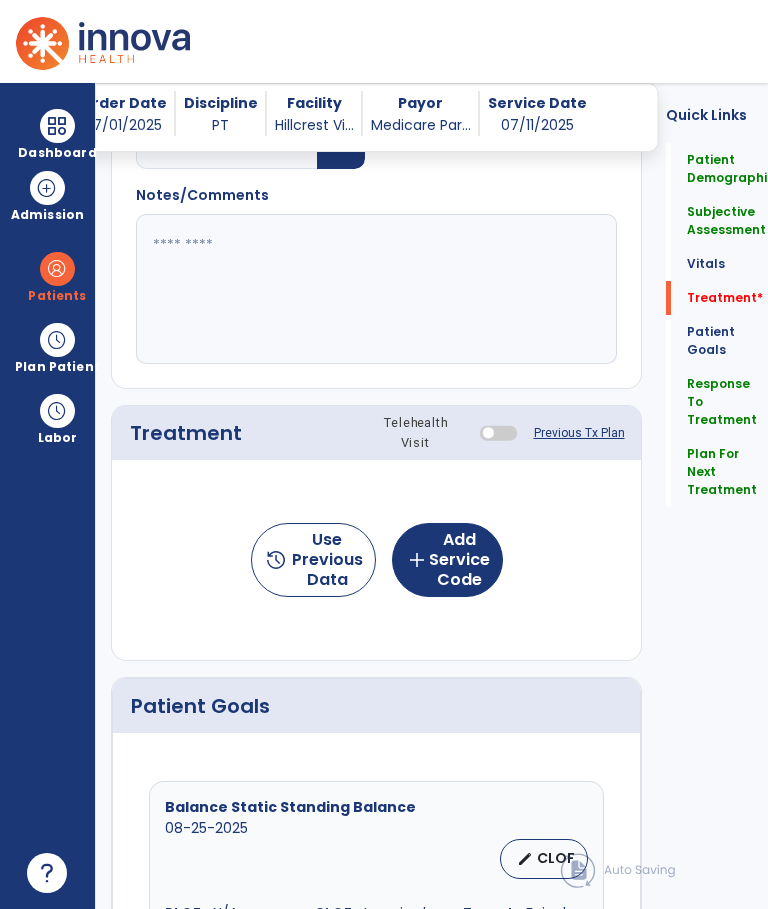 type on "**********" 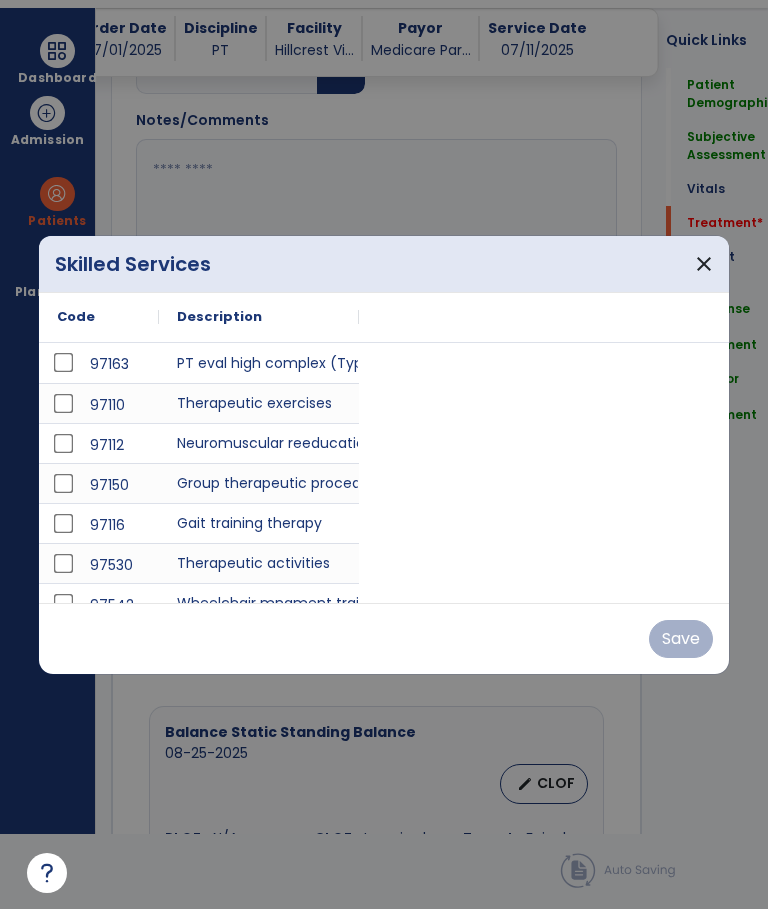 scroll, scrollTop: 0, scrollLeft: 0, axis: both 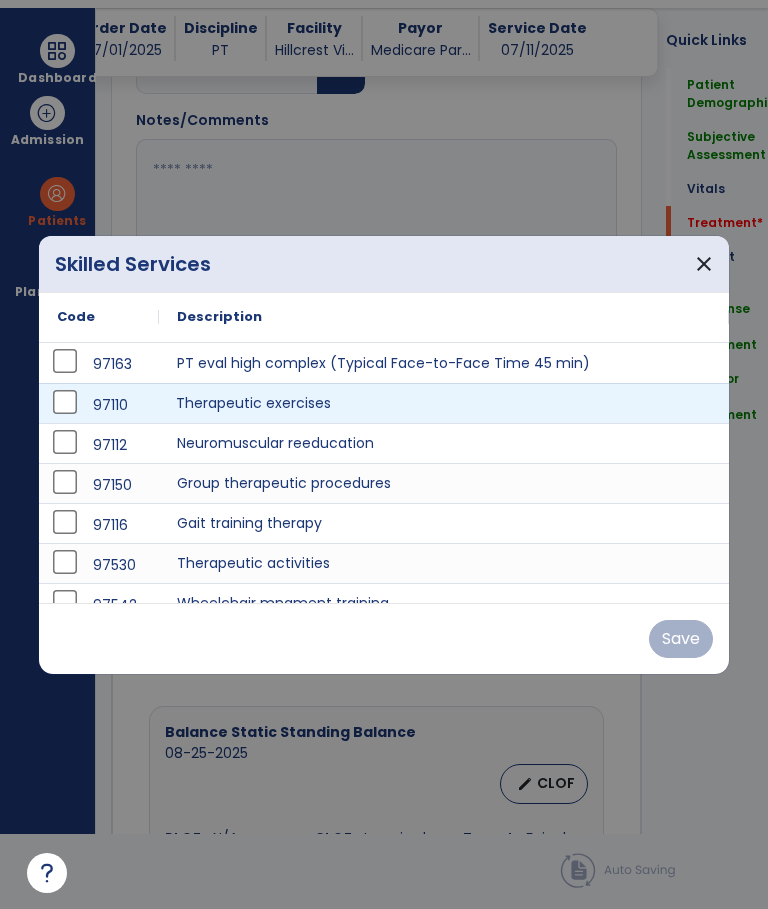 click on "Therapeutic exercises" at bounding box center [443, 403] 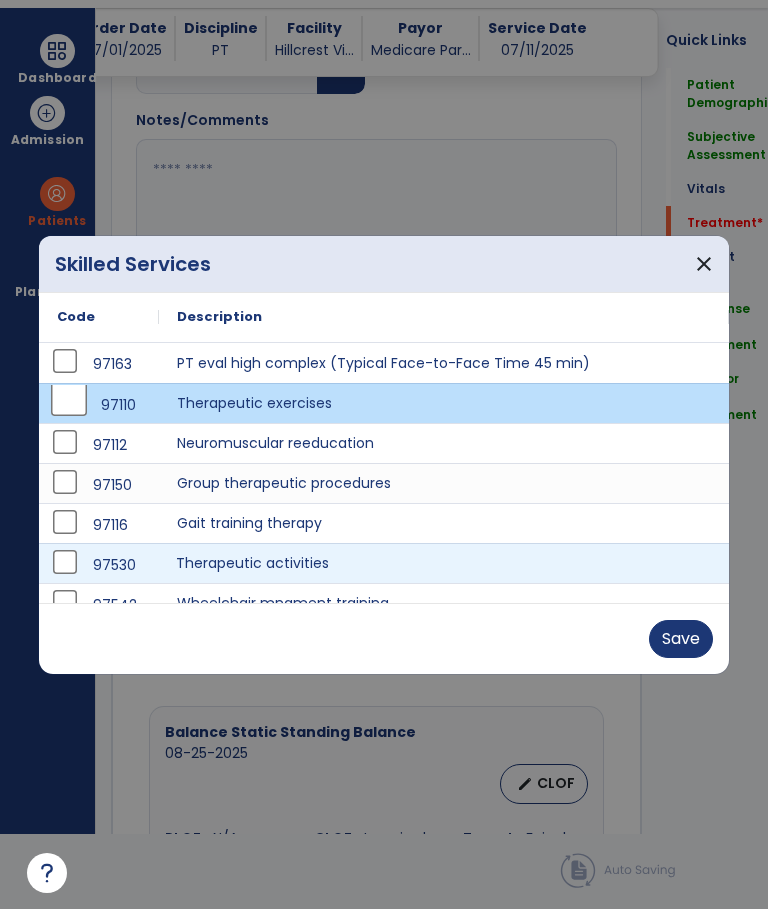 click on "Therapeutic activities" at bounding box center [443, 563] 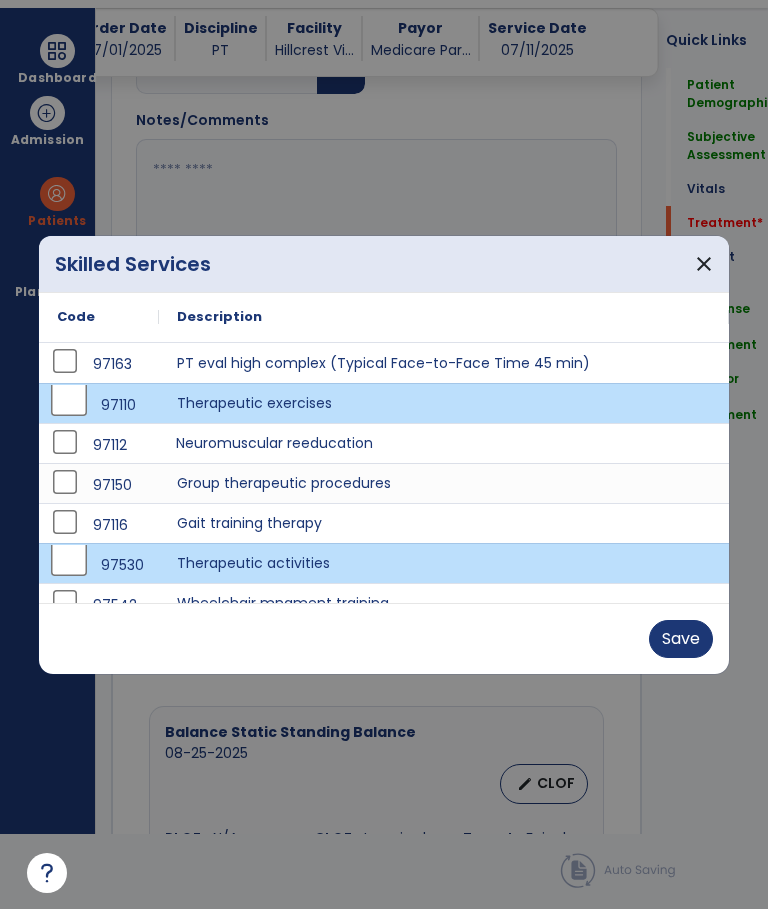 click on "Neuromuscular reeducation" at bounding box center (443, 443) 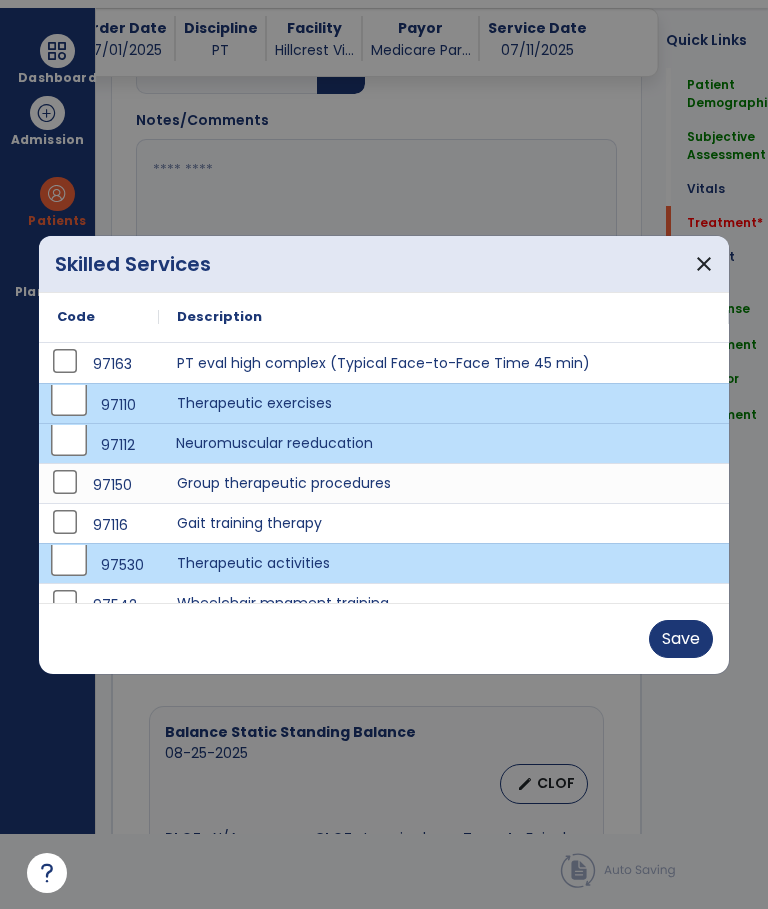 click on "Save" at bounding box center (681, 639) 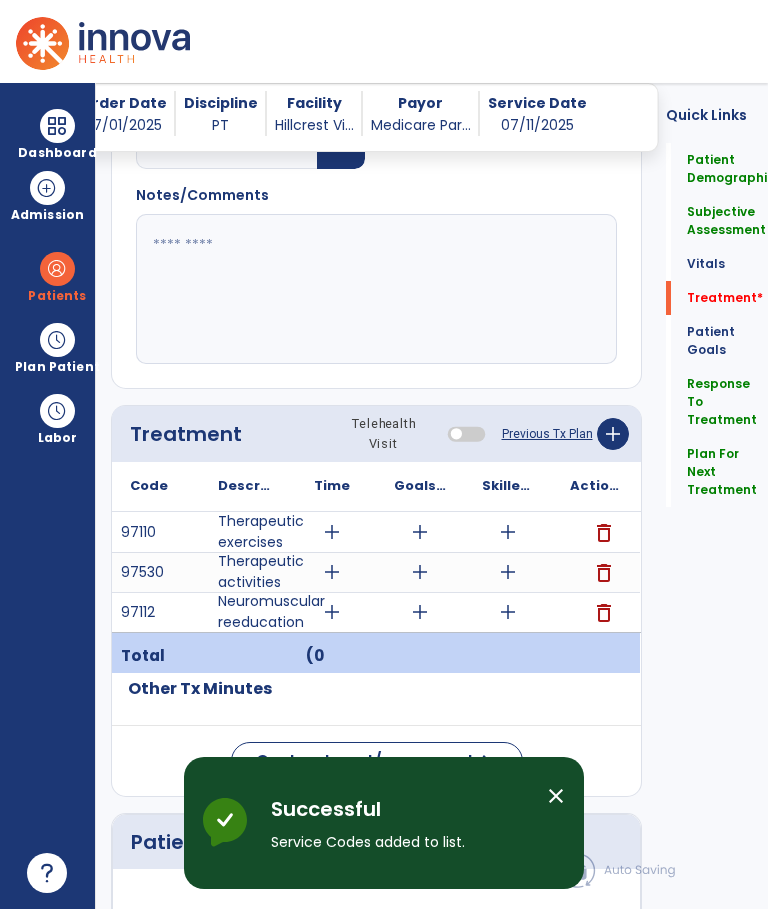 scroll, scrollTop: 75, scrollLeft: 0, axis: vertical 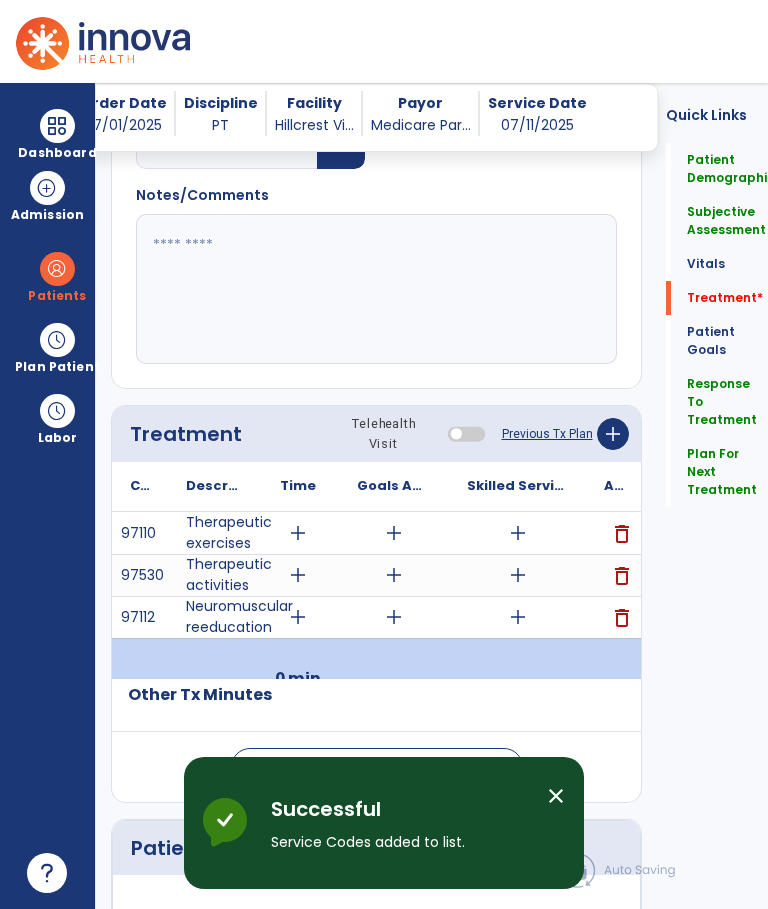 click on "add" at bounding box center (298, 533) 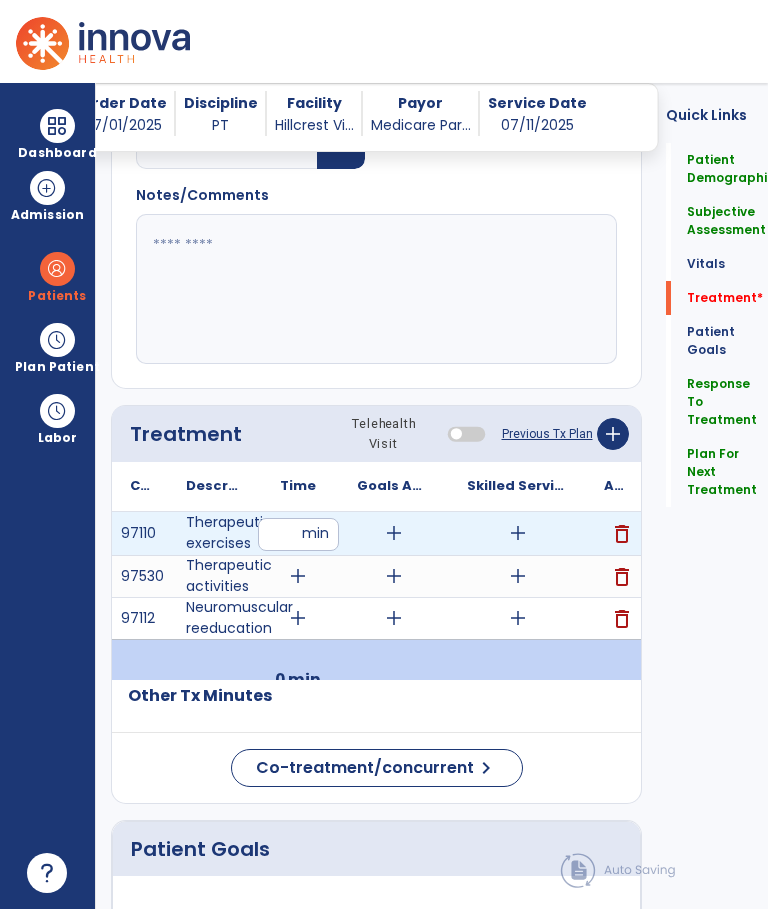scroll, scrollTop: 7, scrollLeft: 0, axis: vertical 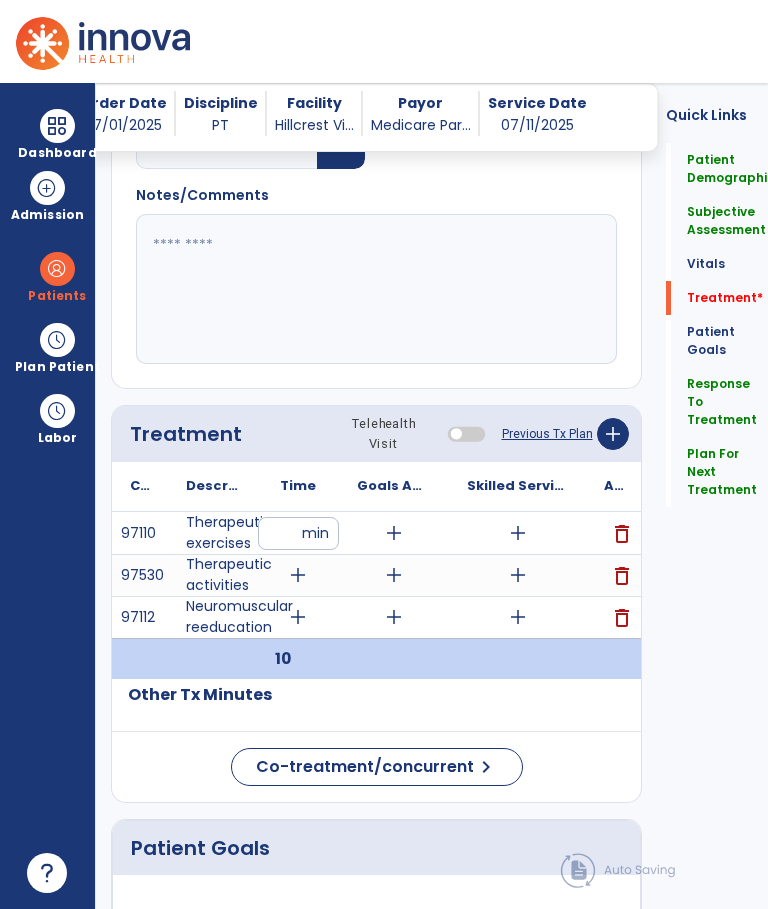 click on "add" at bounding box center [298, 575] 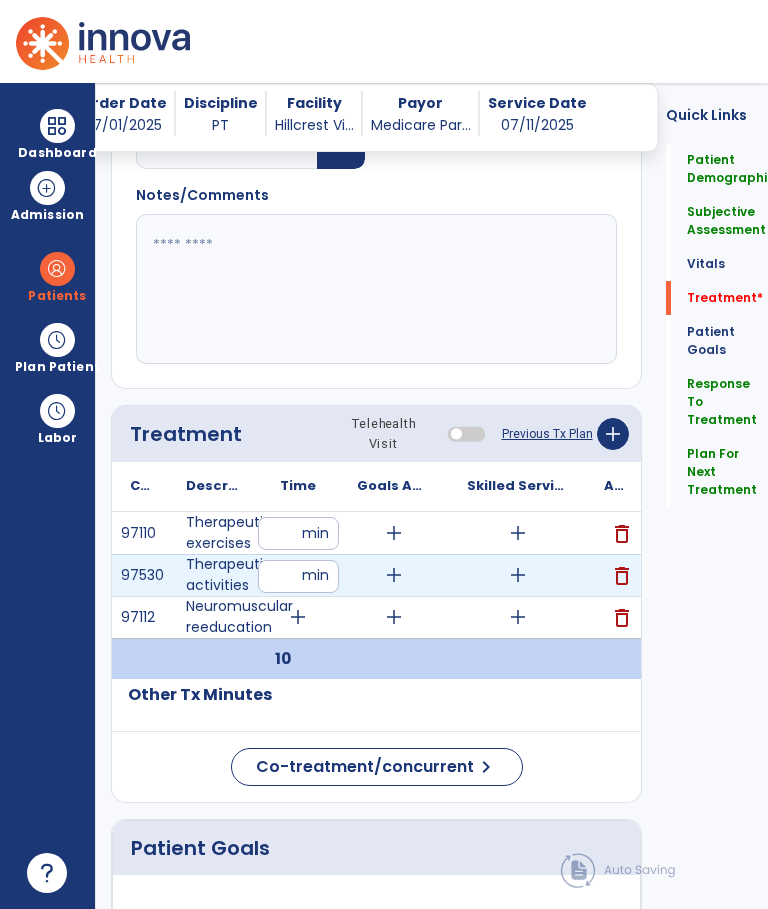 scroll, scrollTop: 6, scrollLeft: 0, axis: vertical 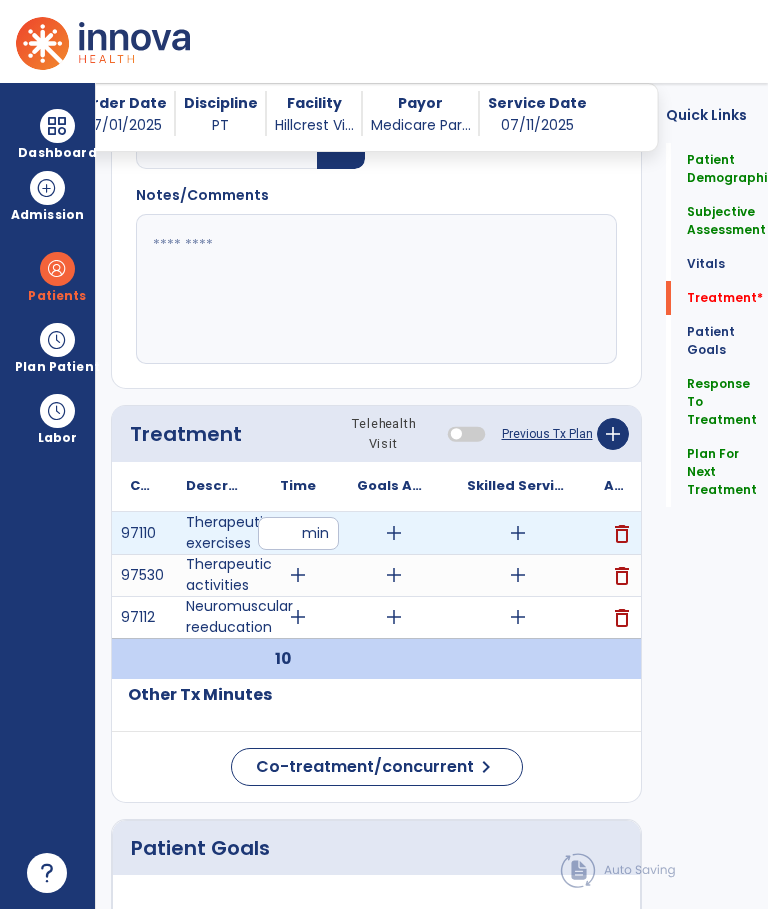 click on "**" at bounding box center [298, 533] 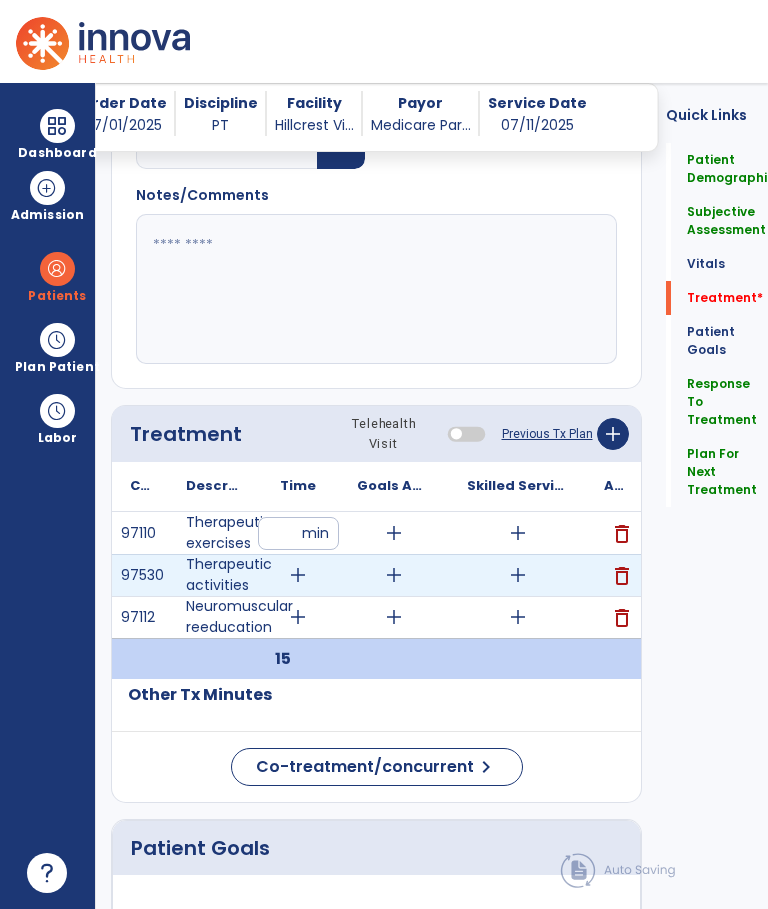 click on "add" at bounding box center [298, 575] 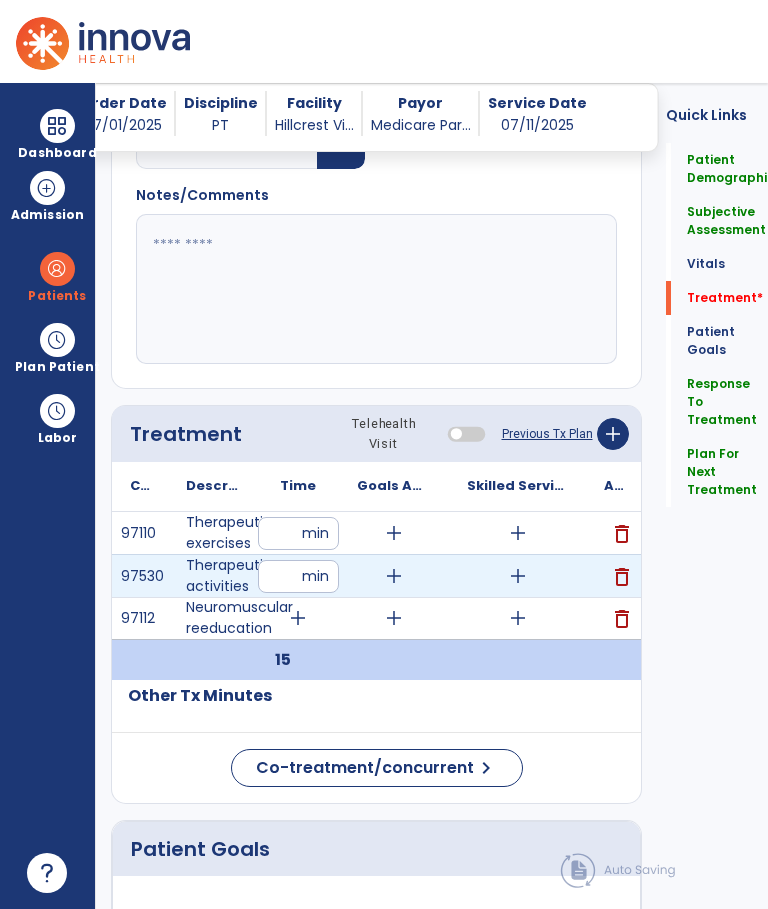scroll, scrollTop: 6, scrollLeft: 0, axis: vertical 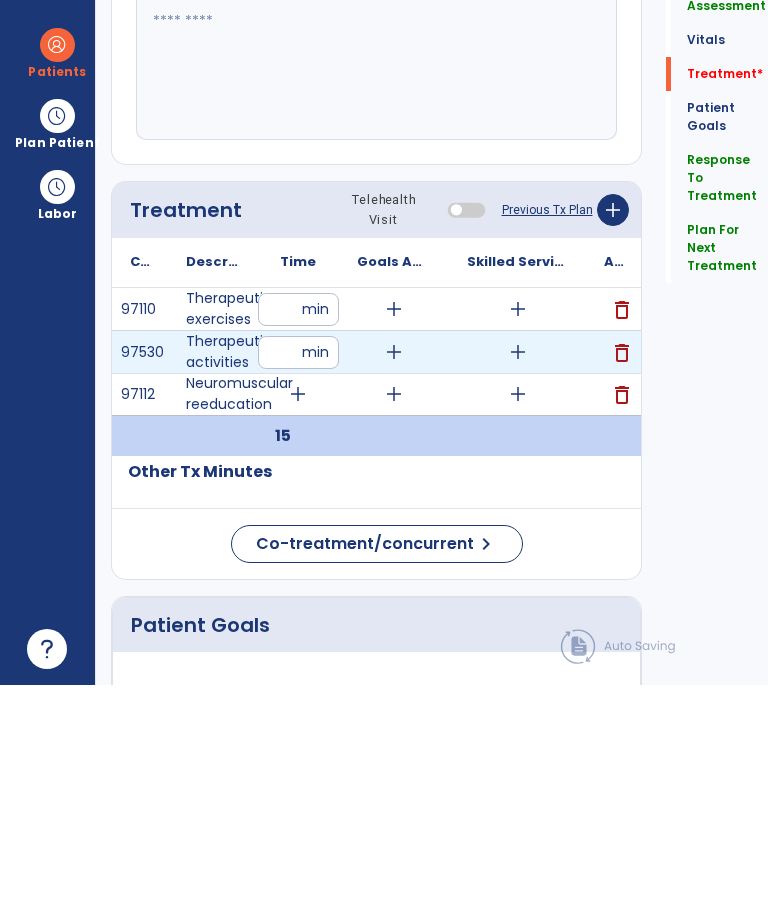 type on "**" 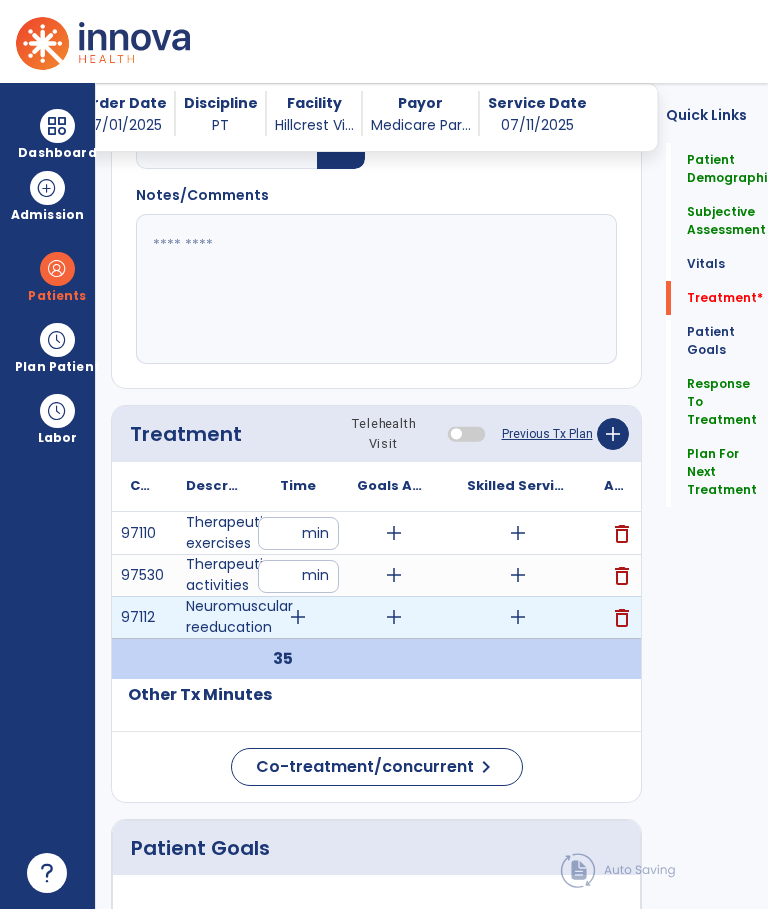 click on "add" at bounding box center [298, 617] 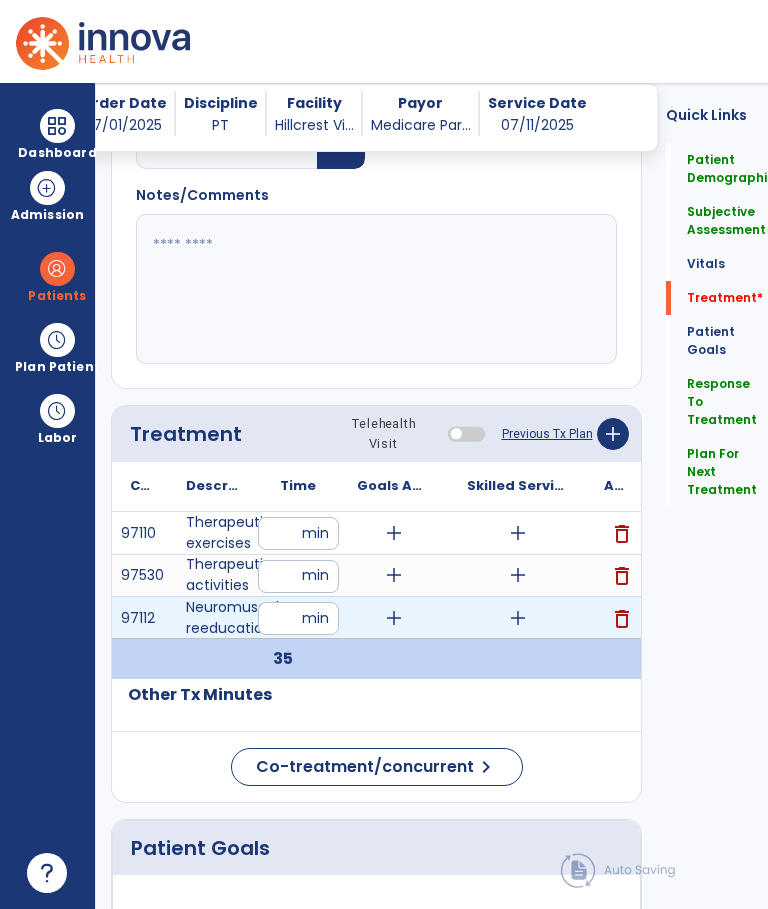 scroll, scrollTop: 6, scrollLeft: 0, axis: vertical 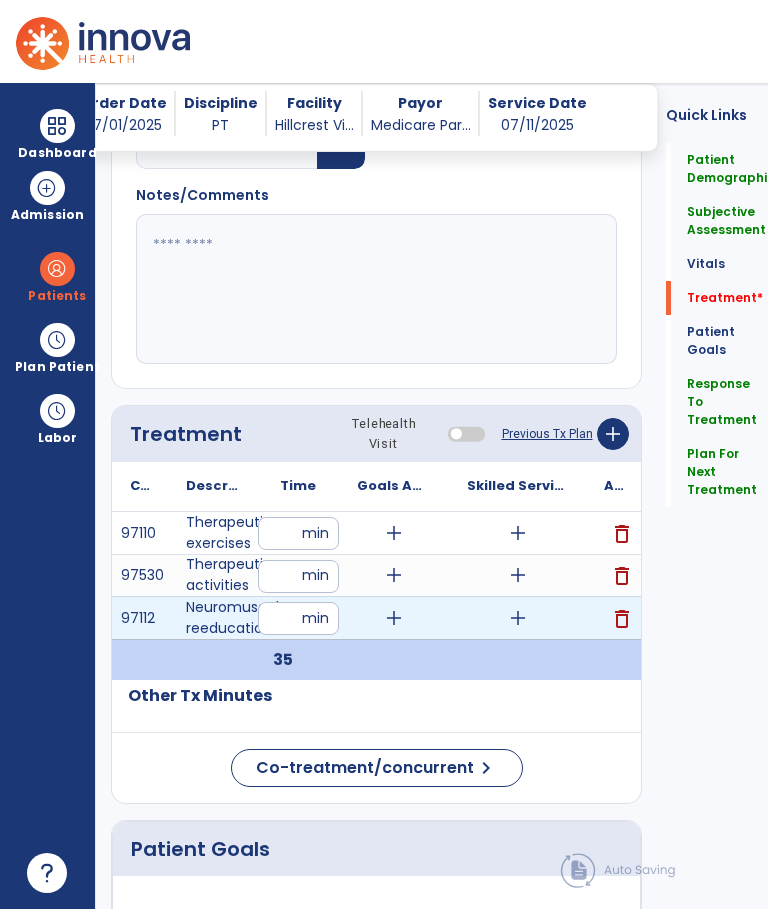 click at bounding box center [298, 618] 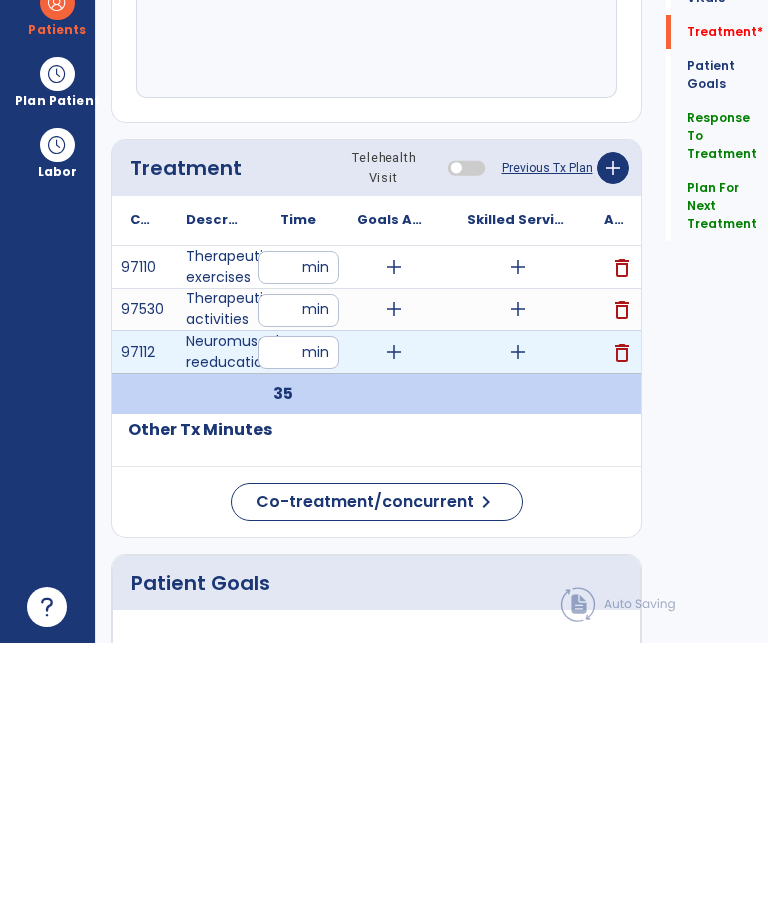 type on "**" 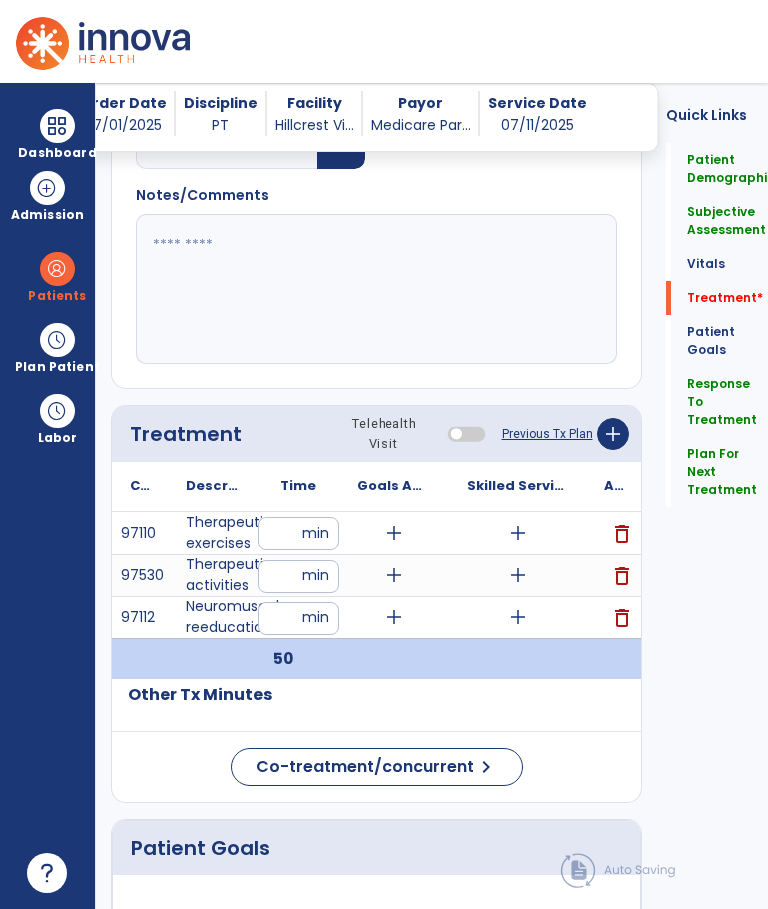 click on "add" at bounding box center (394, 533) 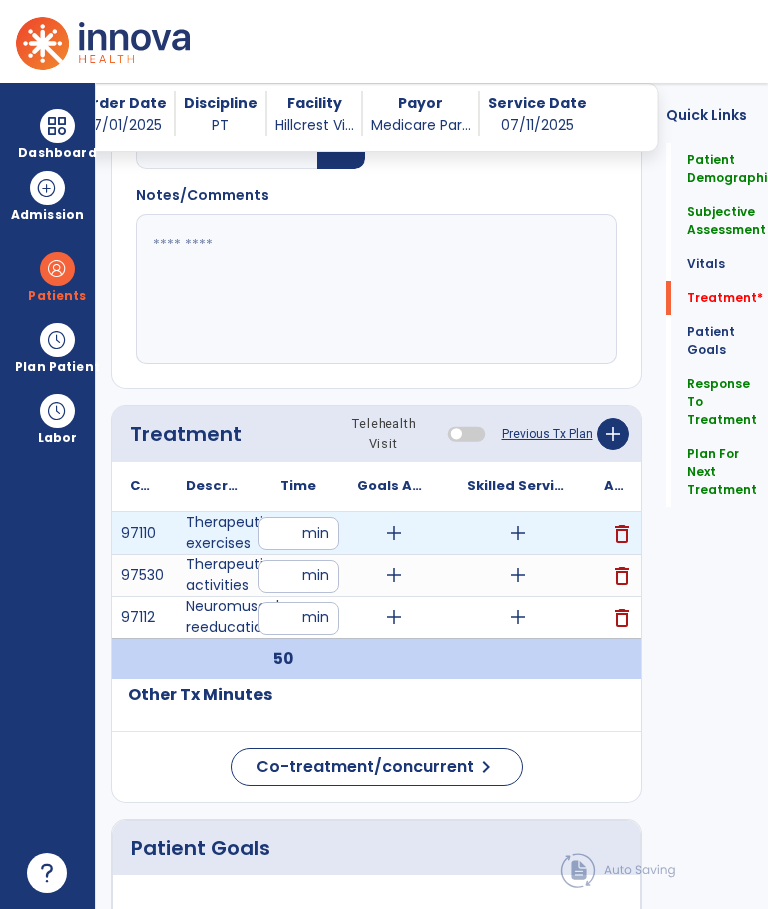 scroll, scrollTop: 0, scrollLeft: 0, axis: both 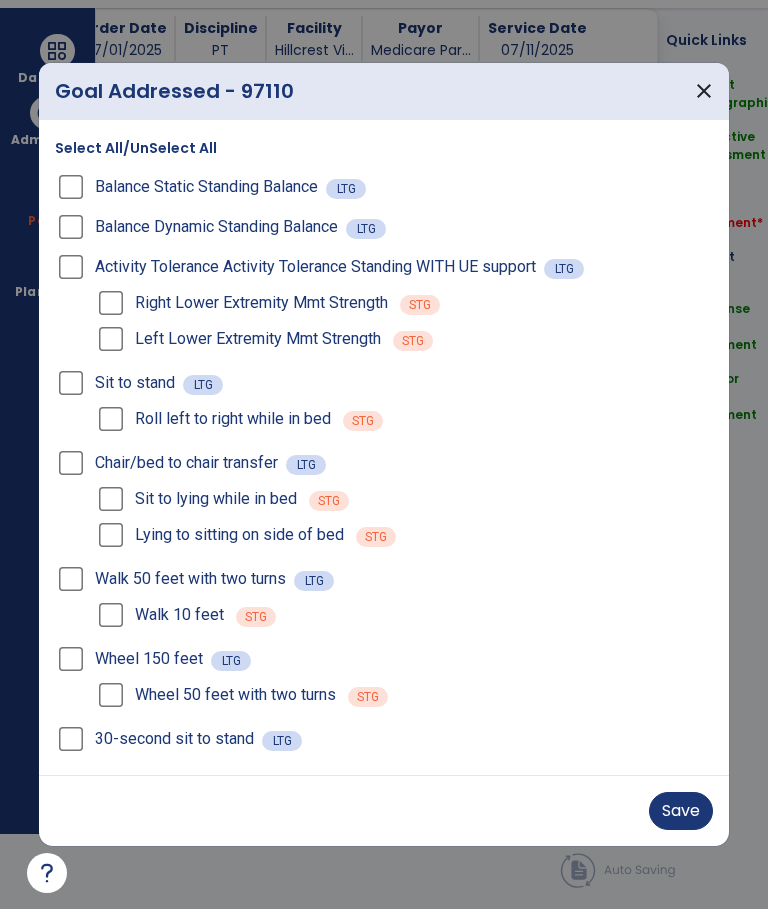 click on "Save" at bounding box center [681, 811] 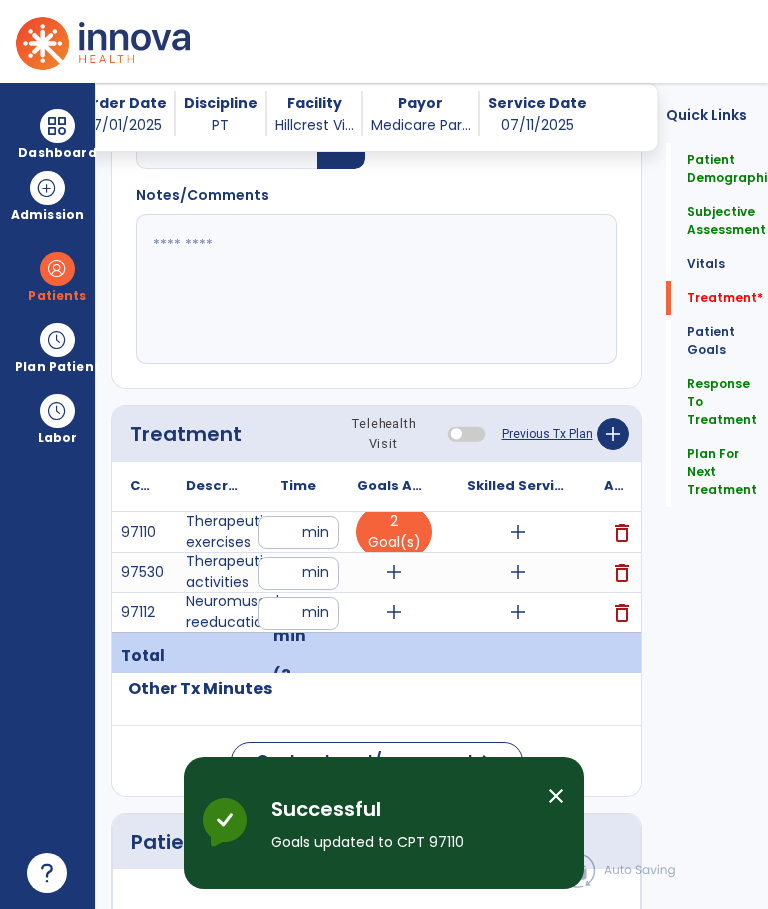 scroll, scrollTop: 75, scrollLeft: 0, axis: vertical 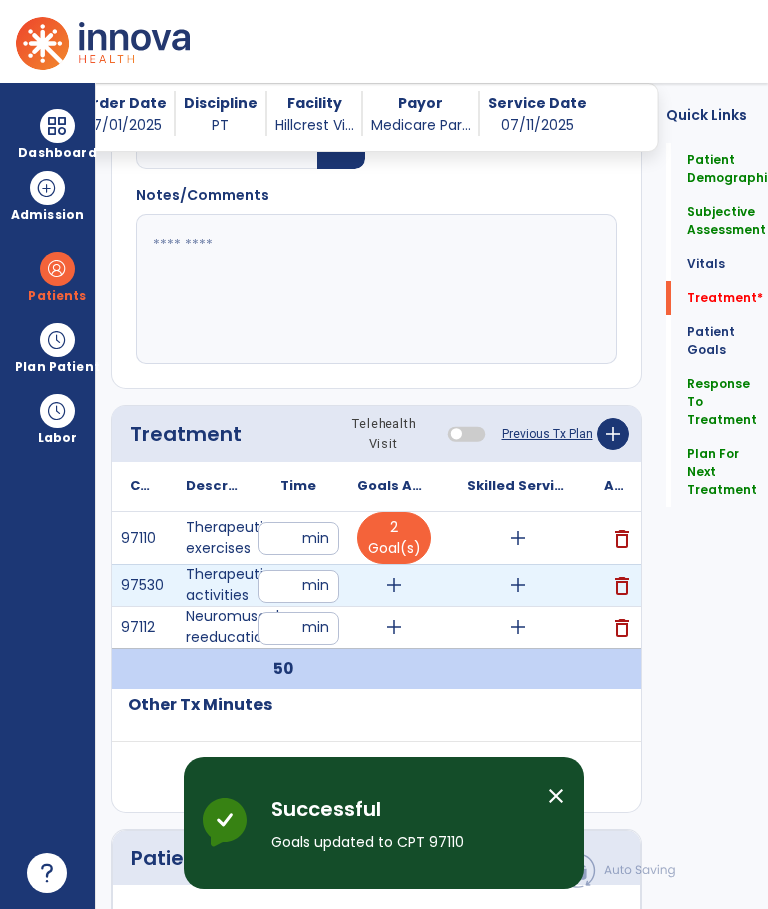 click on "add" at bounding box center [394, 585] 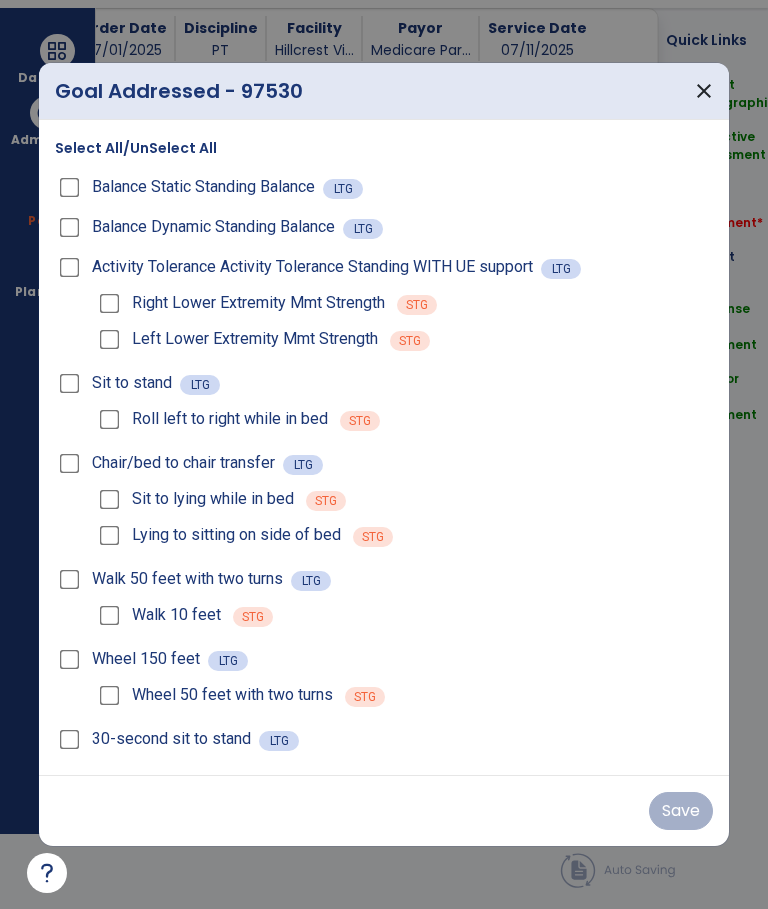 scroll, scrollTop: 0, scrollLeft: 0, axis: both 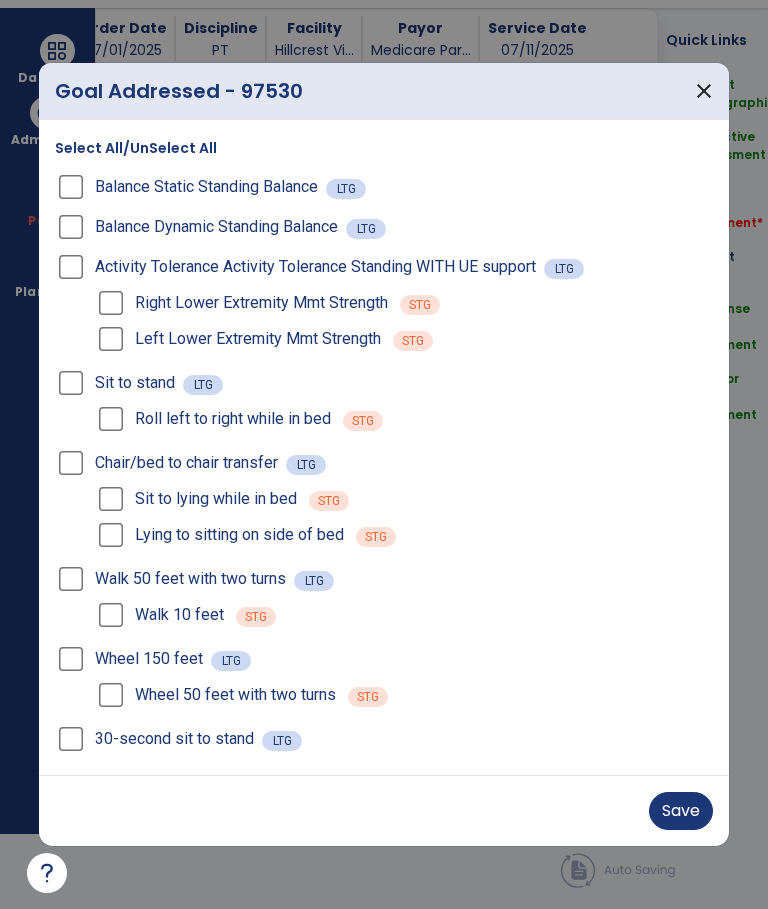 click on "Chair/bed to chair transfer  LTG" at bounding box center [383, 463] 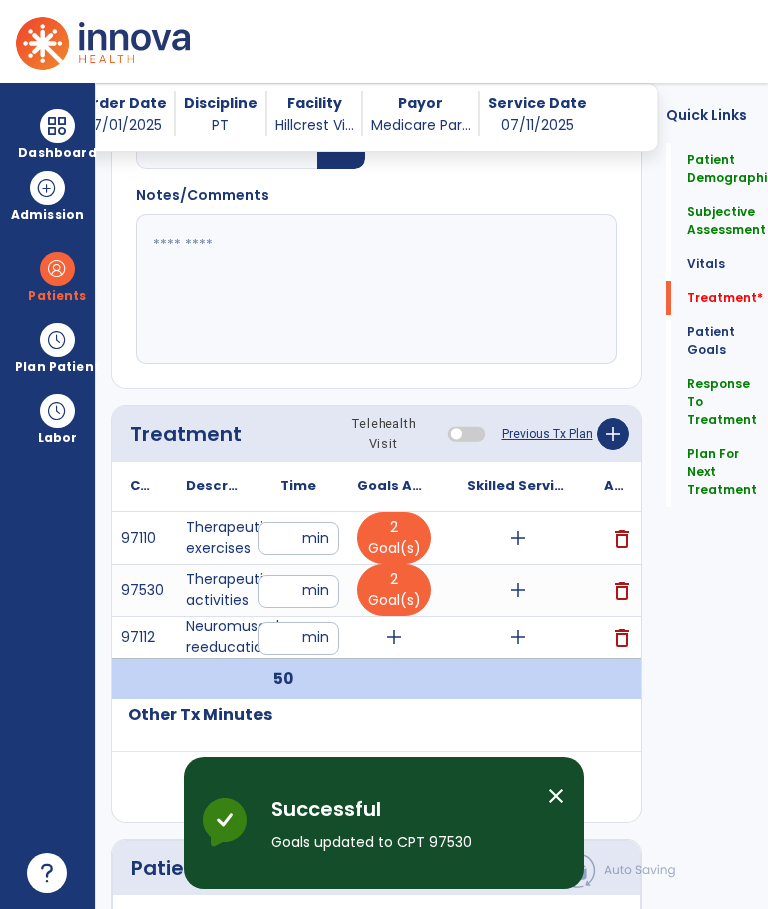 click on "add" at bounding box center [394, 637] 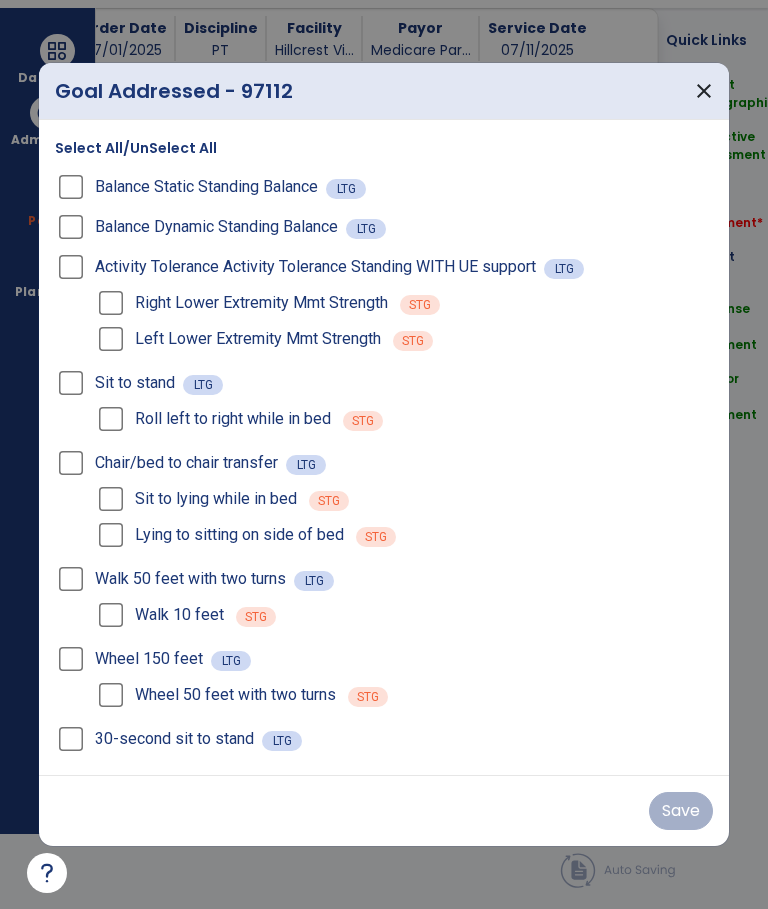 scroll, scrollTop: 0, scrollLeft: 0, axis: both 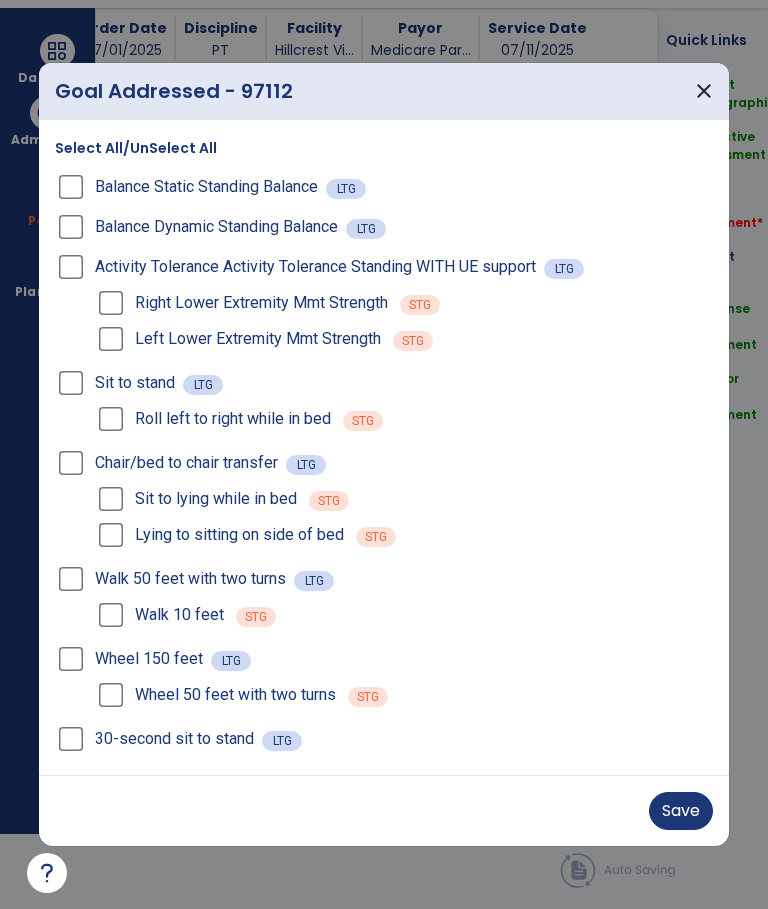 click on "Save" at bounding box center [681, 811] 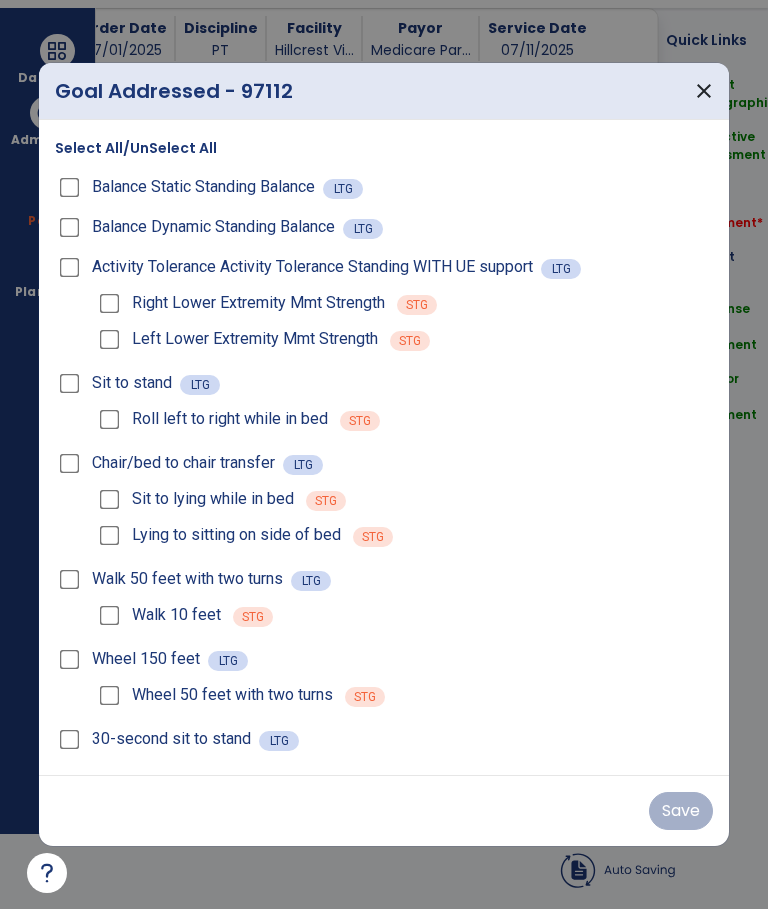 scroll, scrollTop: 75, scrollLeft: 0, axis: vertical 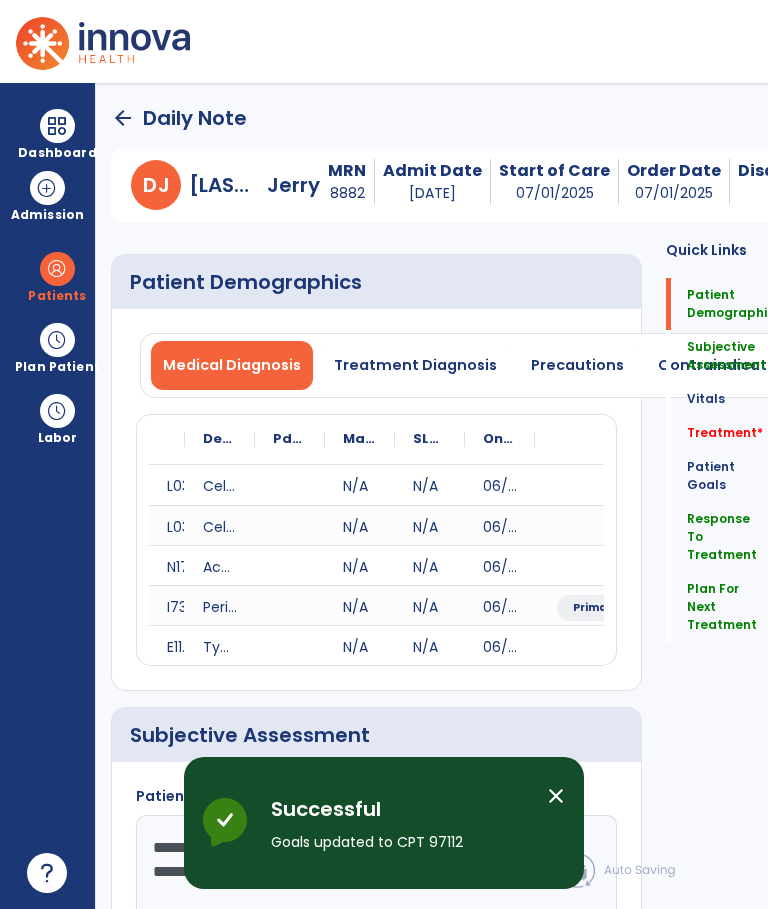 click on "arrow_back Daily Note D J Dean, Jerry MRN [NUMBER] Admit Date [DATE] Start of Care [DATE] Order Date [DATE] Discipline PT Facility Hillcrest Vi... Payor Medicare Par... Service Date [DATE] Patient Demographics Medical Diagnosis Treatment Diagnosis Precautions Contraindications Code Description to" at bounding box center [432, 496] 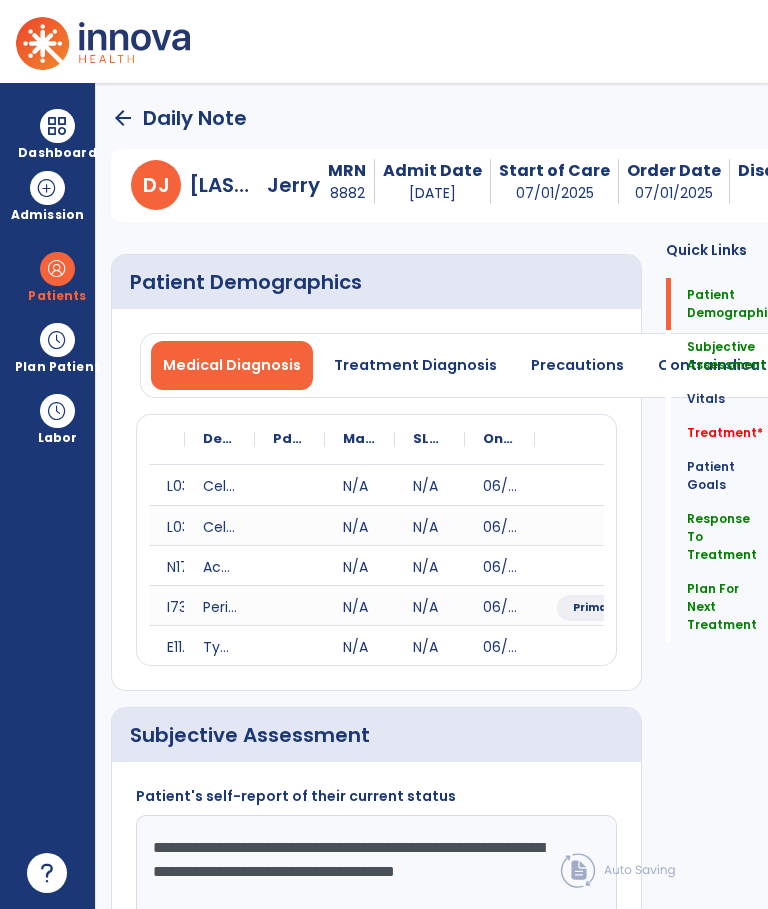 click on "arrow_back Daily Note D J Dean, Jerry MRN [NUMBER] Admit Date [DATE] Start of Care [DATE] Order Date [DATE] Discipline PT Facility Hillcrest Vi... Payor Medicare Par... Service Date [DATE] Patient Demographics Medical Diagnosis Treatment Diagnosis Precautions Contraindications Code Description to" at bounding box center [432, 496] 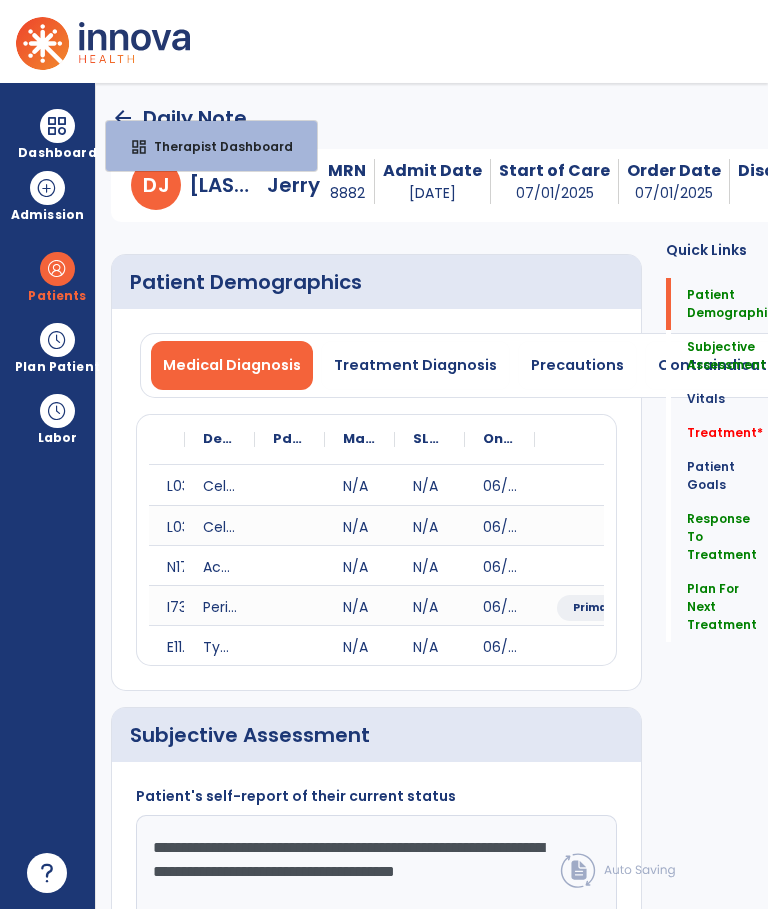 click on "dashboard  Therapist Dashboard" at bounding box center (211, 146) 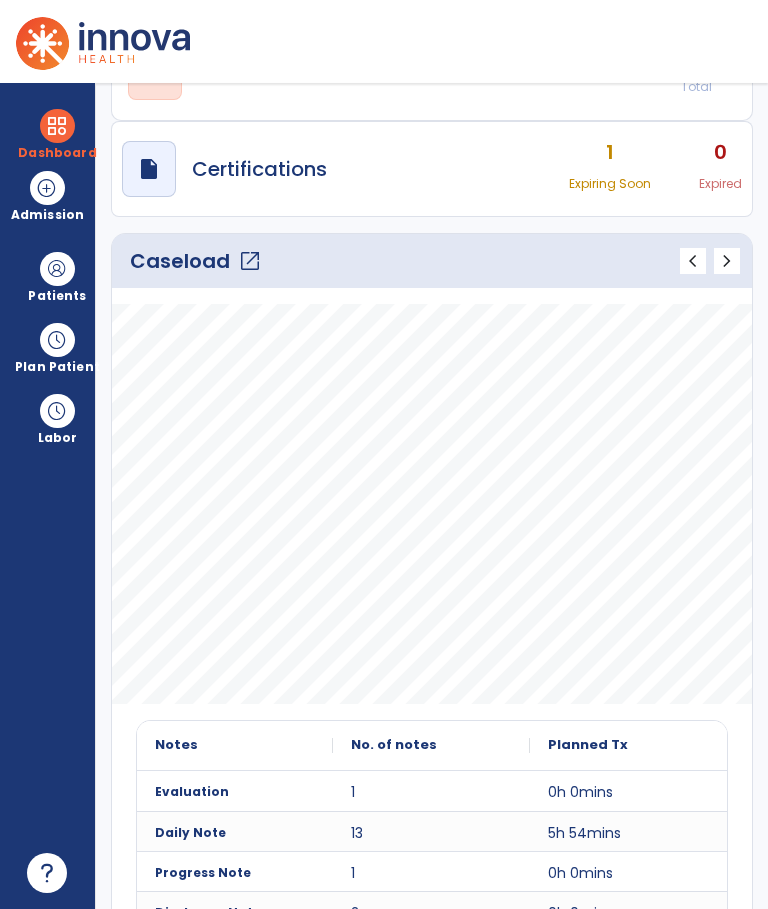 scroll, scrollTop: 334, scrollLeft: 0, axis: vertical 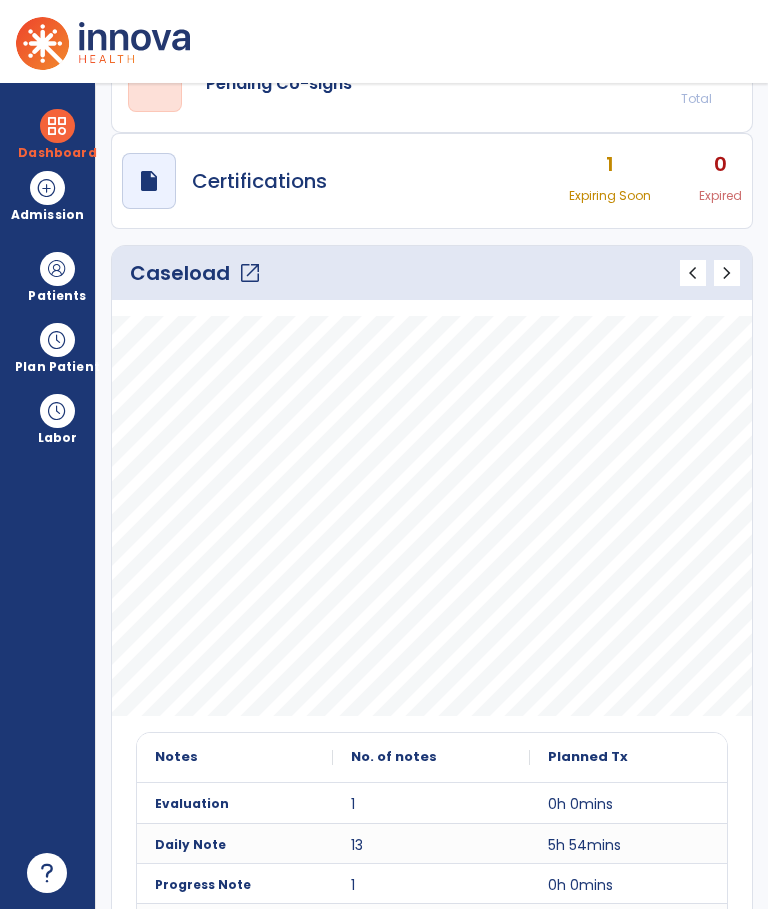 click on "open_in_new" 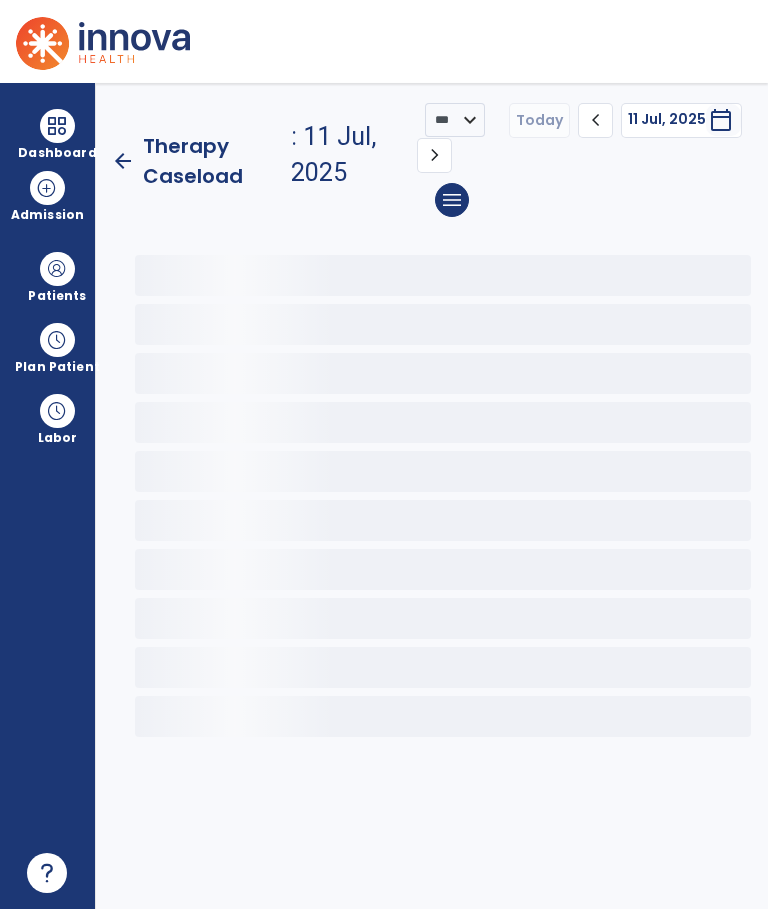 scroll, scrollTop: 0, scrollLeft: 0, axis: both 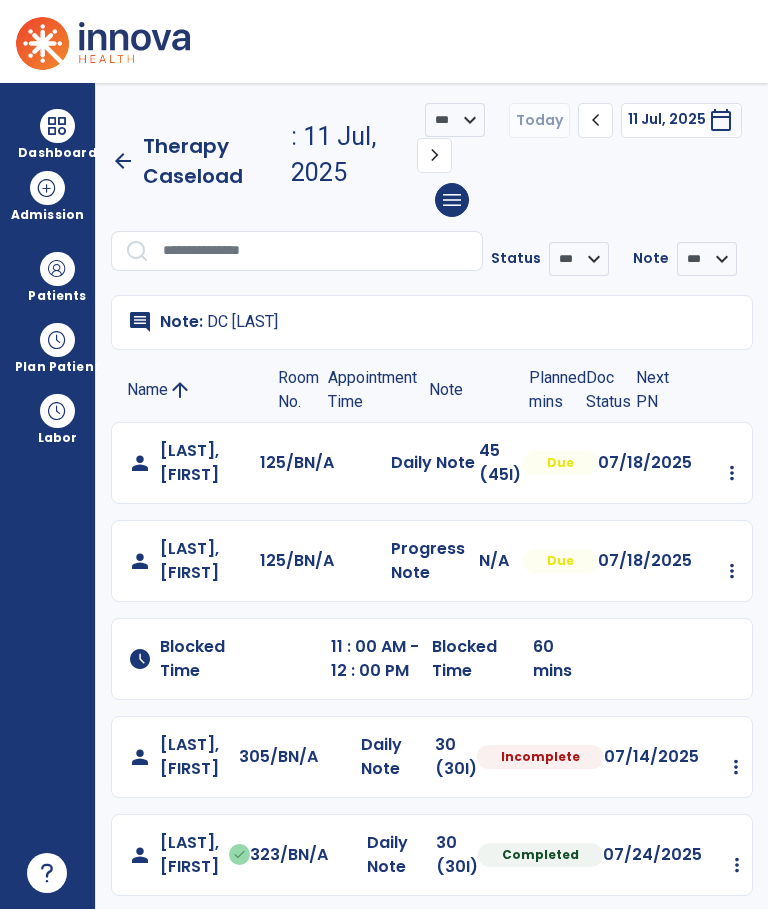 click at bounding box center [57, 269] 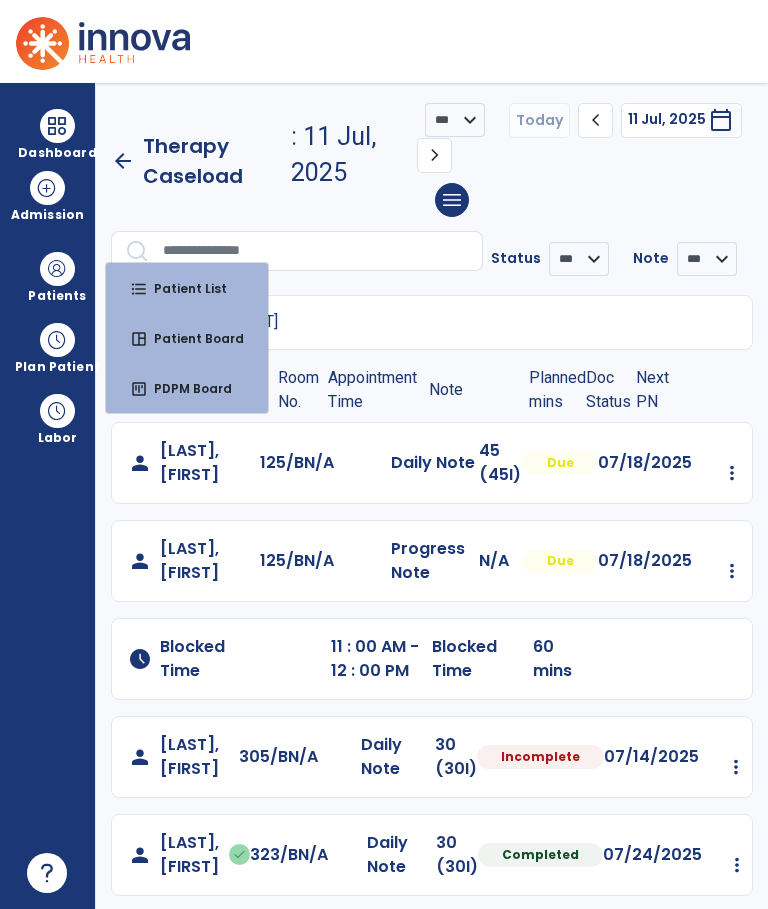 click on "format_list_bulleted  Patient List" at bounding box center (187, 288) 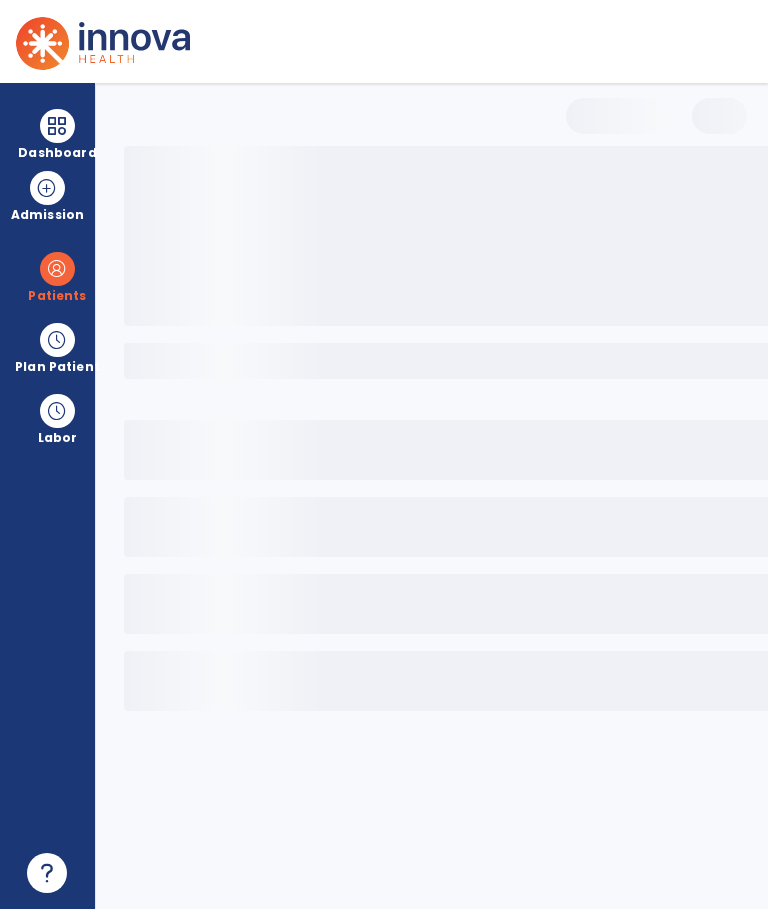 select on "***" 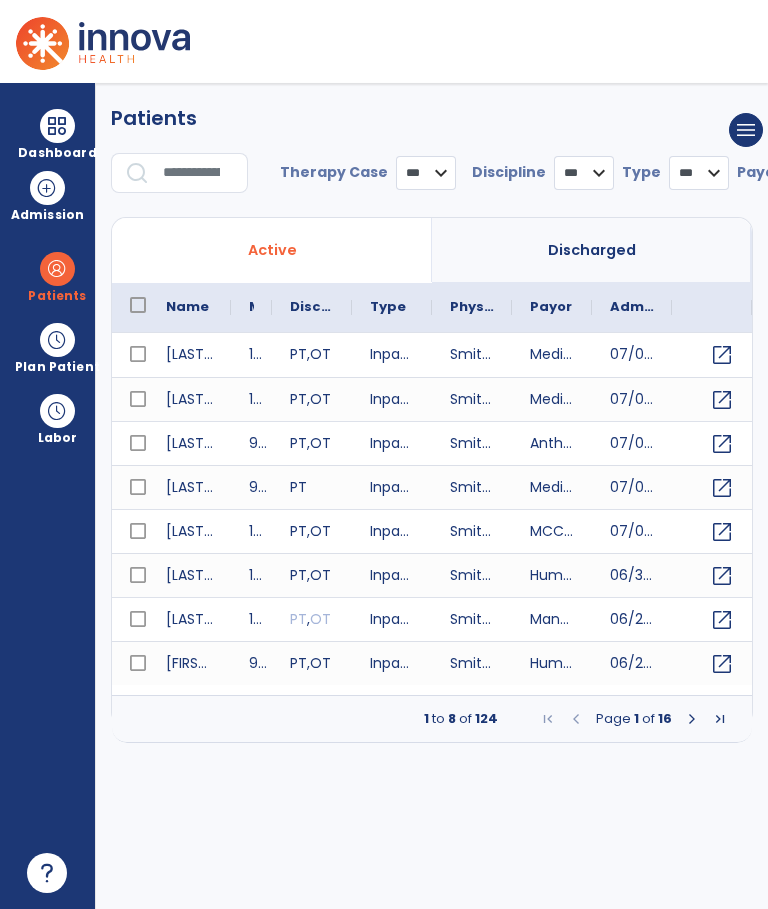 click at bounding box center (198, 173) 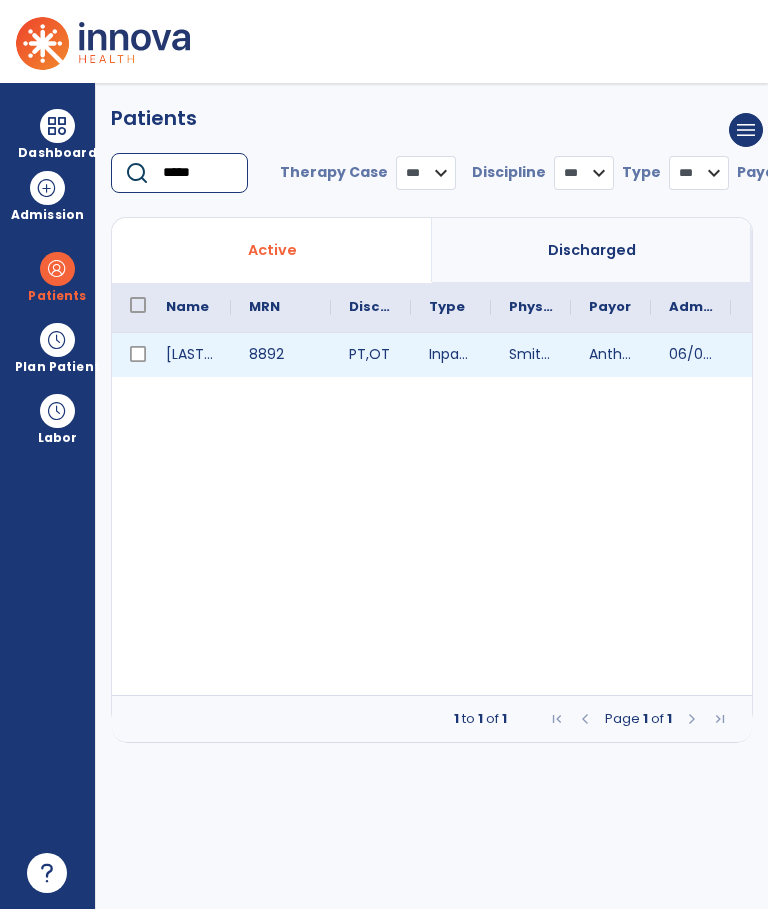 type on "*****" 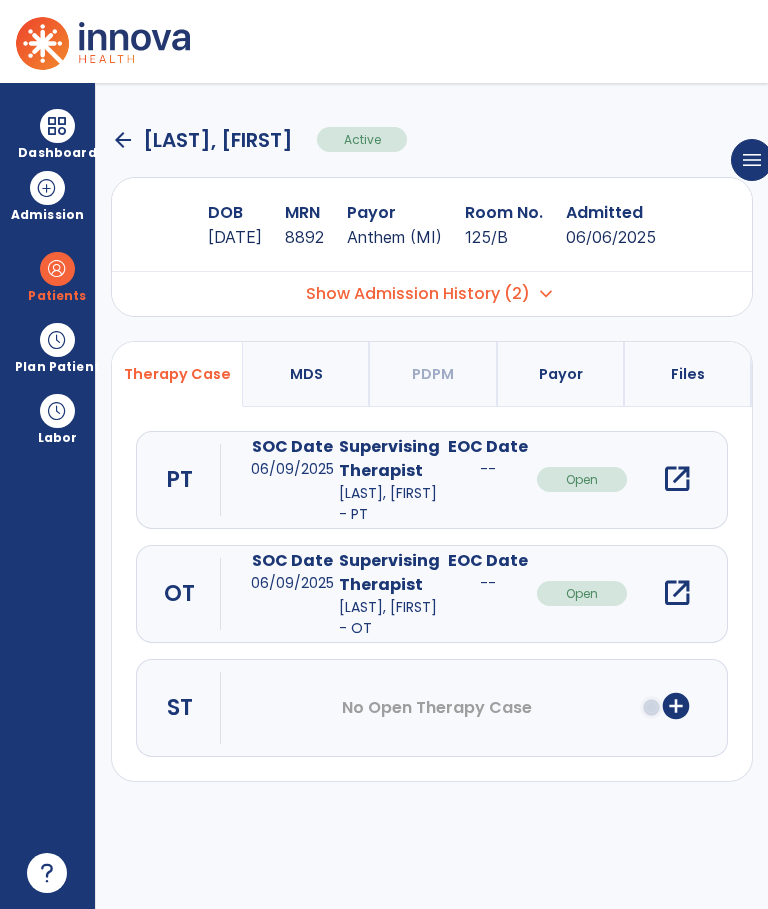 click on "open_in_new" at bounding box center [677, 479] 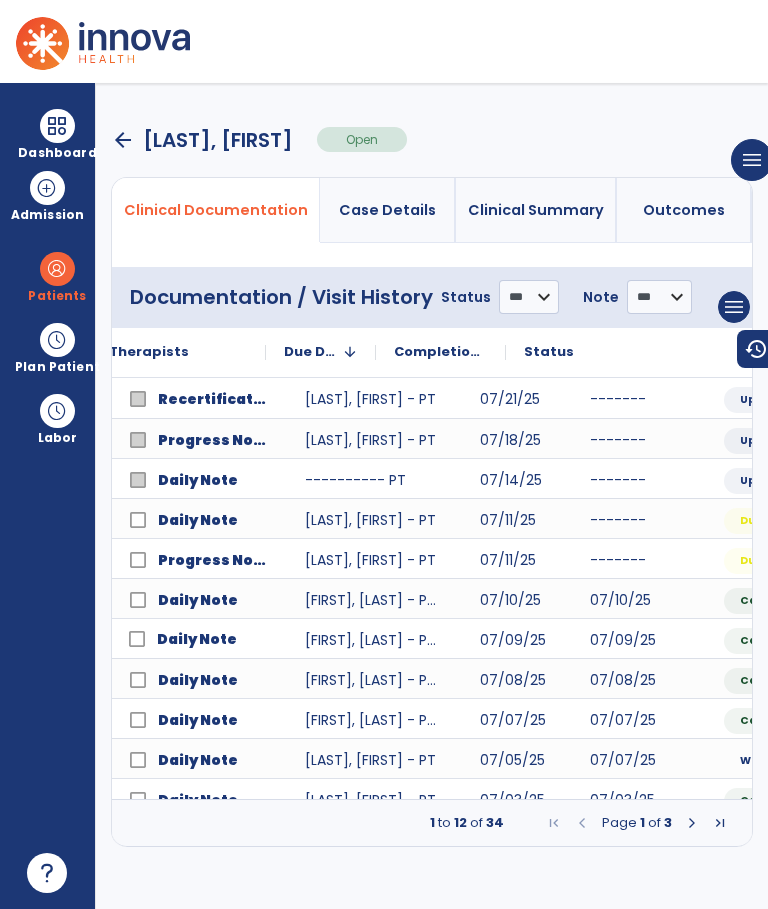 scroll, scrollTop: 0, scrollLeft: 229, axis: horizontal 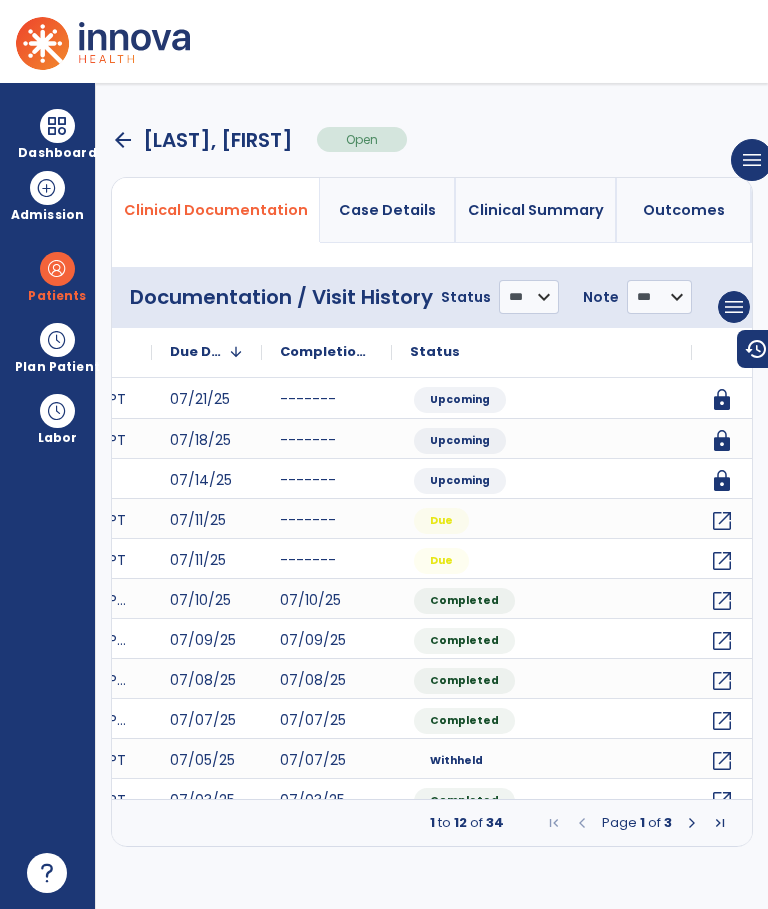 click on "open_in_new" 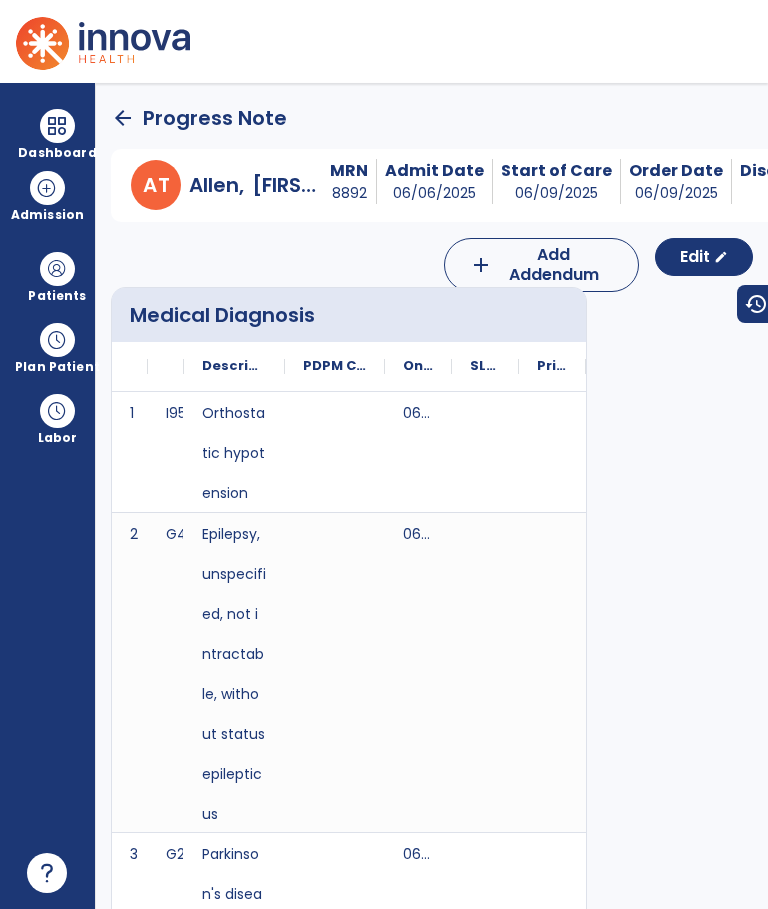 scroll, scrollTop: 0, scrollLeft: 0, axis: both 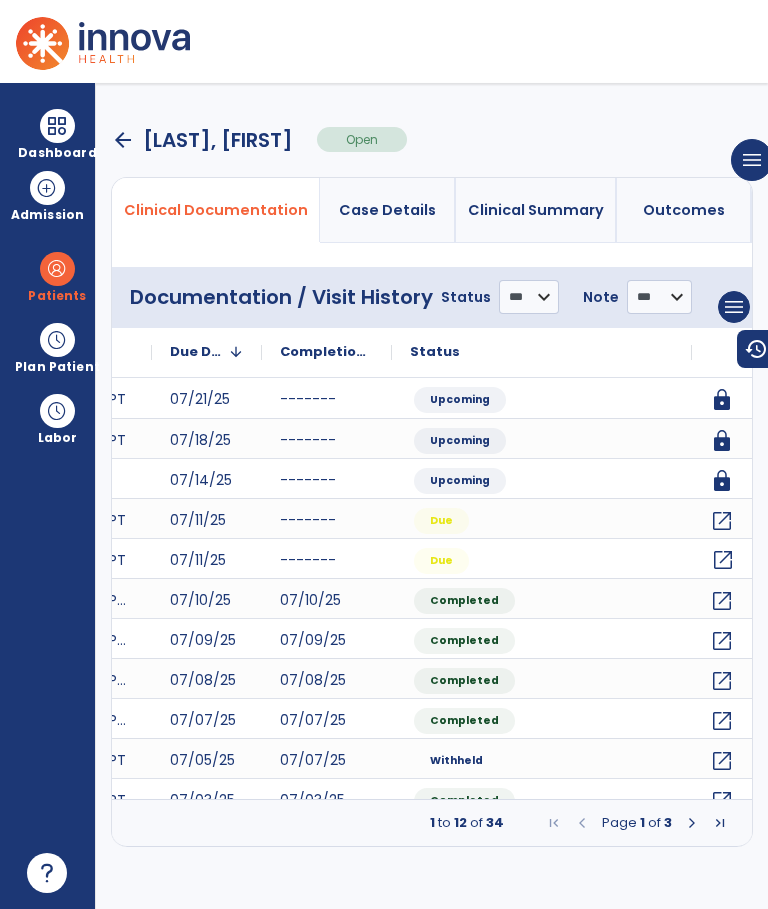 click on "open_in_new" 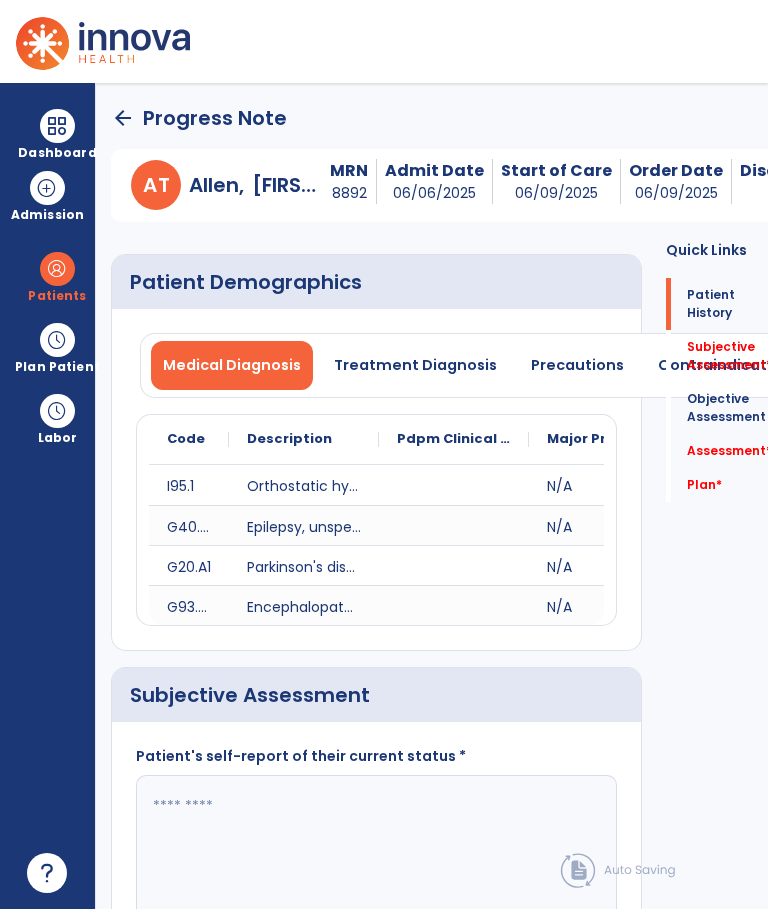 click on "Quick Links  Patient History   Patient History   Subjective Assessment   *  Subjective Assessment   *  Objective Assessment   Objective Assessment   Assessment   *  Assessment   *  Plan   *  Plan   *" 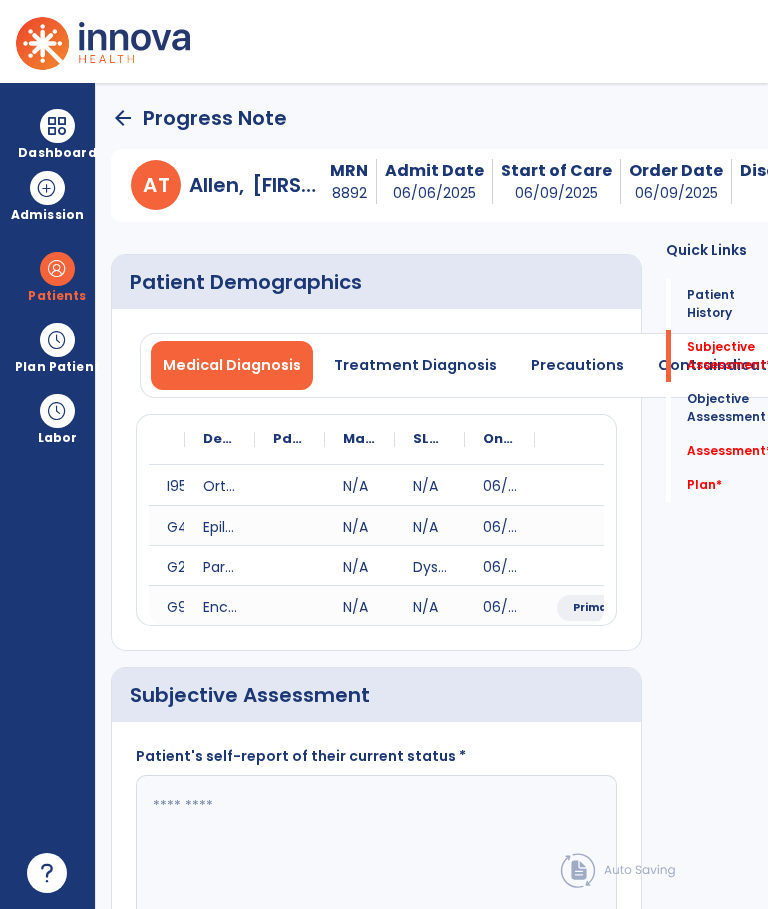 click on "Objective Assessment" 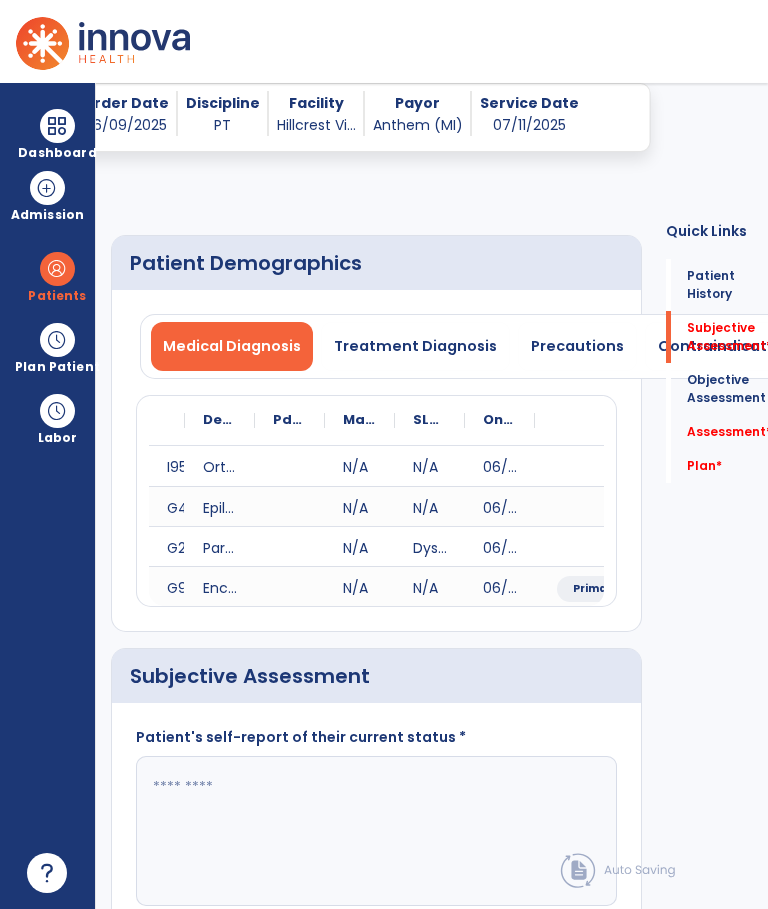 scroll, scrollTop: 275, scrollLeft: 0, axis: vertical 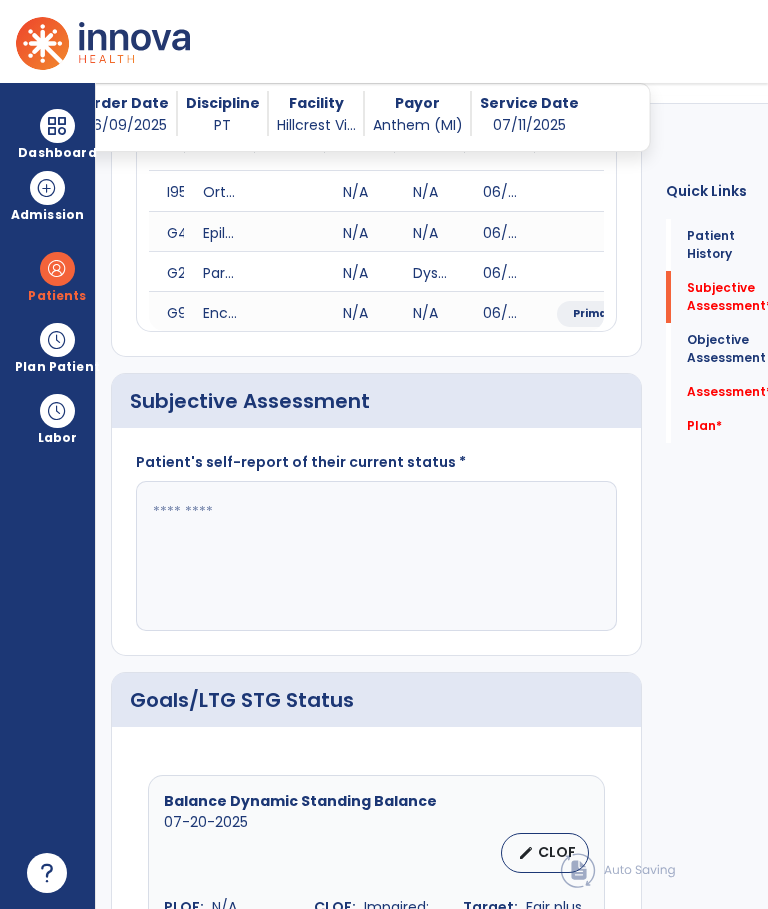 click 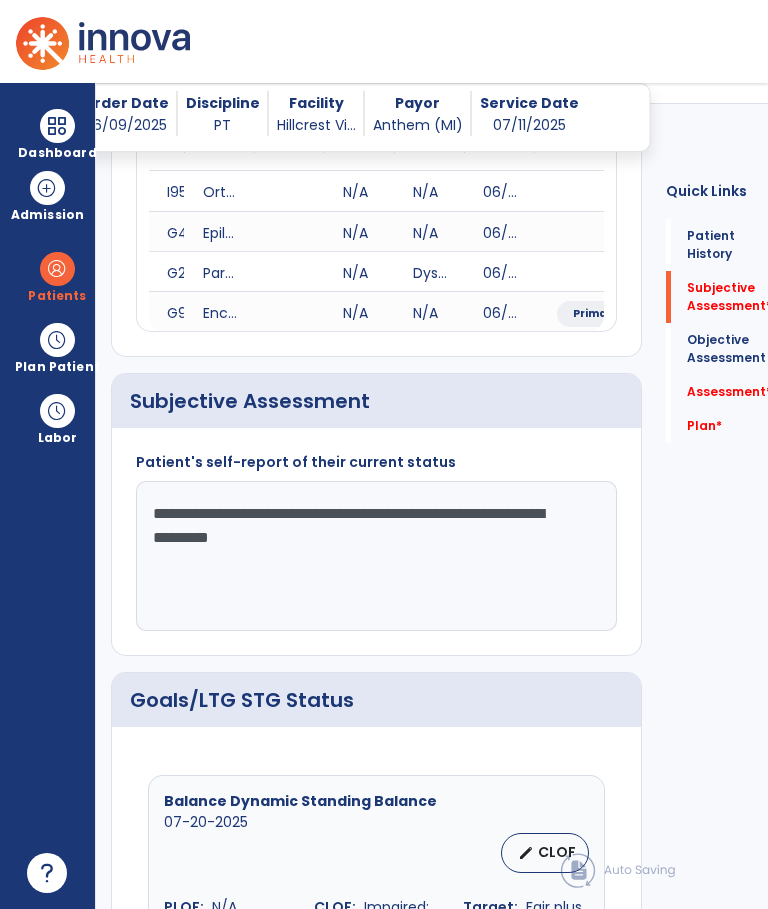 click on "**********" 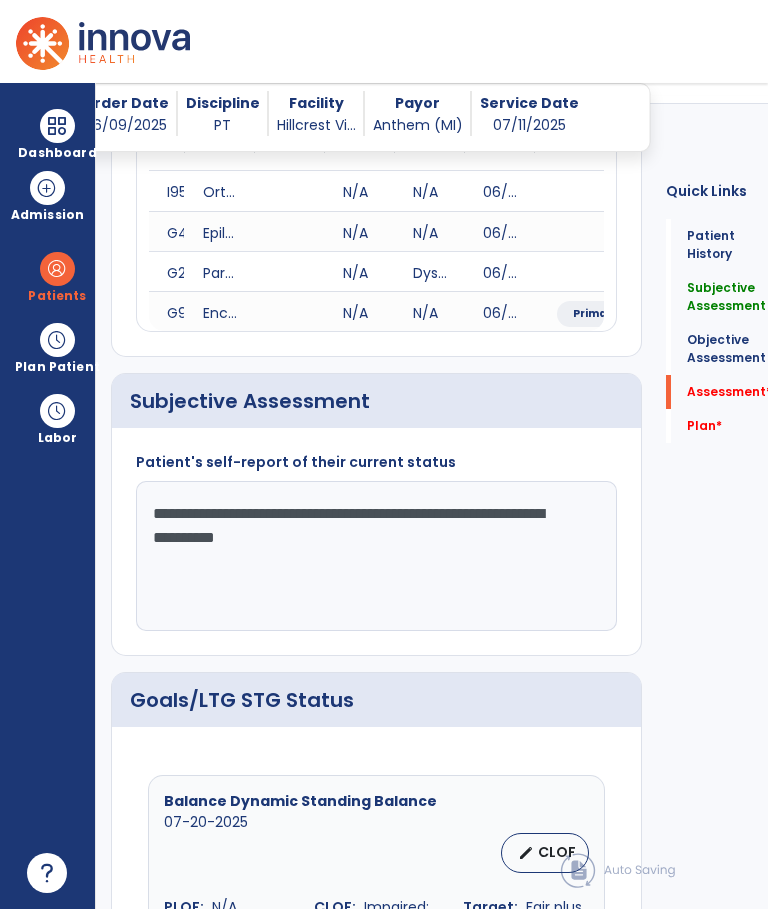 type on "**********" 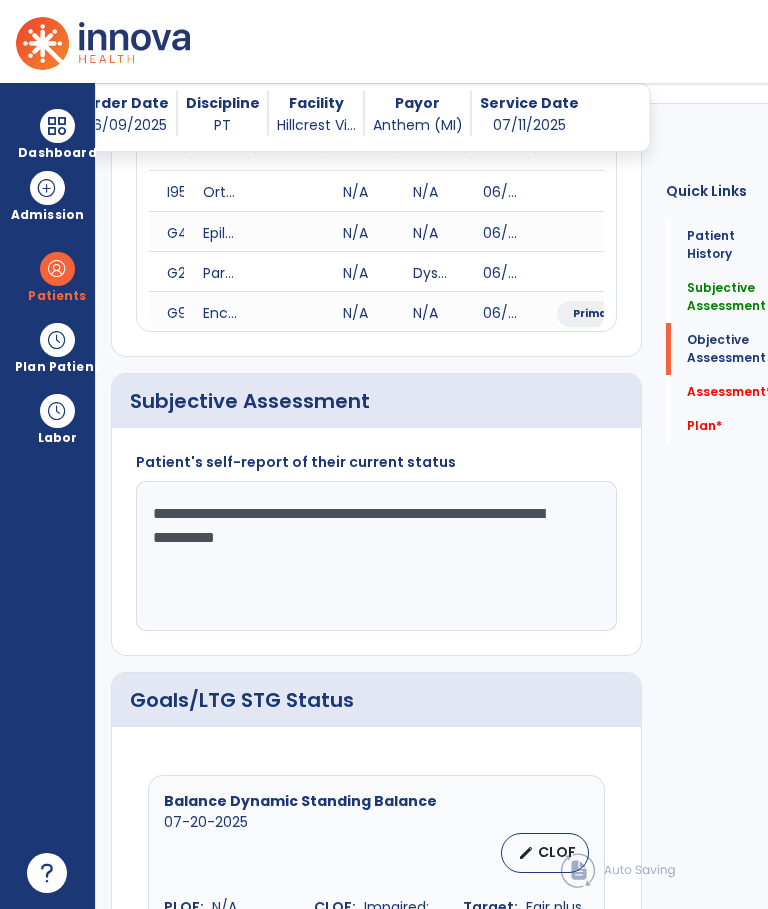 scroll, scrollTop: 4309, scrollLeft: 0, axis: vertical 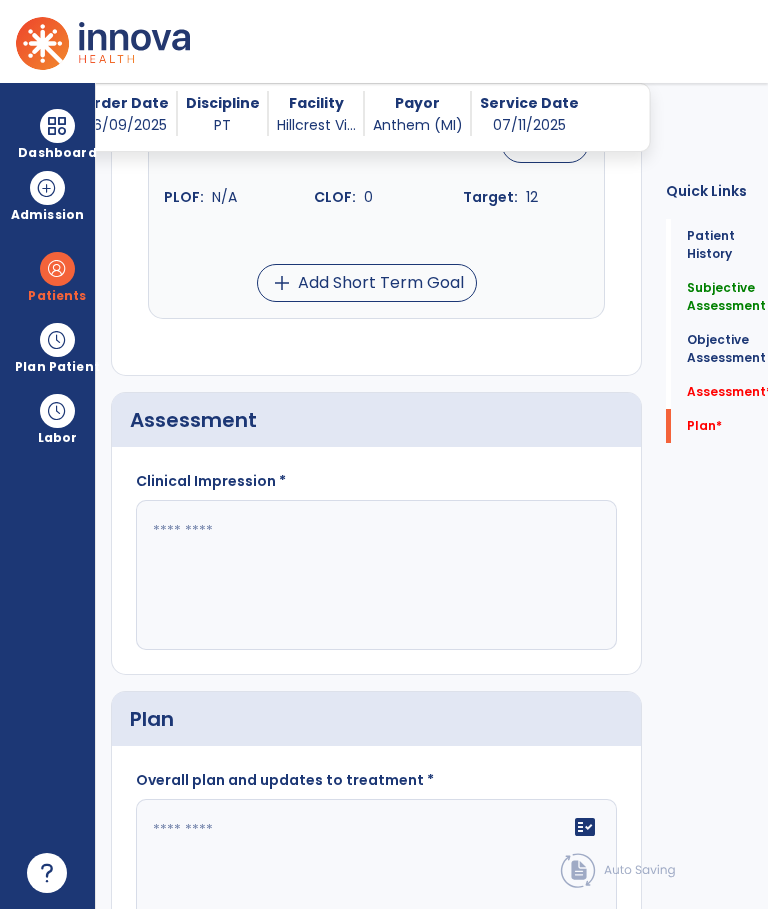 click 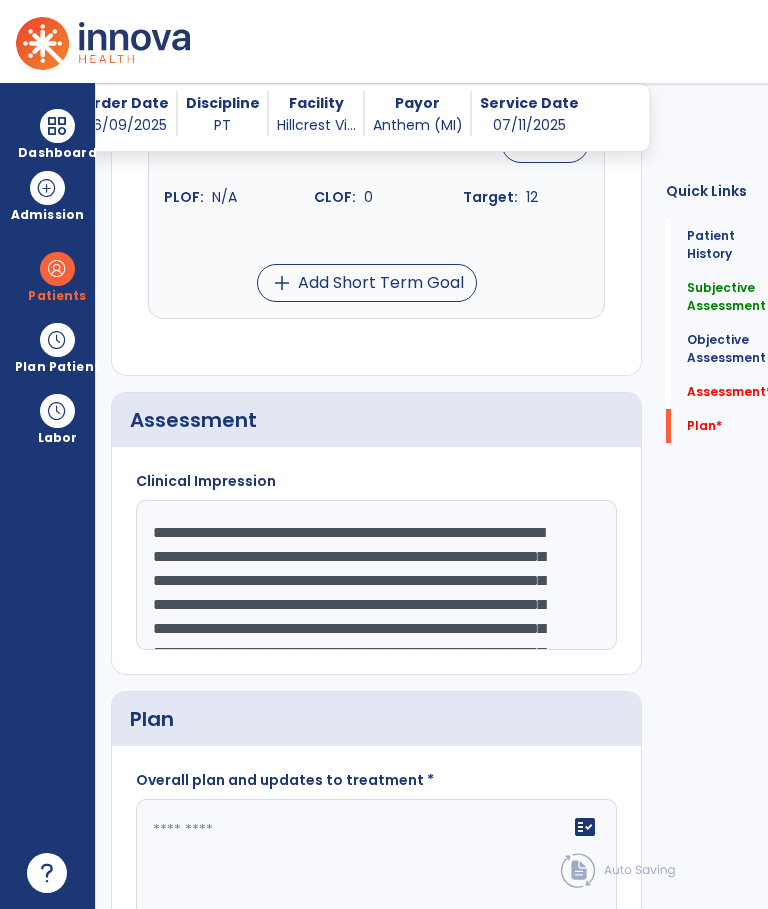 scroll, scrollTop: 360, scrollLeft: 0, axis: vertical 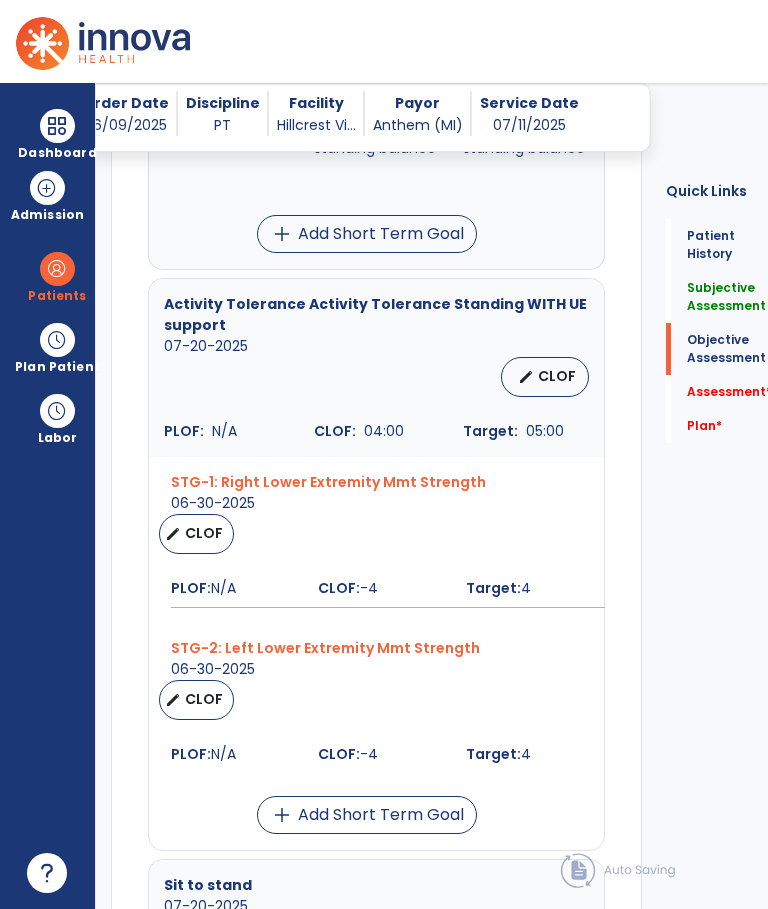 type on "**********" 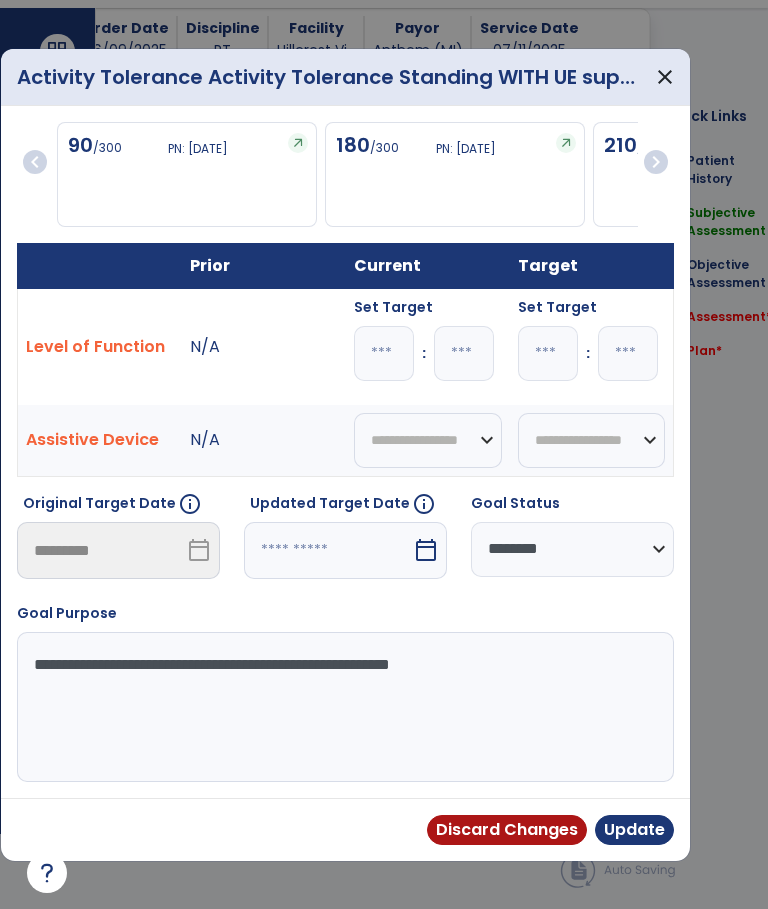 scroll, scrollTop: 0, scrollLeft: 0, axis: both 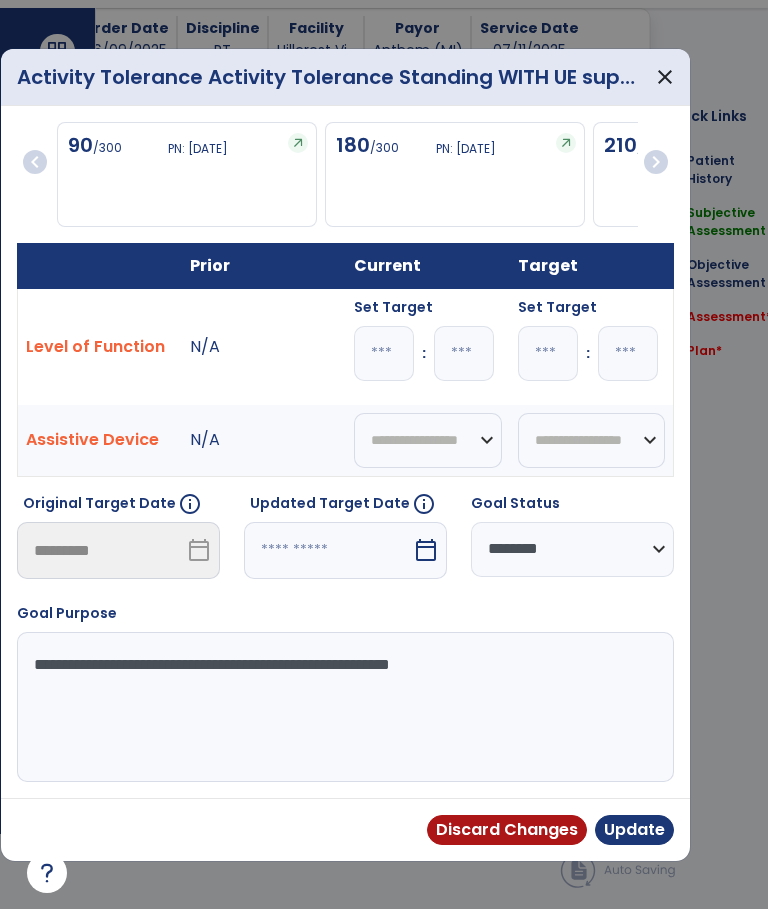 click at bounding box center (464, 353) 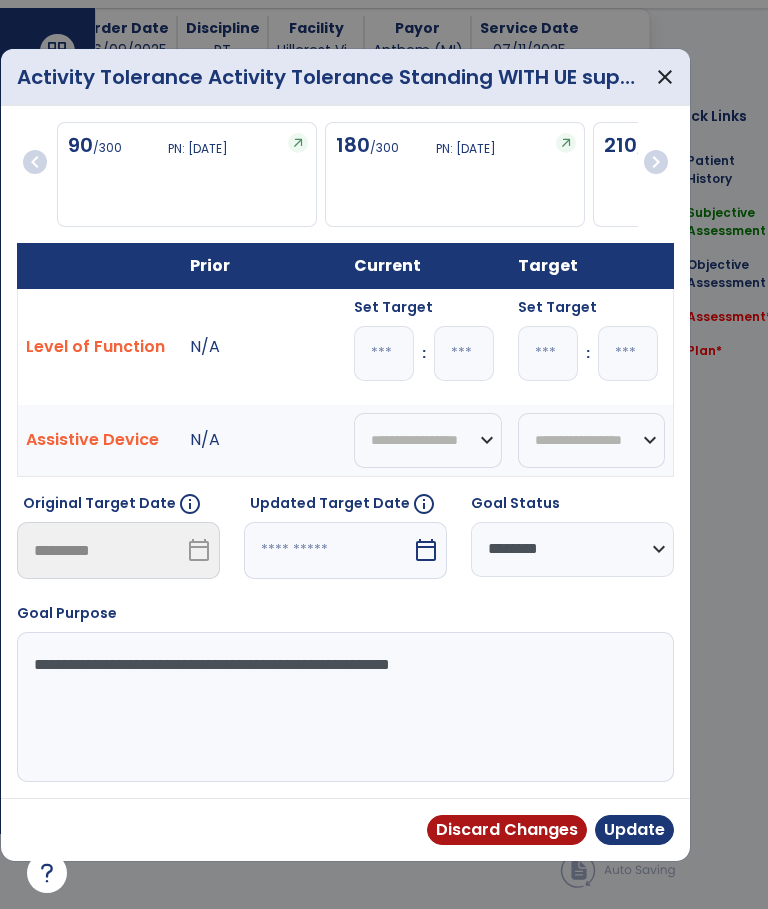 type on "**" 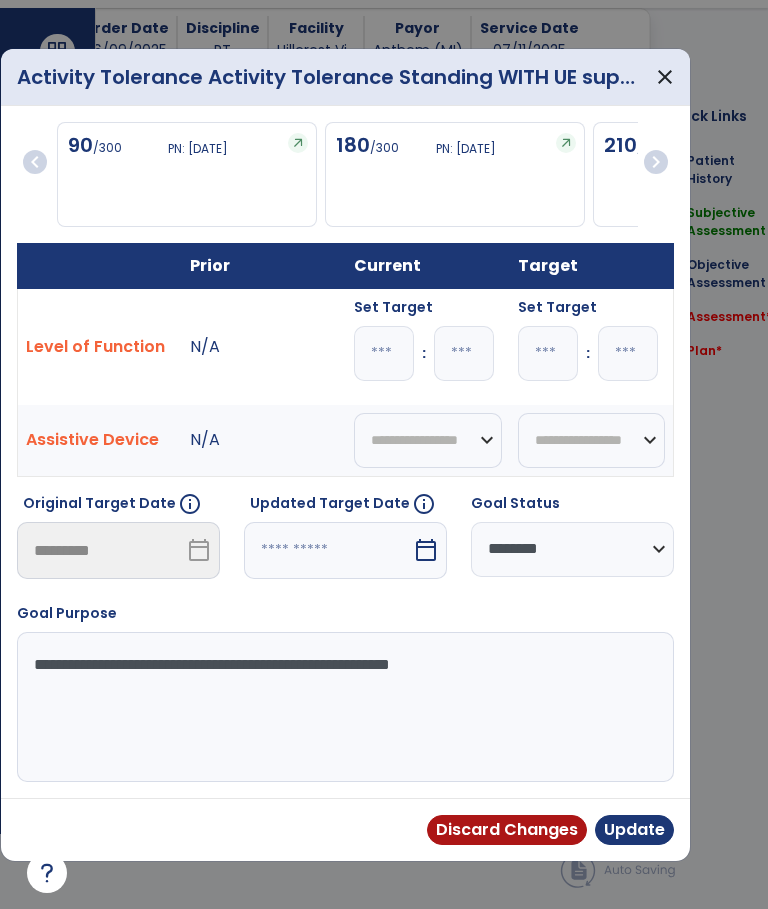 click on "Update" at bounding box center [634, 830] 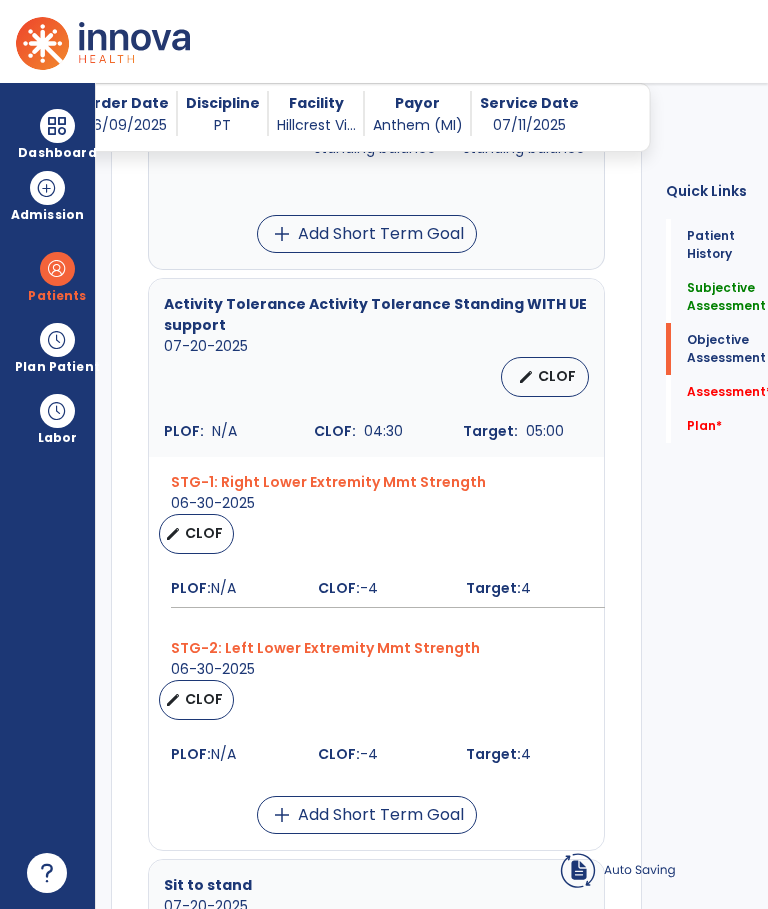 scroll, scrollTop: 75, scrollLeft: 0, axis: vertical 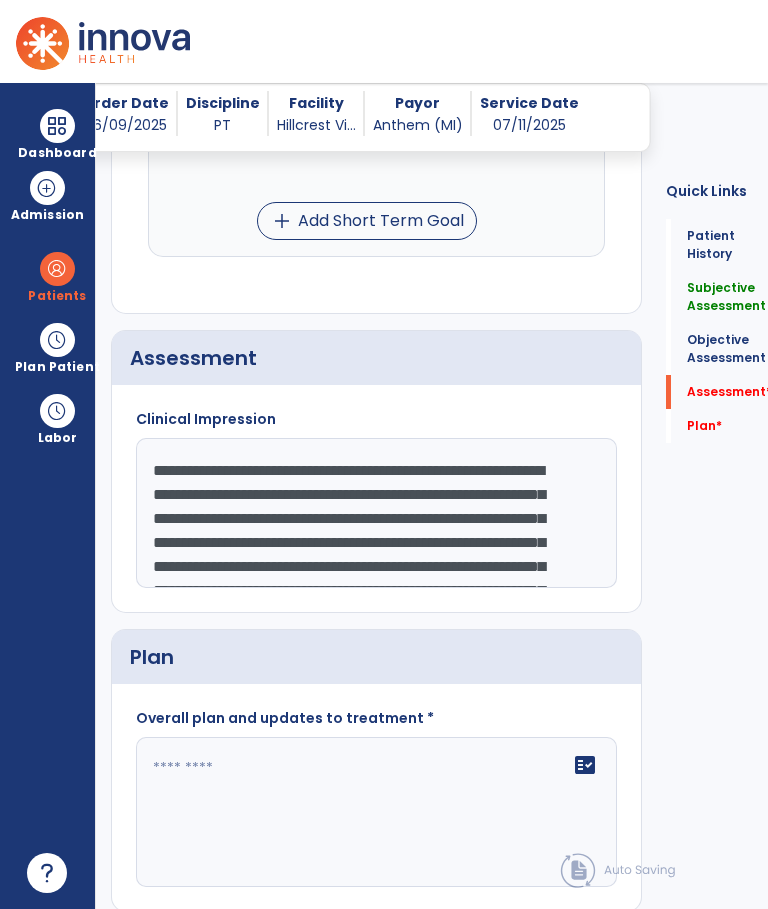 click on "**********" 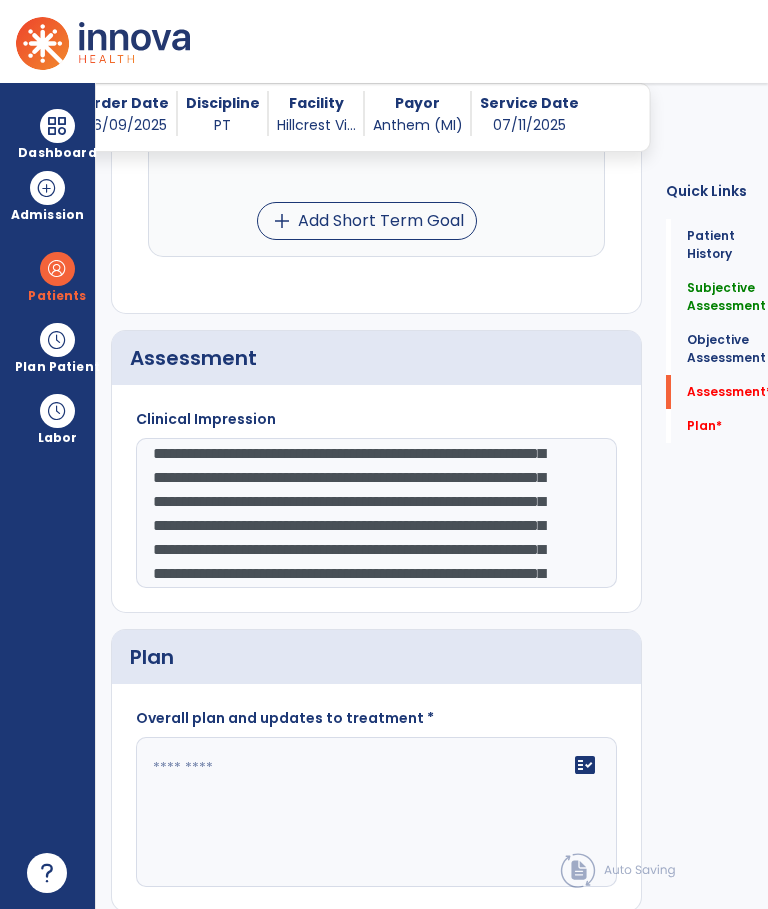 scroll, scrollTop: 87, scrollLeft: 0, axis: vertical 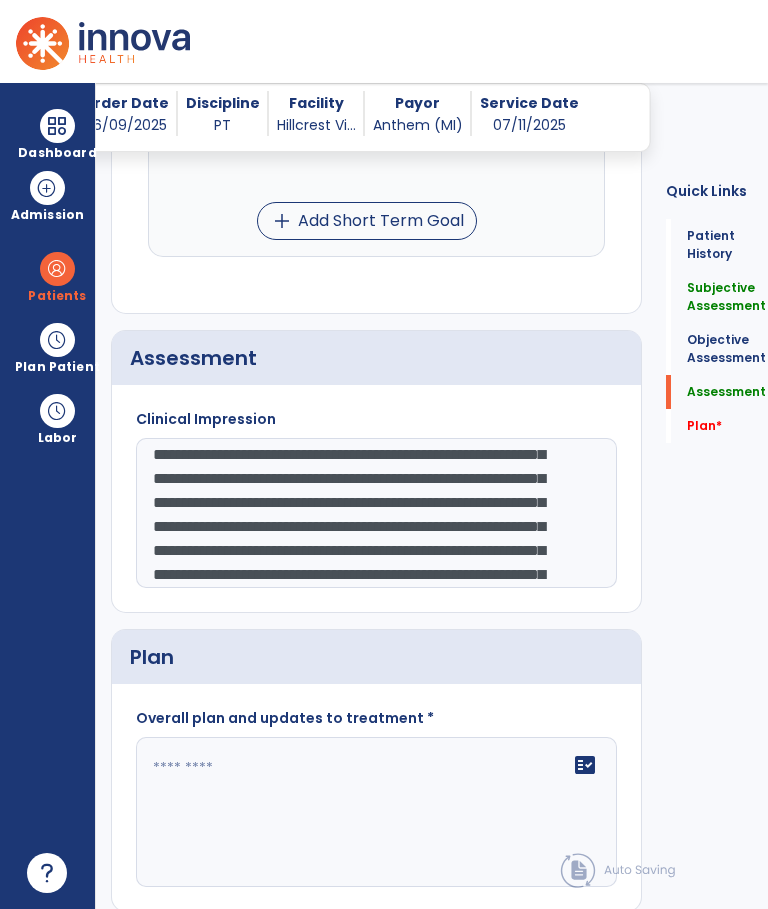 click on "**********" 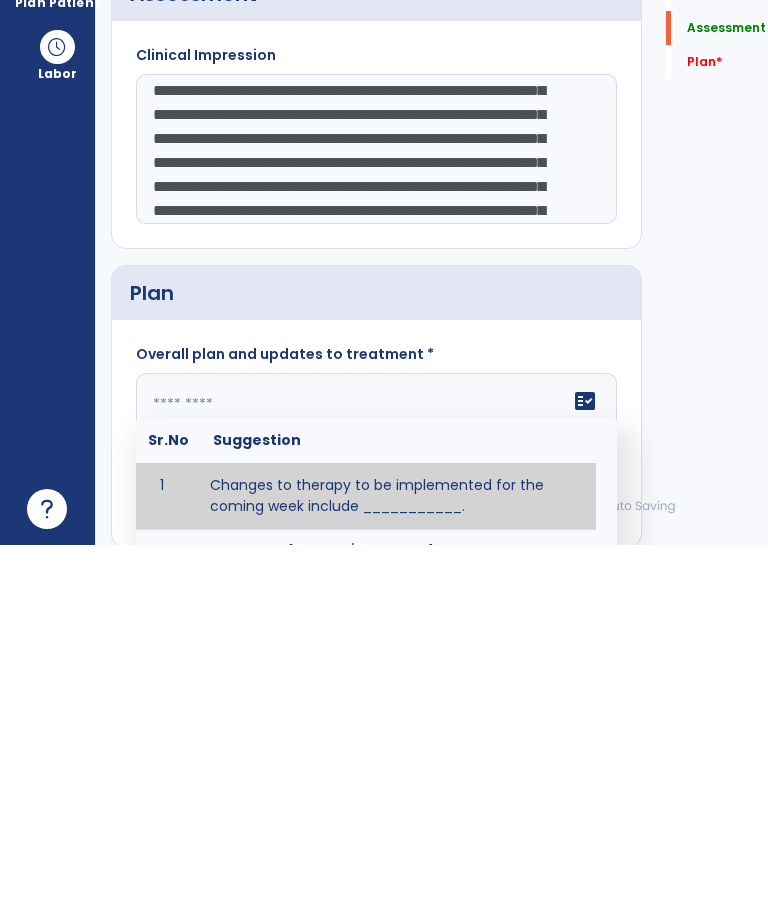click on "**********" 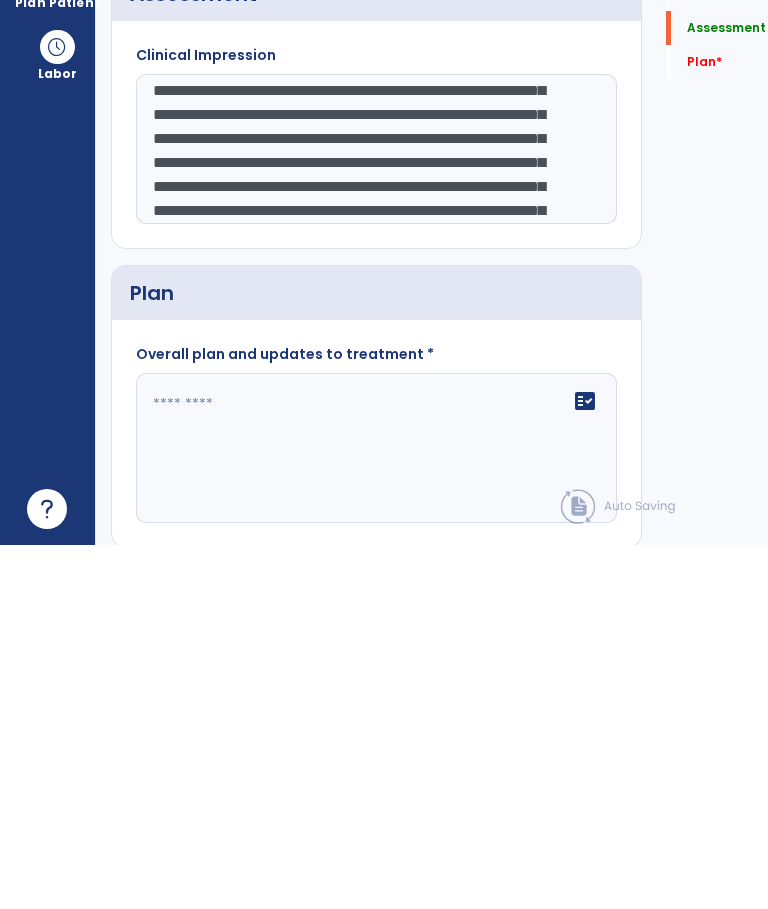 click on "**********" 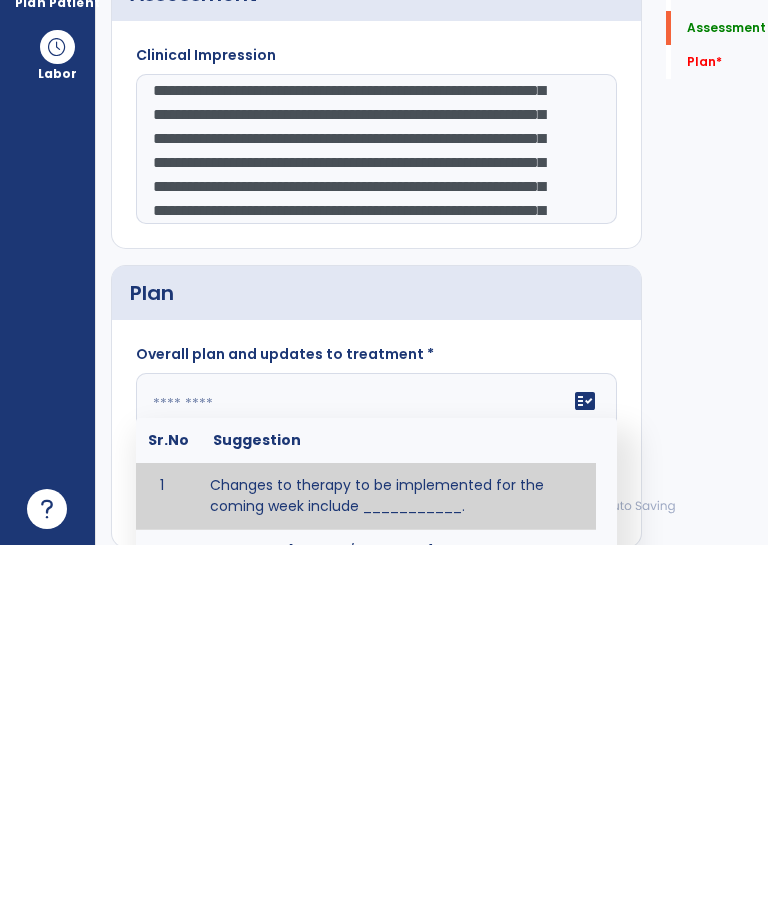 click on "**********" 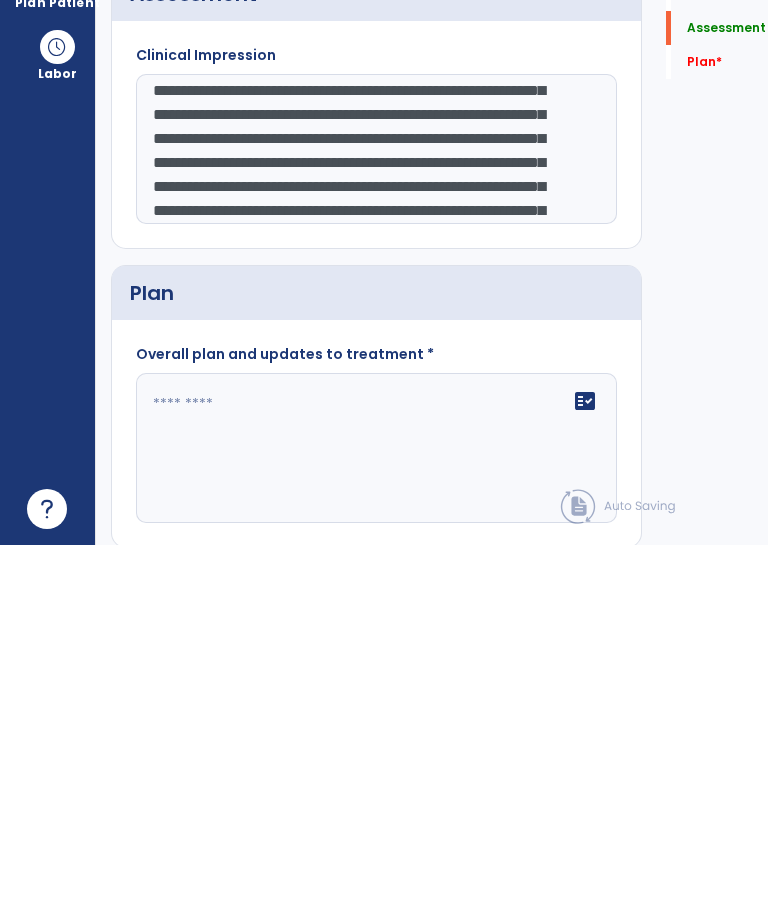 click on "**********" 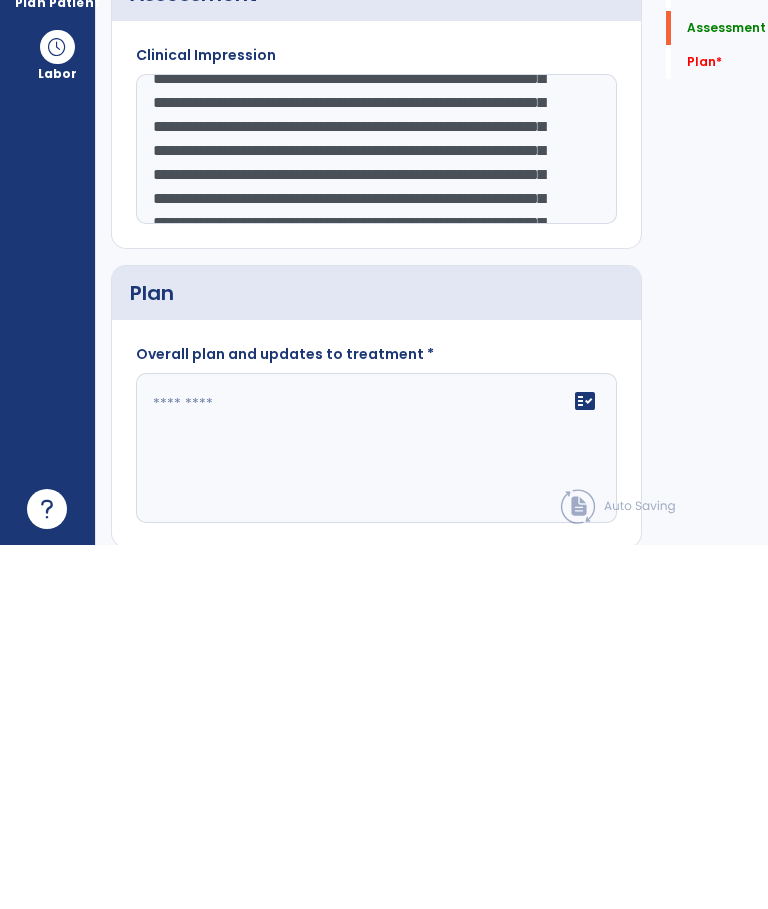 scroll, scrollTop: 133, scrollLeft: 0, axis: vertical 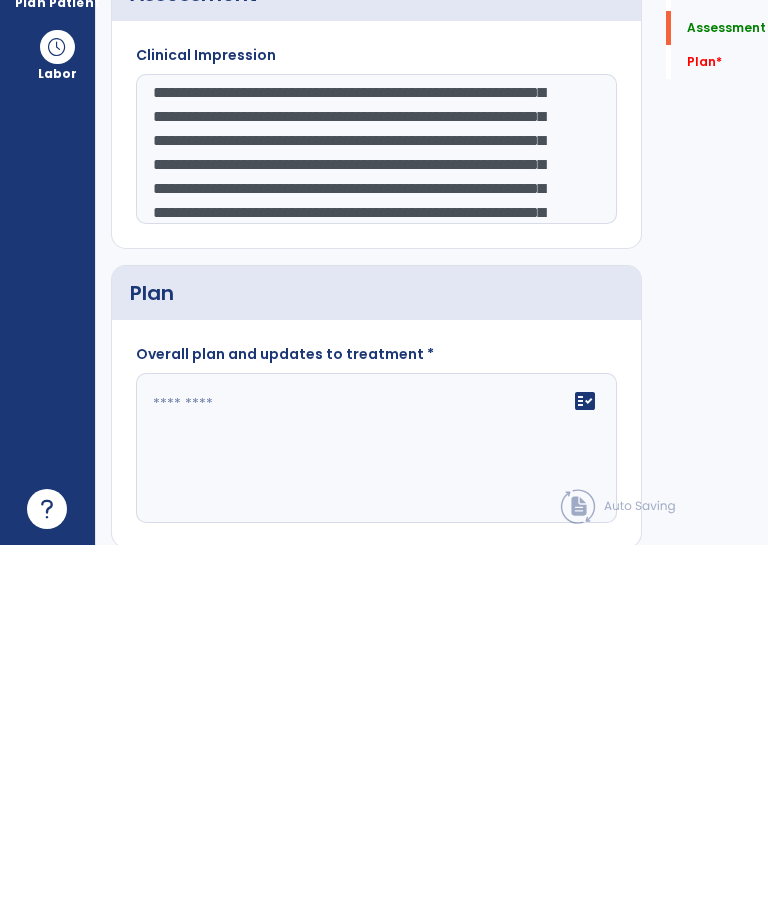click on "**********" 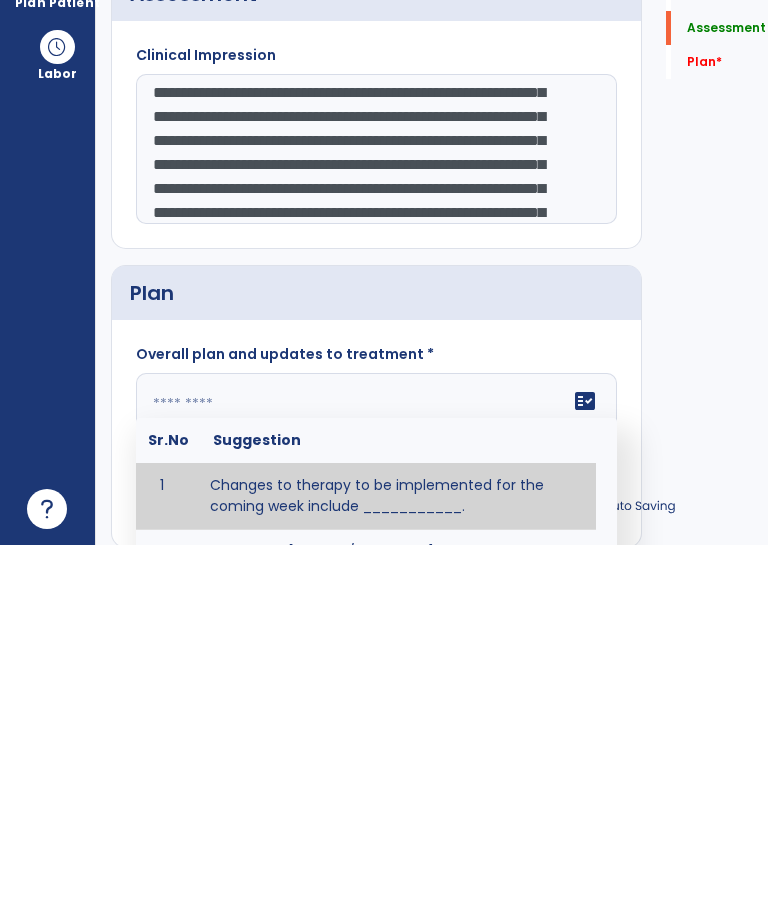 click on "**********" 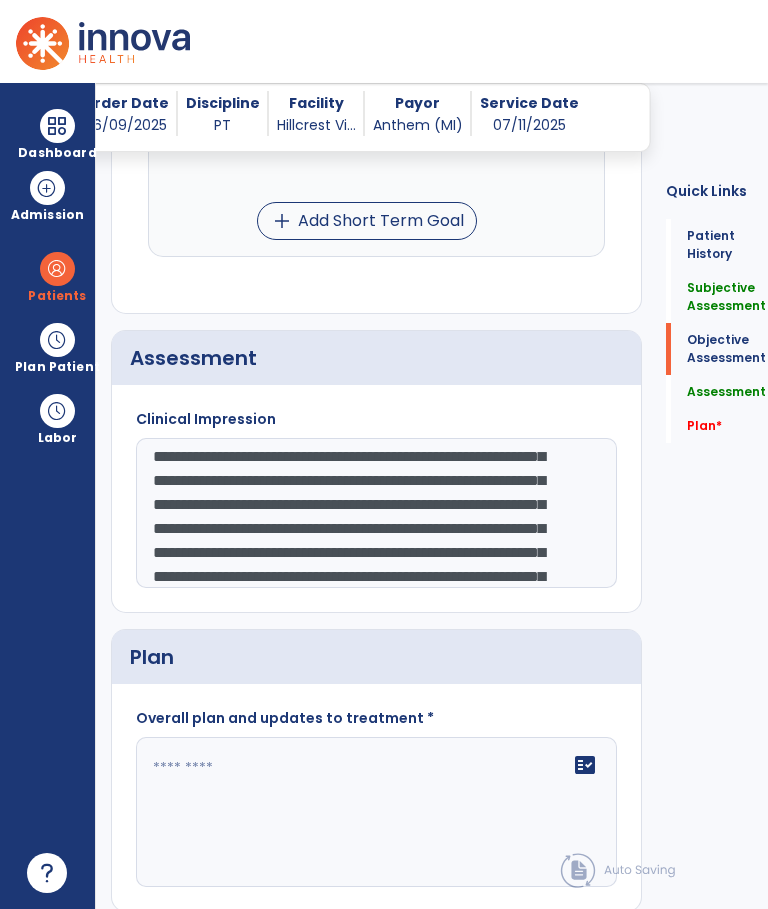 type on "**********" 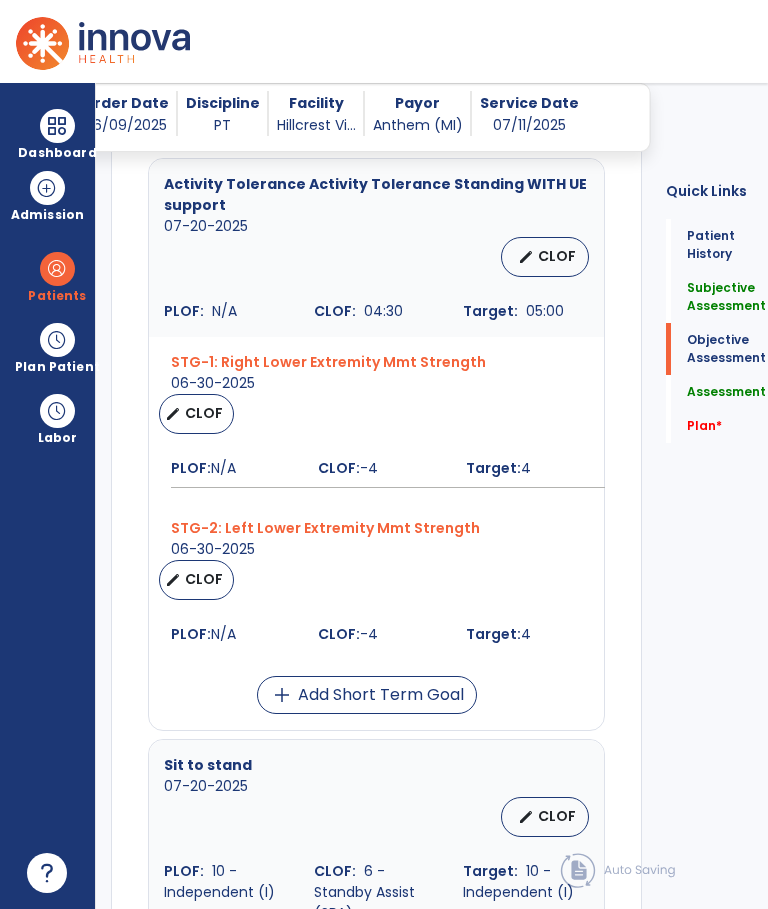 scroll, scrollTop: 1197, scrollLeft: 0, axis: vertical 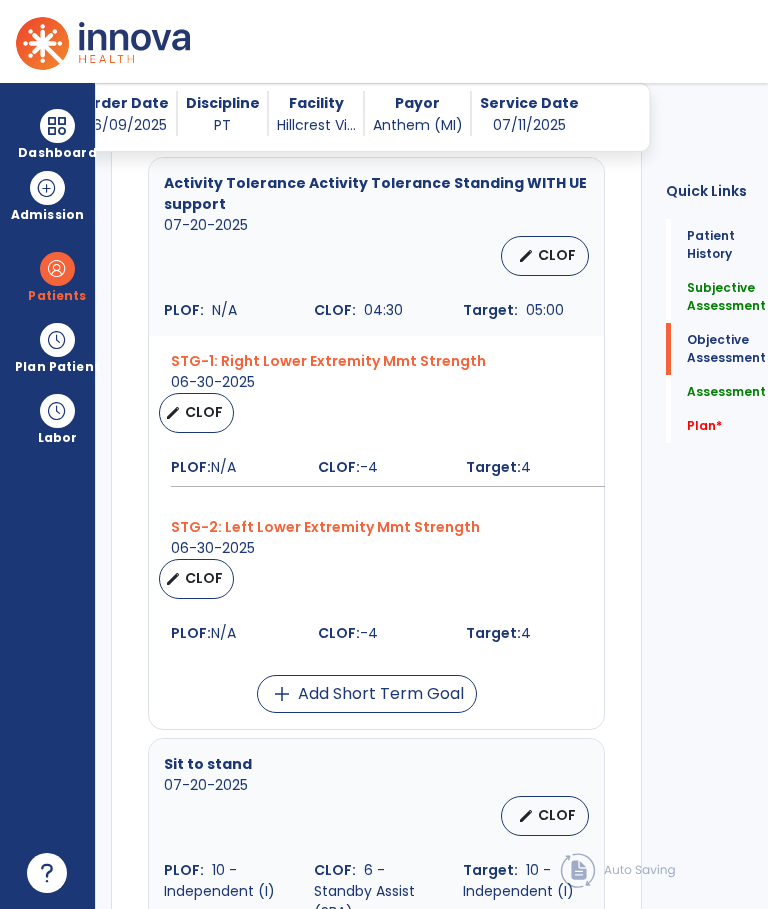 click on "edit   CLOF" at bounding box center [196, 413] 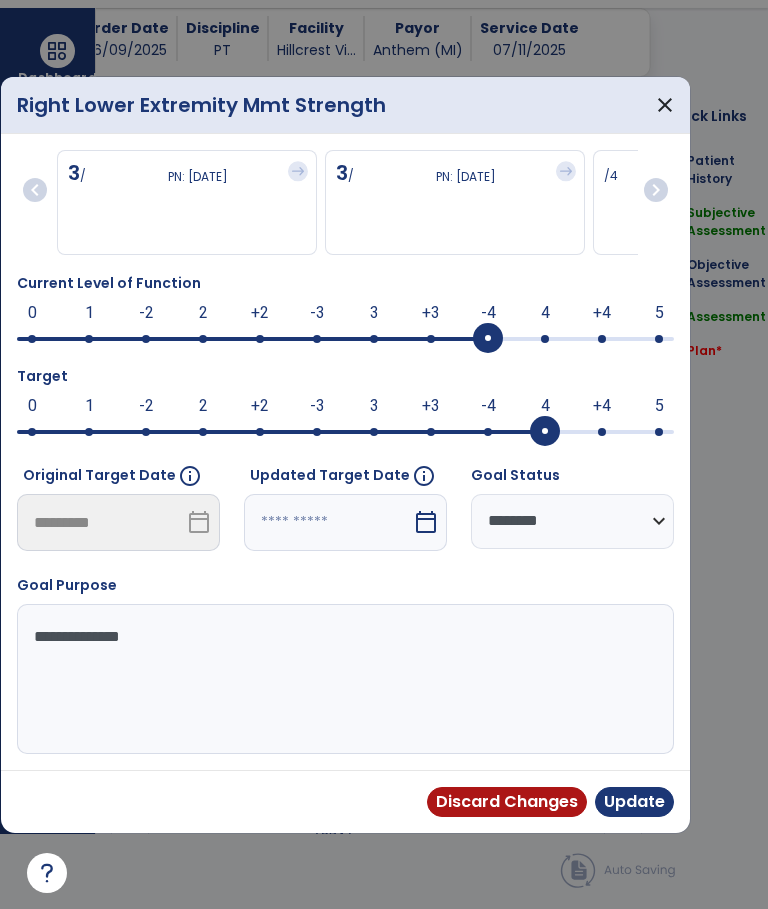 scroll, scrollTop: 0, scrollLeft: 0, axis: both 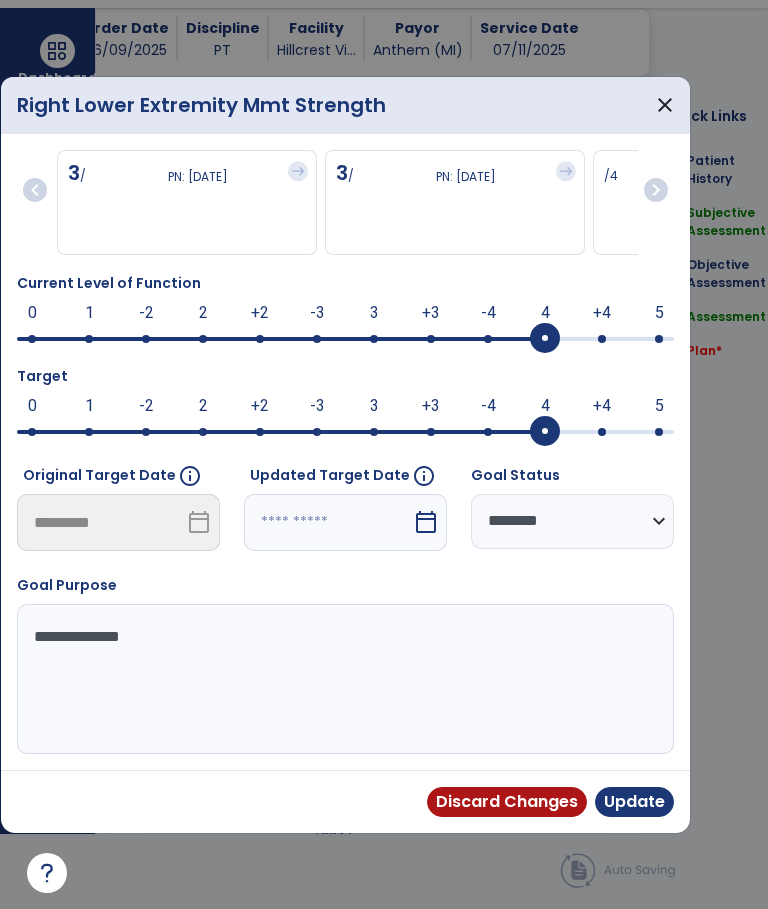 click at bounding box center [545, 339] 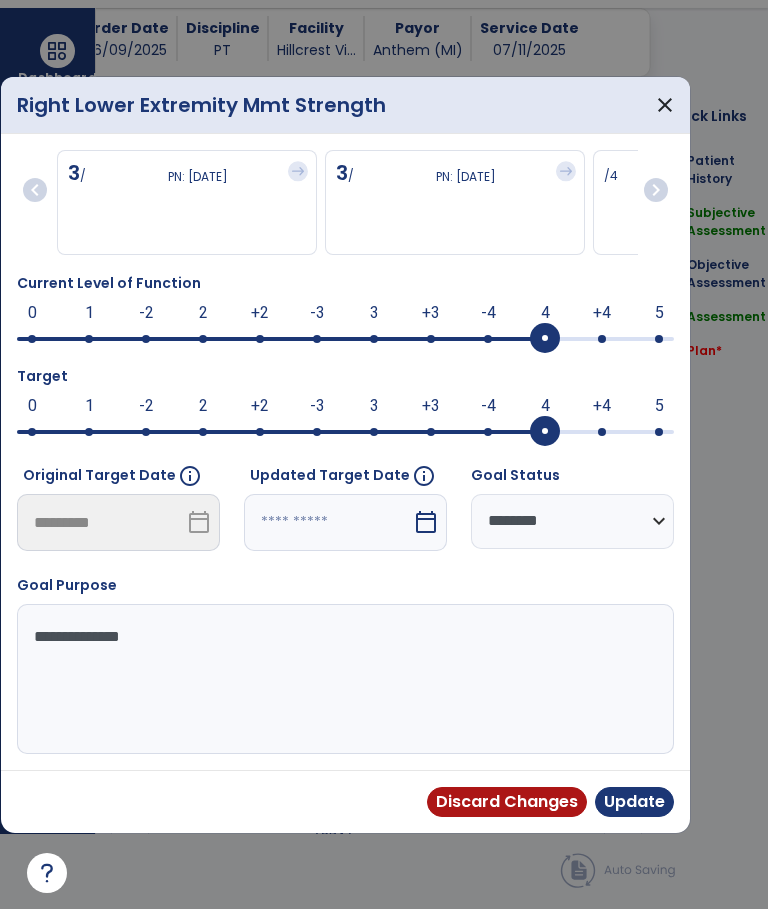 click on "**********" at bounding box center [572, 521] 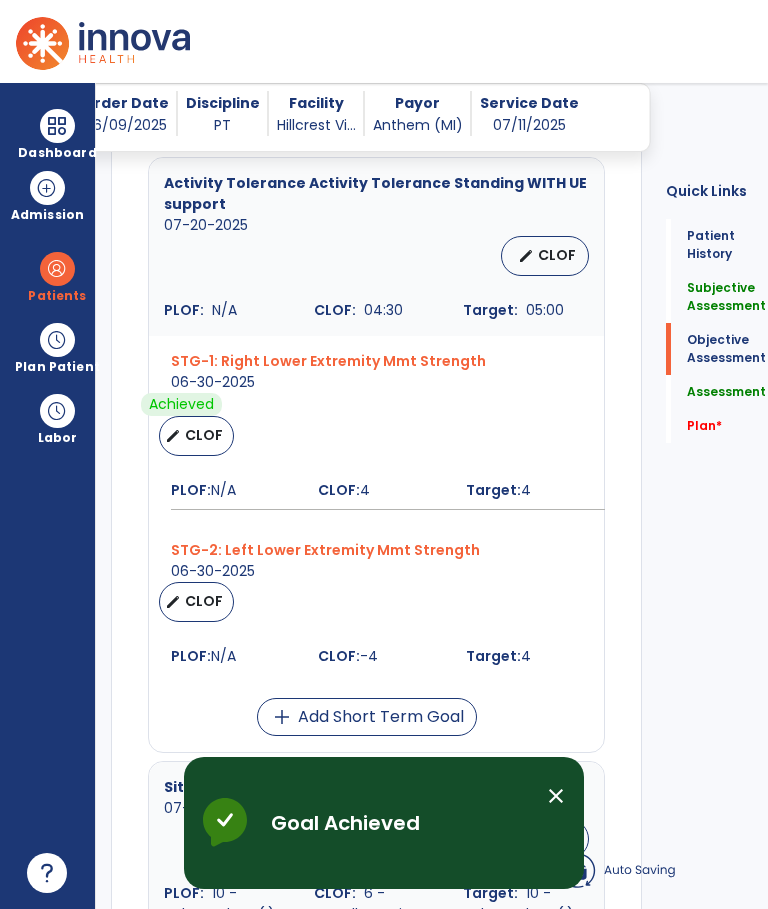 scroll, scrollTop: 75, scrollLeft: 0, axis: vertical 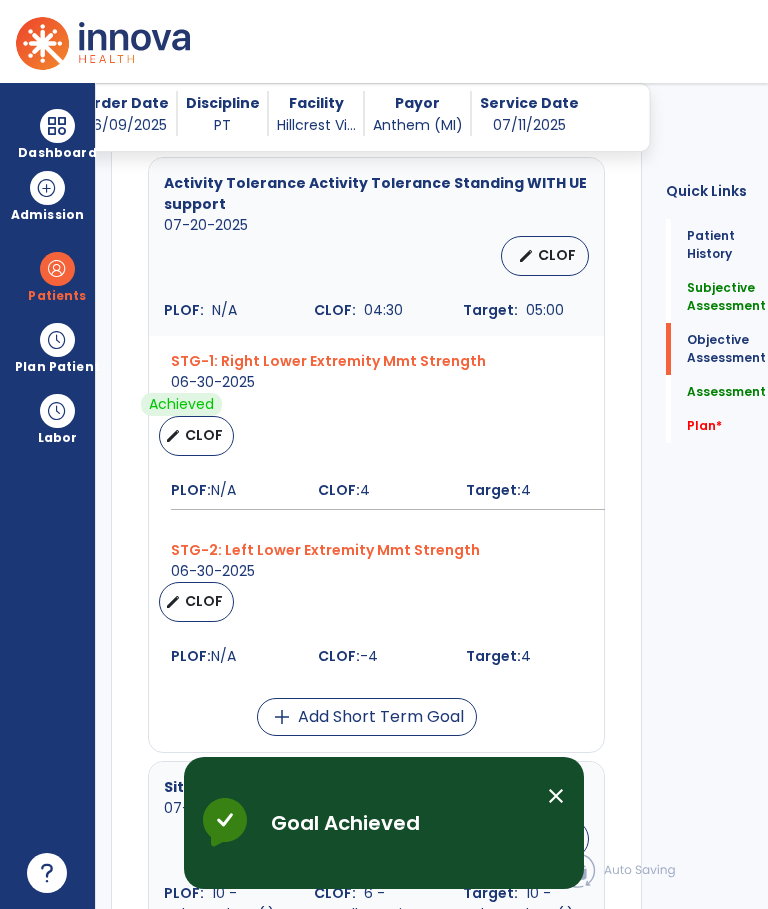 click on "edit   CLOF" at bounding box center (196, 602) 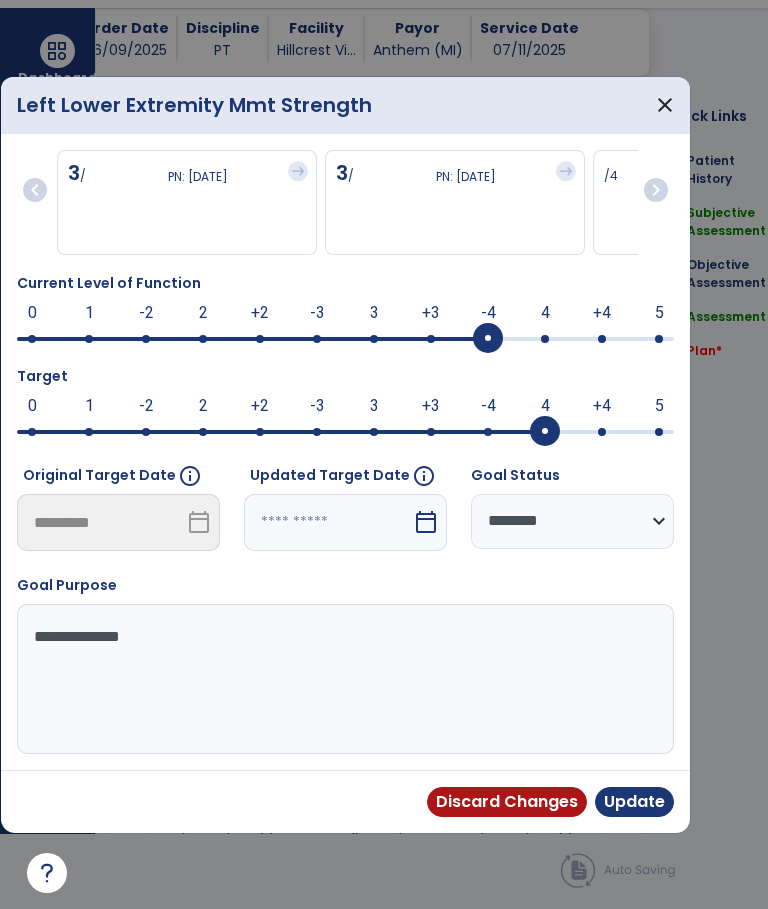 scroll, scrollTop: 0, scrollLeft: 0, axis: both 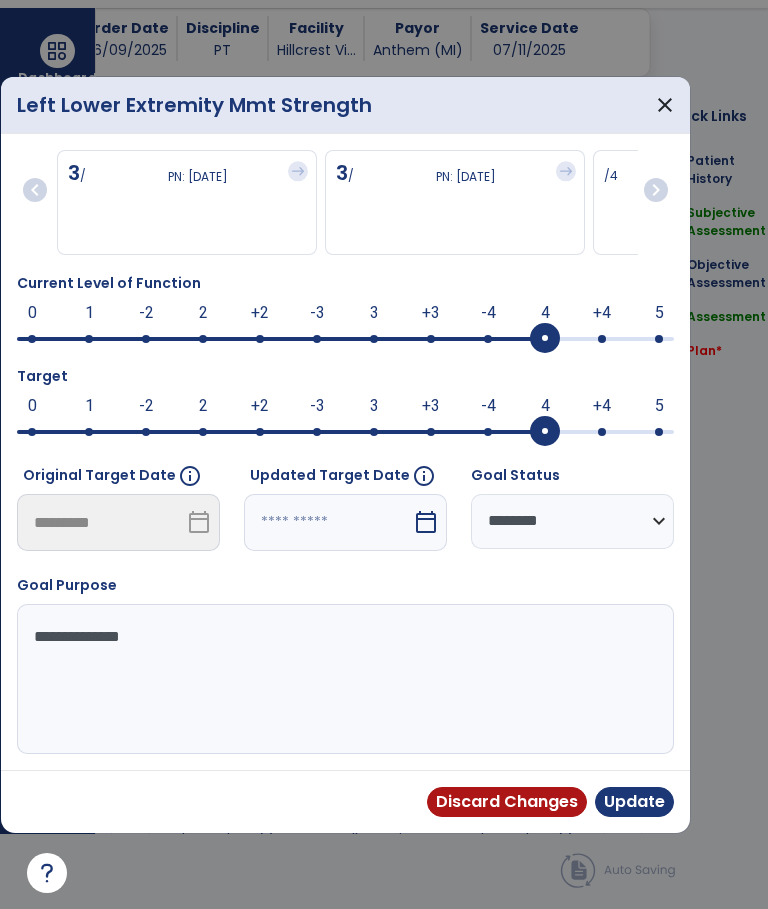 click at bounding box center (345, 337) 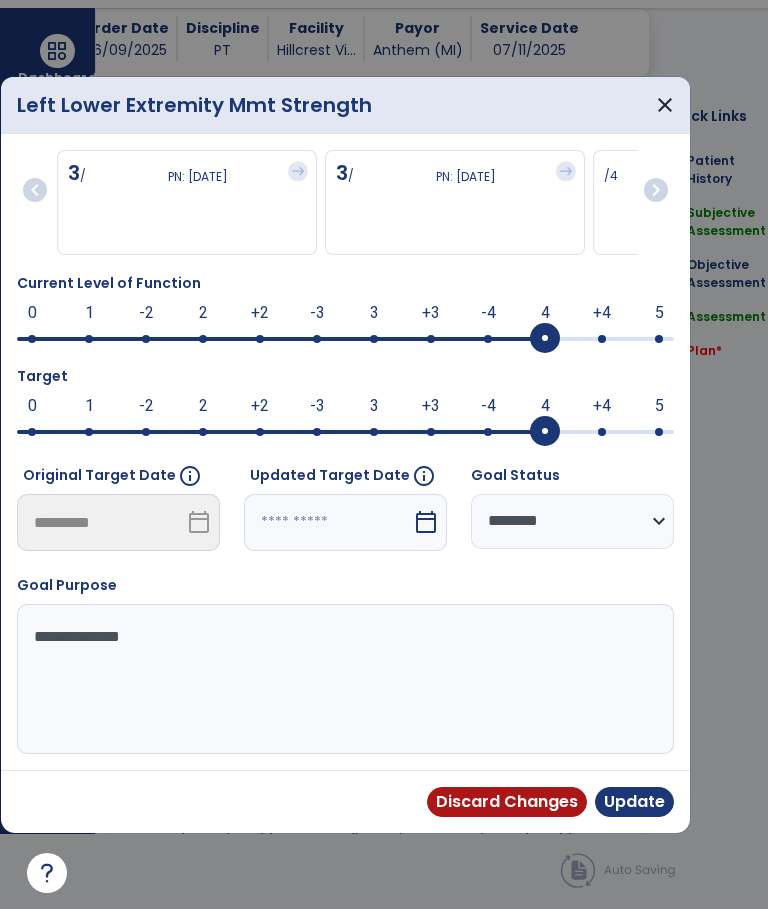 click on "**********" at bounding box center [572, 521] 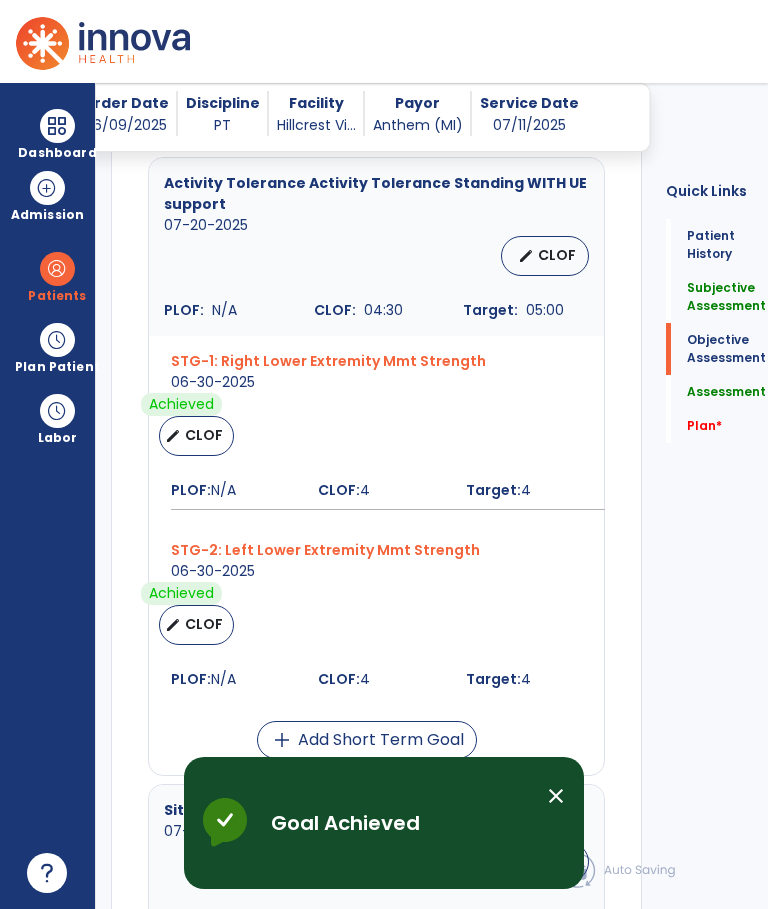 scroll, scrollTop: 75, scrollLeft: 0, axis: vertical 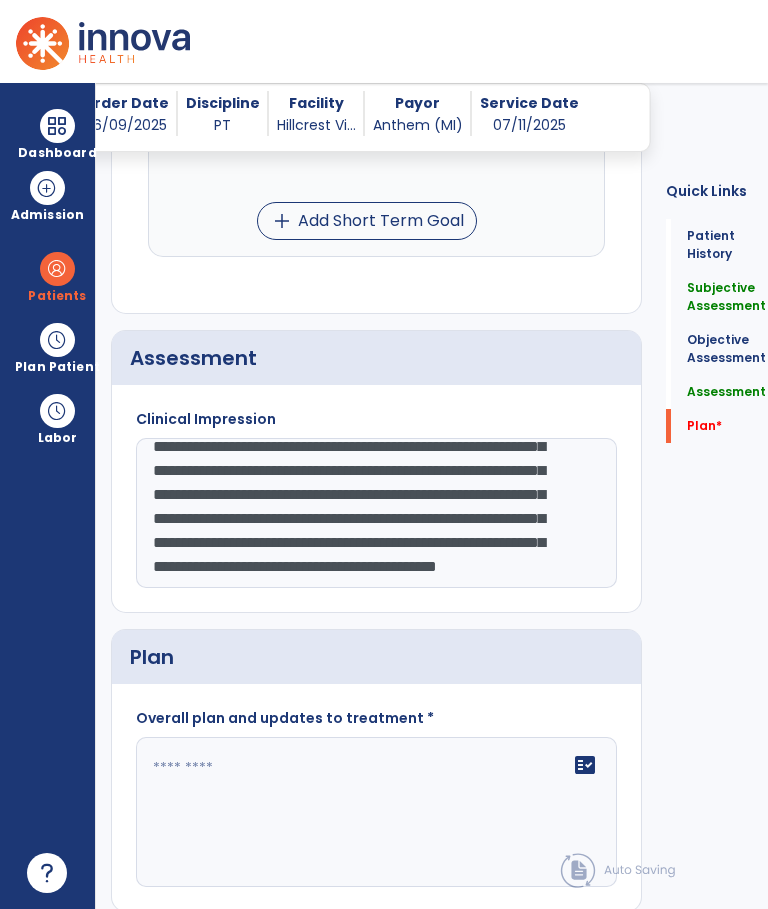 click on "**********" 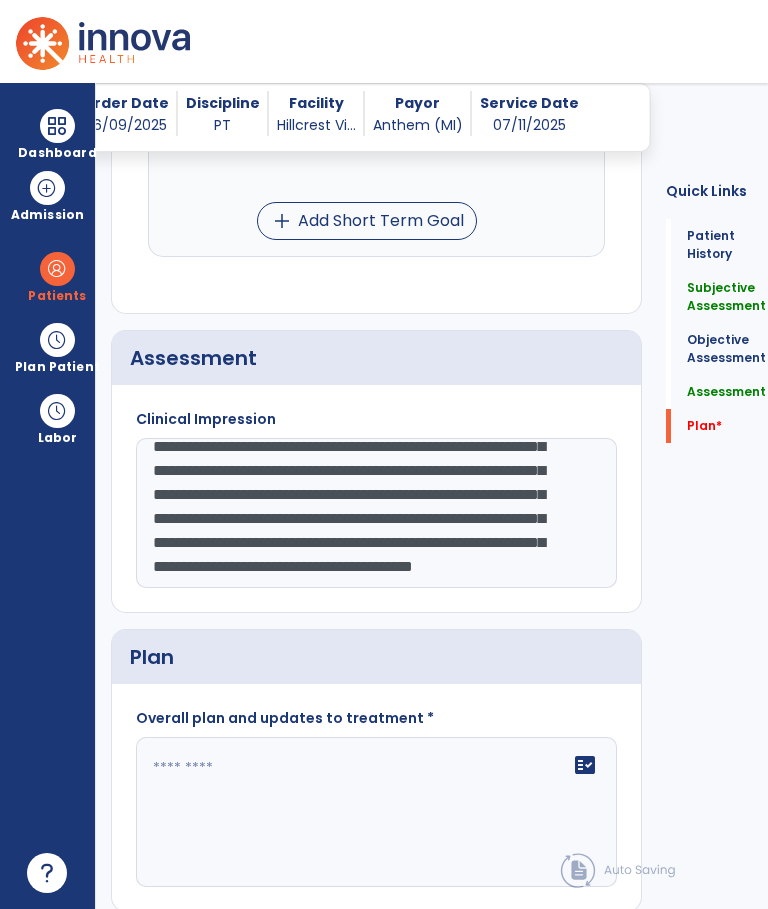 scroll, scrollTop: 300, scrollLeft: 0, axis: vertical 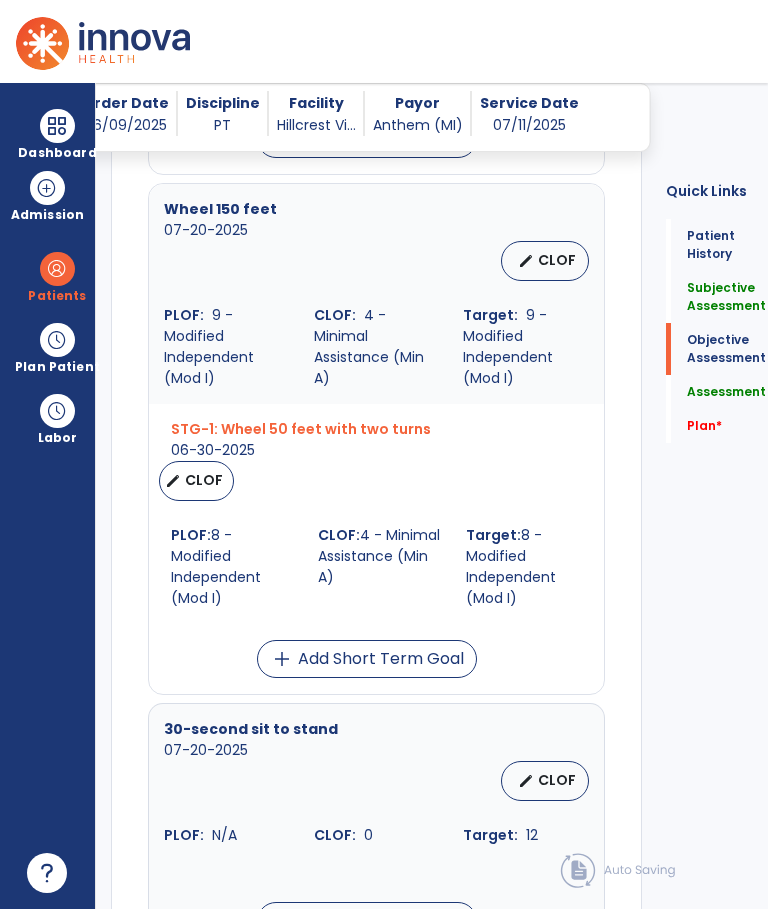 type on "**********" 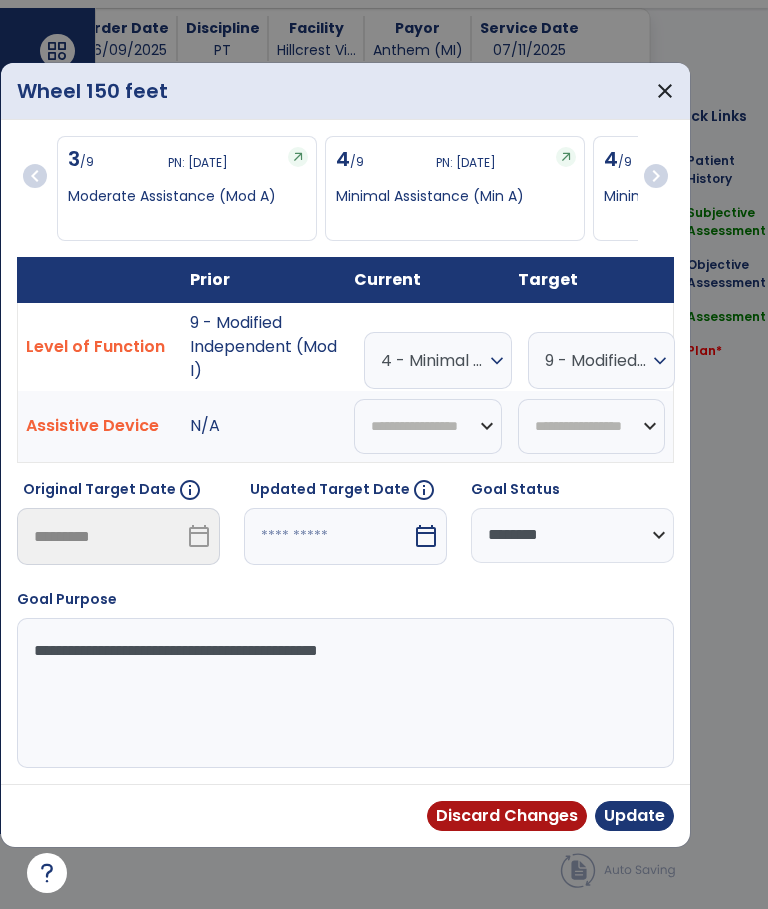 scroll, scrollTop: 0, scrollLeft: 0, axis: both 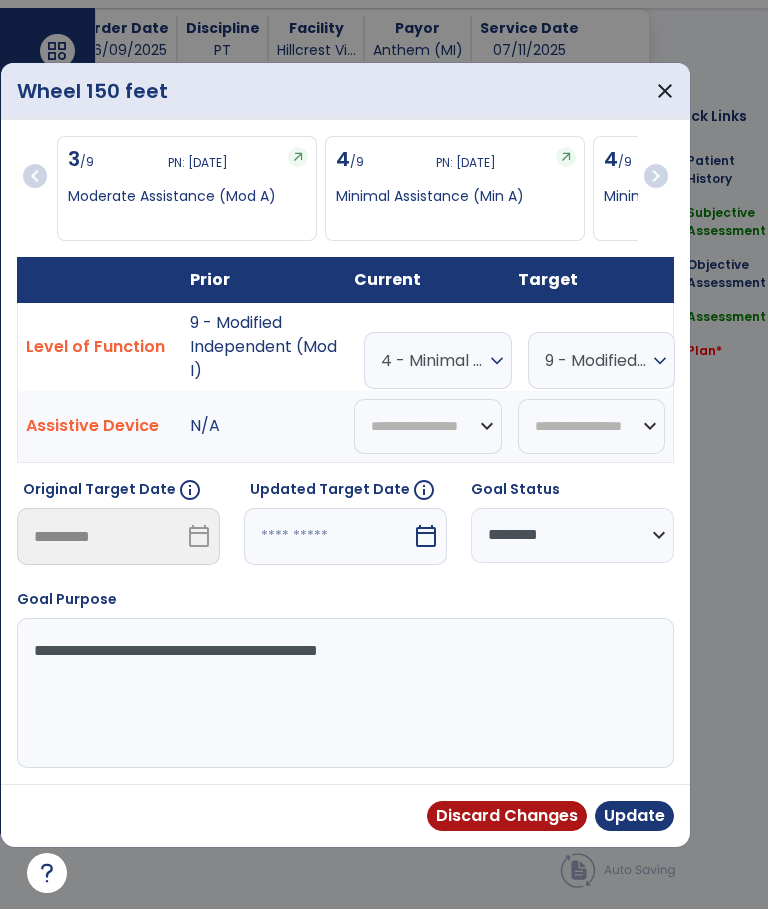 click on "4 - Minimal Assistance (Min A)" at bounding box center (433, 360) 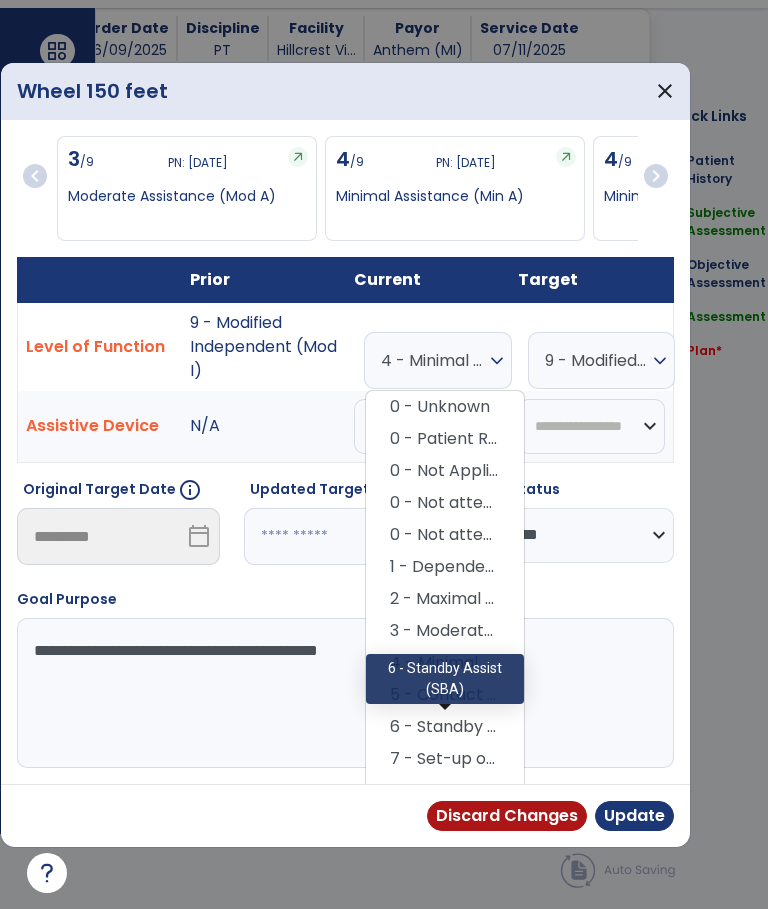 click on "6 - Standby Assist (SBA)" at bounding box center (445, 727) 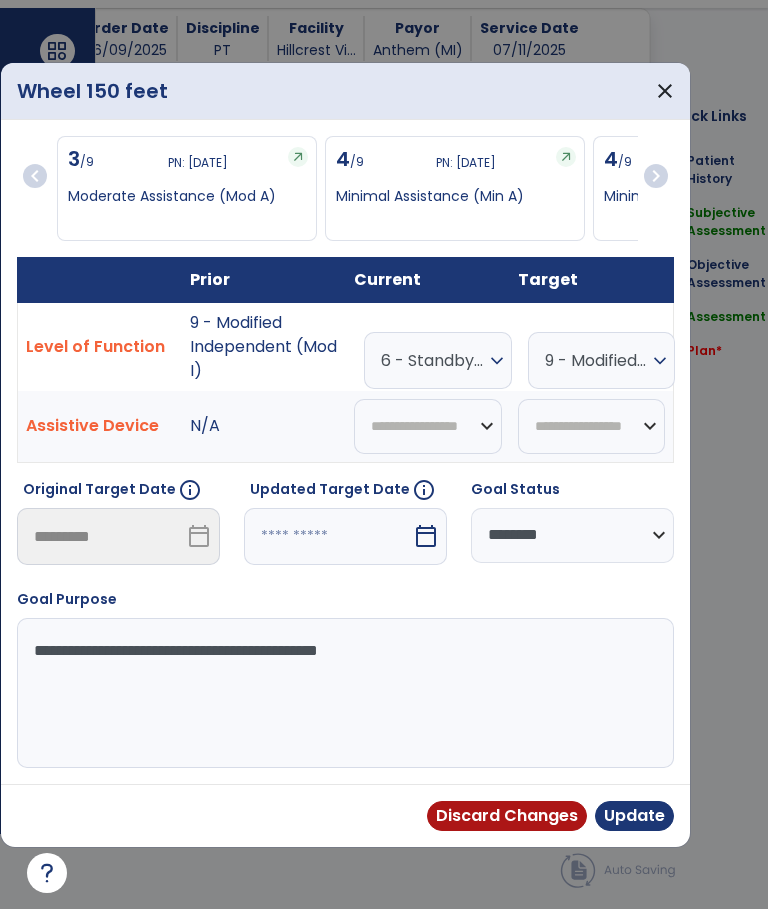 click on "Update" at bounding box center [634, 816] 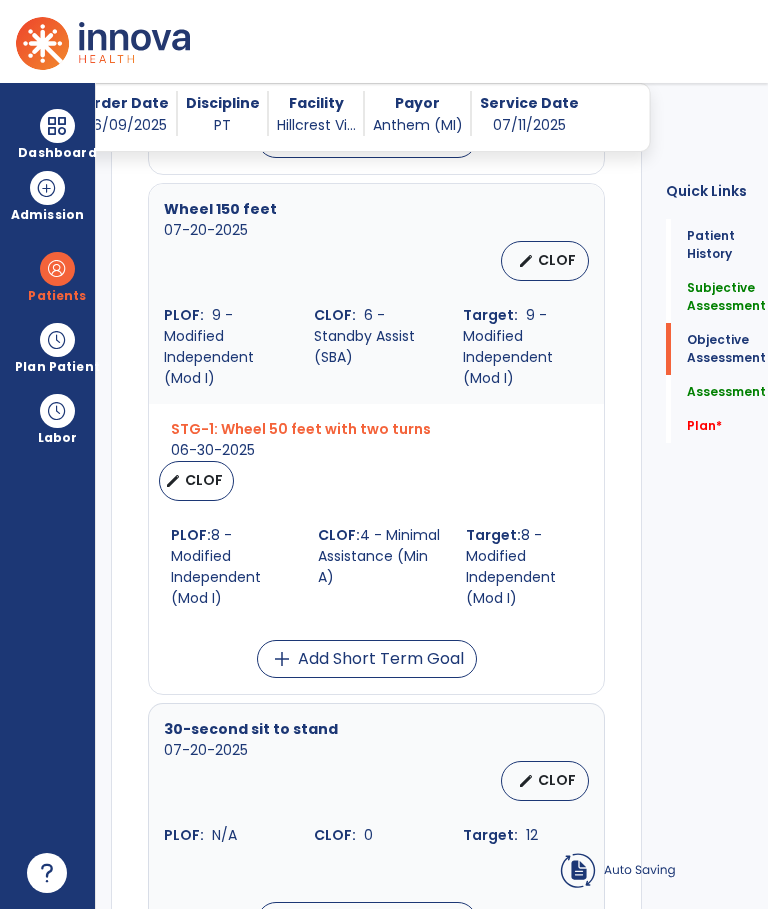 scroll, scrollTop: 75, scrollLeft: 0, axis: vertical 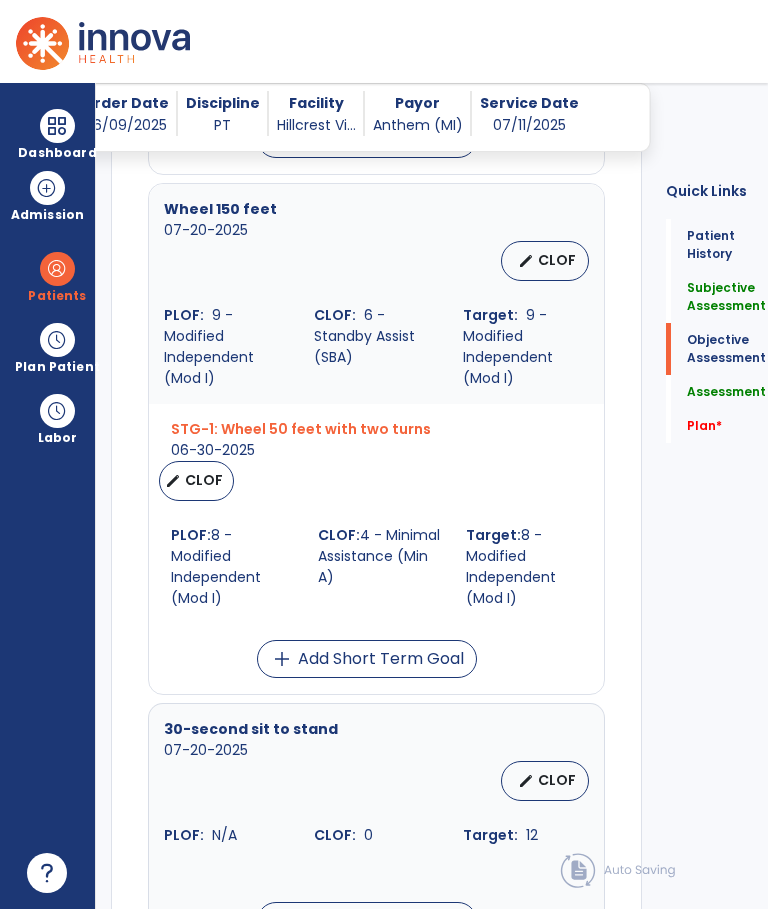 click on "CLOF" at bounding box center [204, 480] 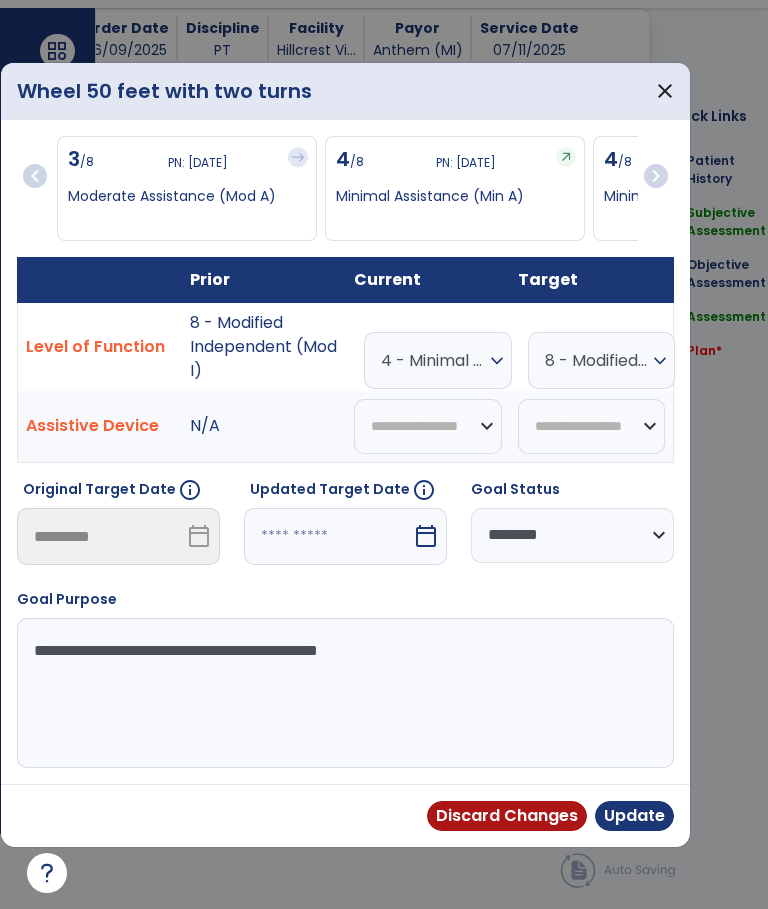 scroll, scrollTop: 0, scrollLeft: 0, axis: both 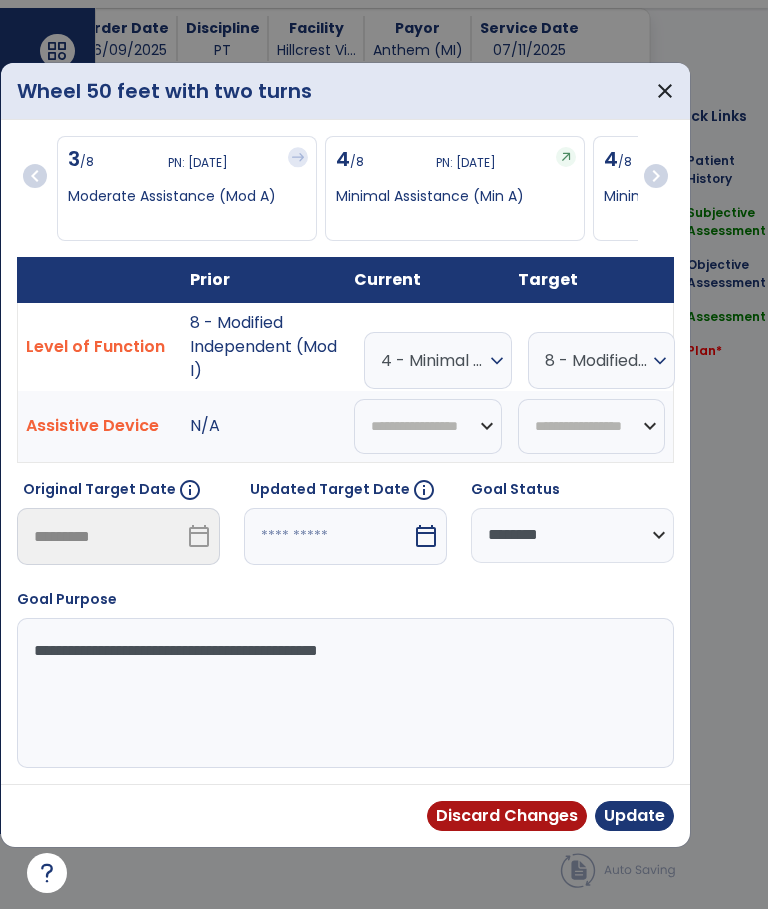 click on "4 - Minimal Assistance (Min A)" at bounding box center [433, 360] 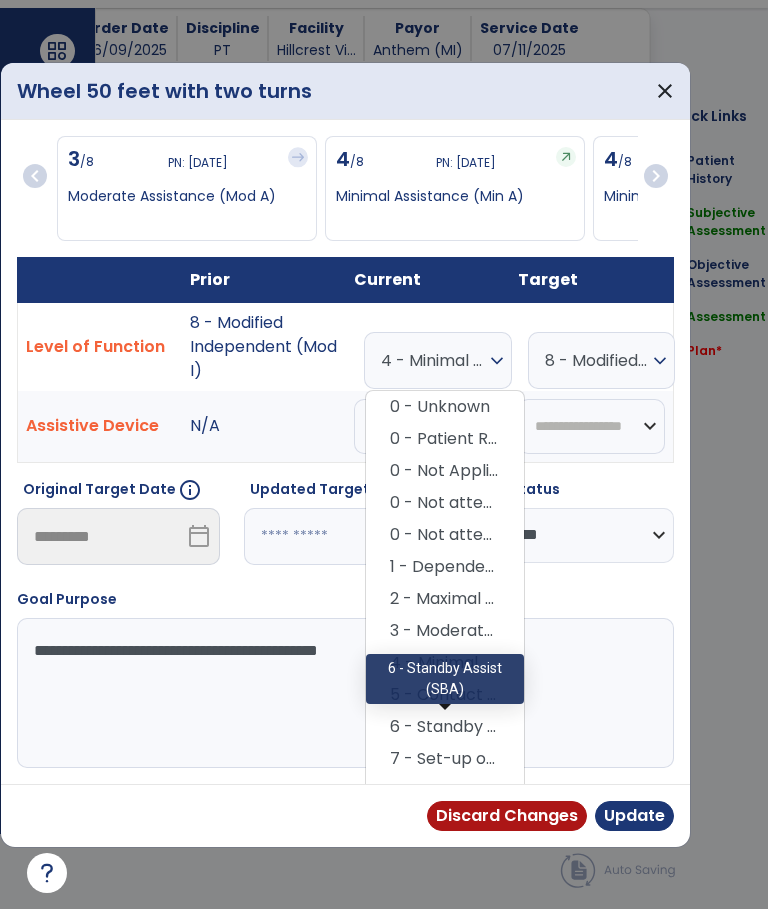 click on "6 - Standby Assist (SBA)" at bounding box center [445, 727] 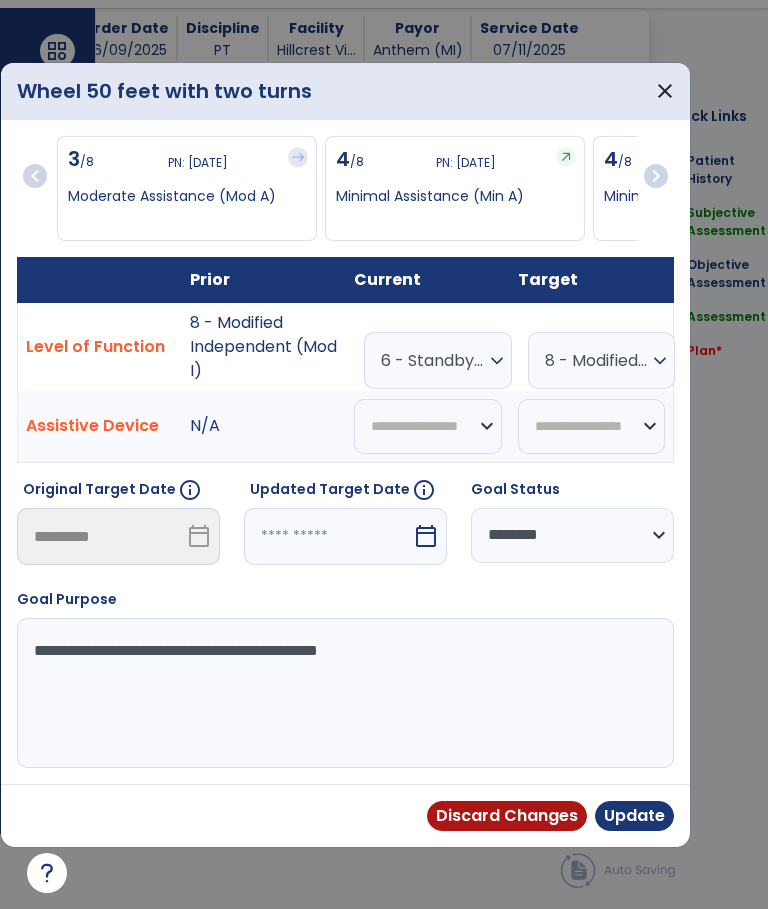 click on "Update" at bounding box center (634, 816) 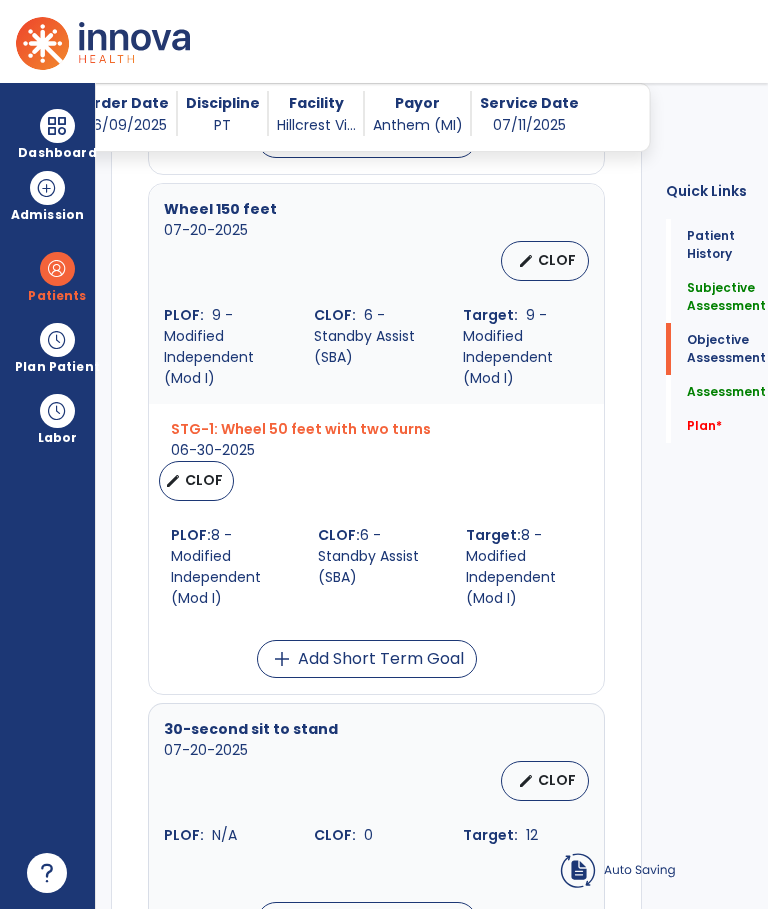 scroll, scrollTop: 75, scrollLeft: 0, axis: vertical 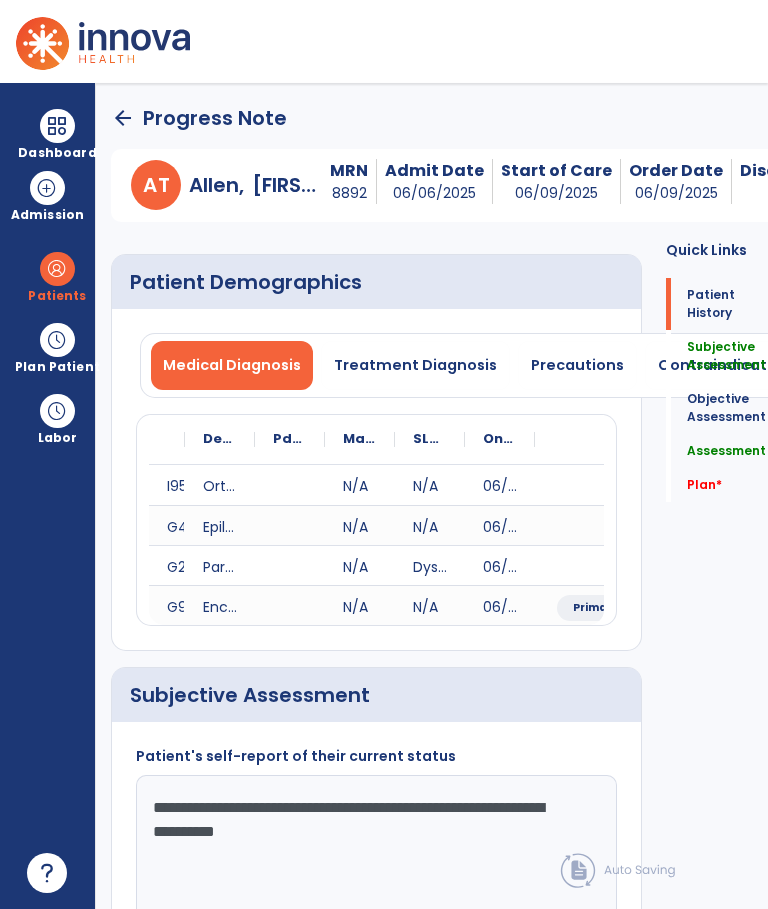 click on "arrow_back" 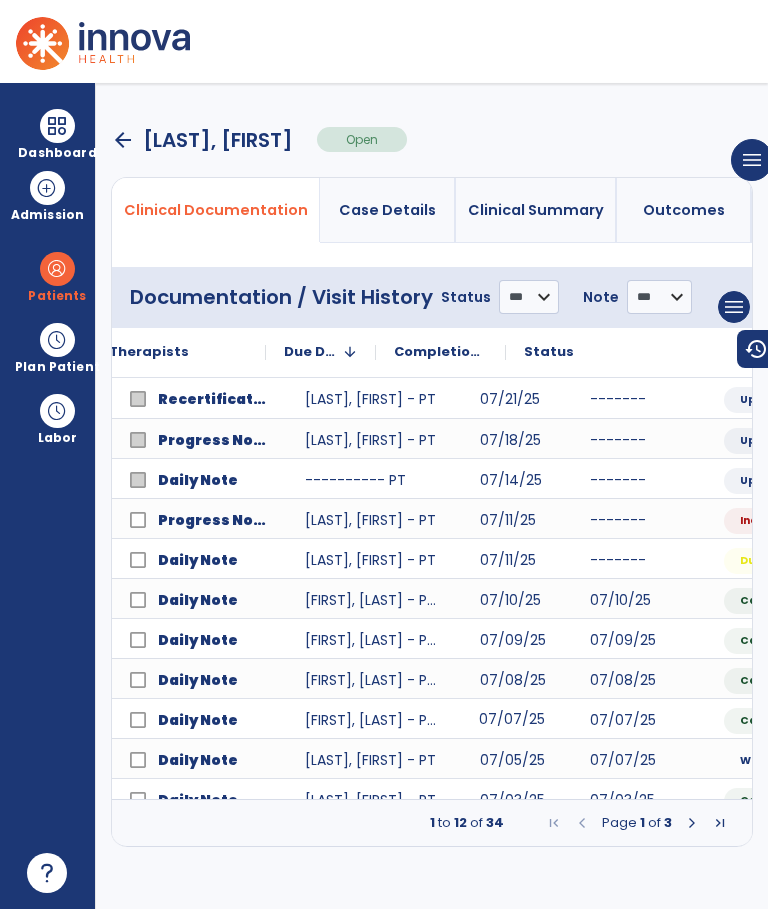 scroll, scrollTop: 0, scrollLeft: 322, axis: horizontal 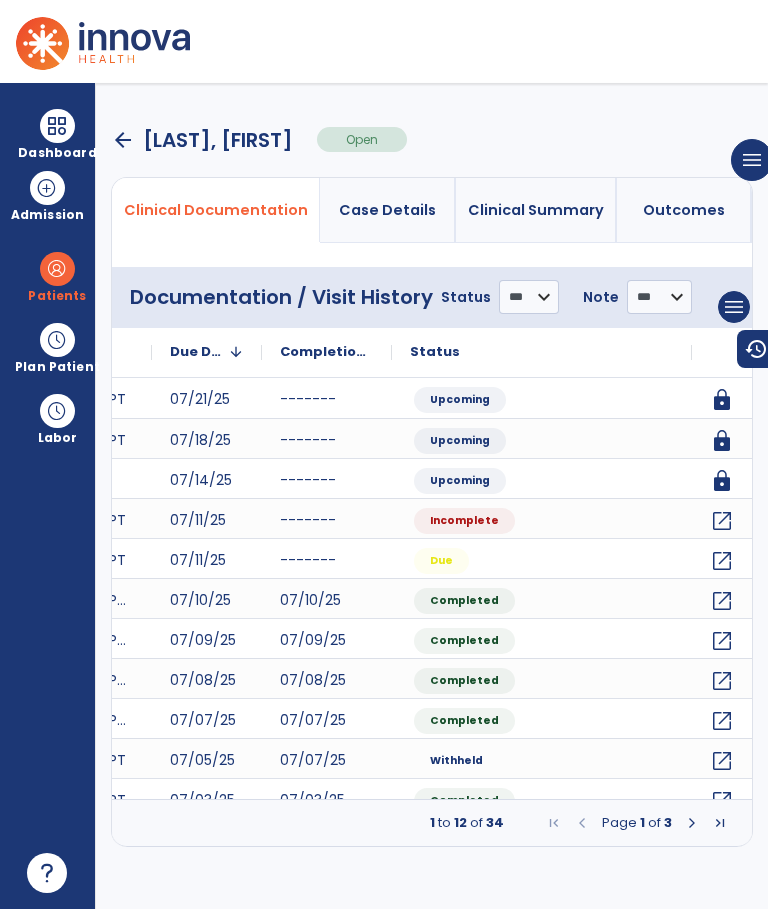 click on "open_in_new" 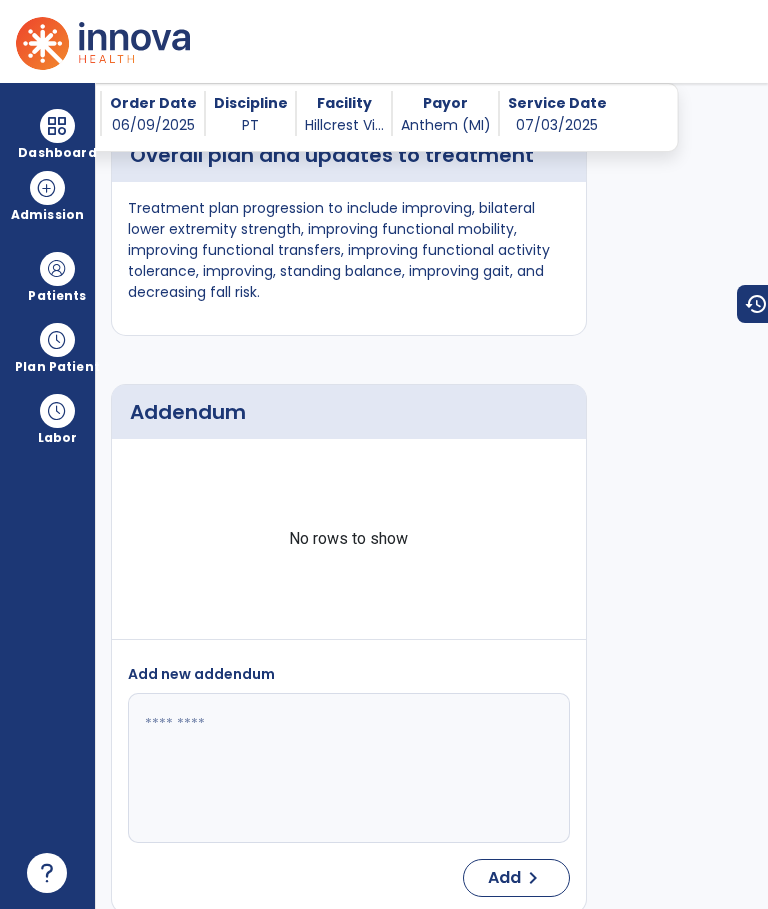 scroll, scrollTop: 7090, scrollLeft: 0, axis: vertical 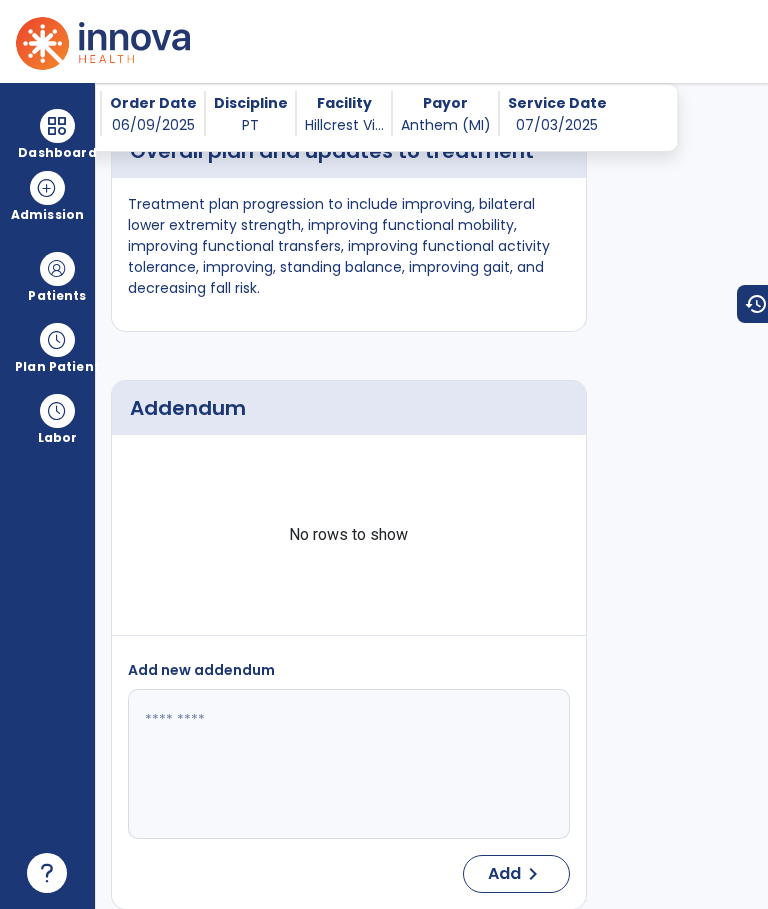 click 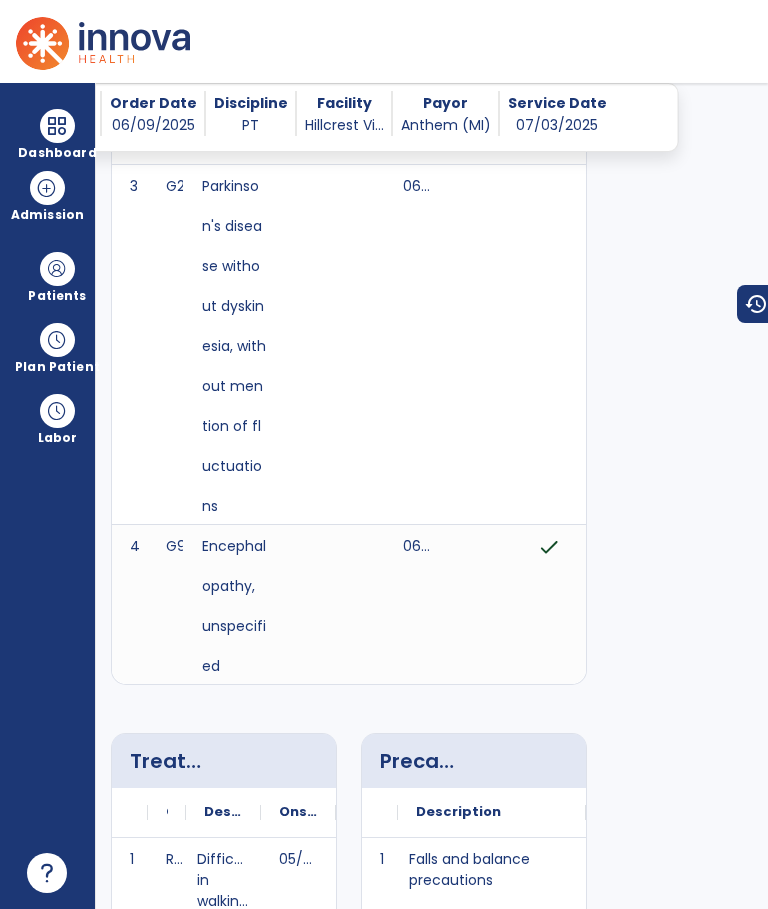 scroll, scrollTop: -175, scrollLeft: 0, axis: vertical 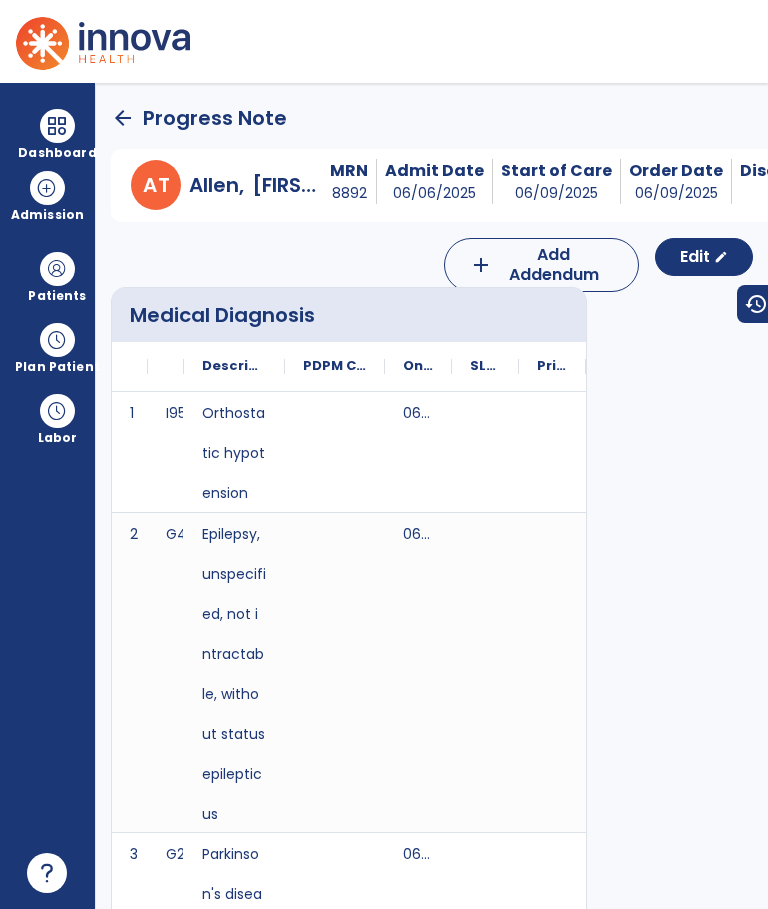 click on "Progress Note A T [LAST], [FIRST] MRN [NUMBER] Admit Date [DATE] Start of Care [DATE] Order Date [DATE] Discipline PT Facility Hillcrest Vi... Payor Anthem (MI) Service Date [DATE] add Add Addendum Edit edit Medical Diagnosis No. Code Description" at bounding box center (432, 496) 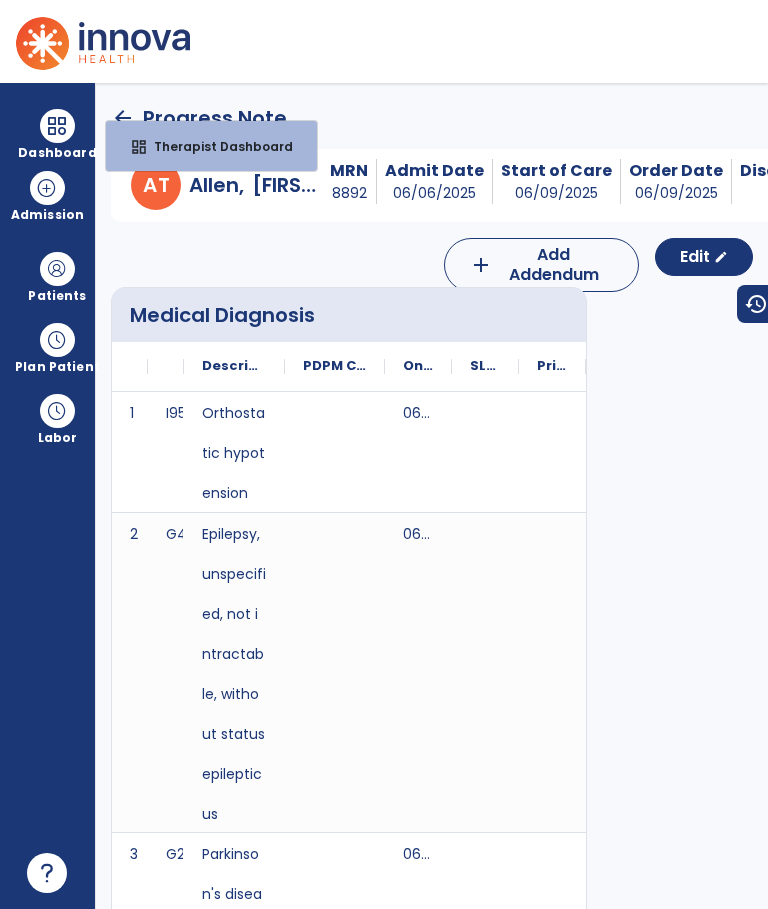 click on "Therapist Dashboard" at bounding box center [215, 146] 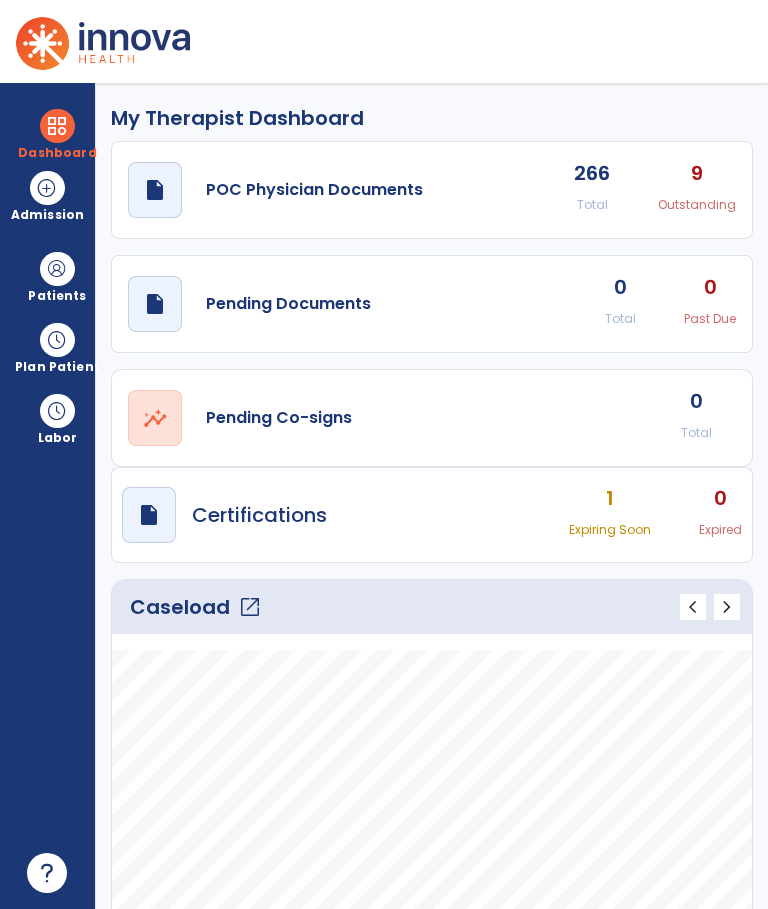 click on "Pending Co-signs" 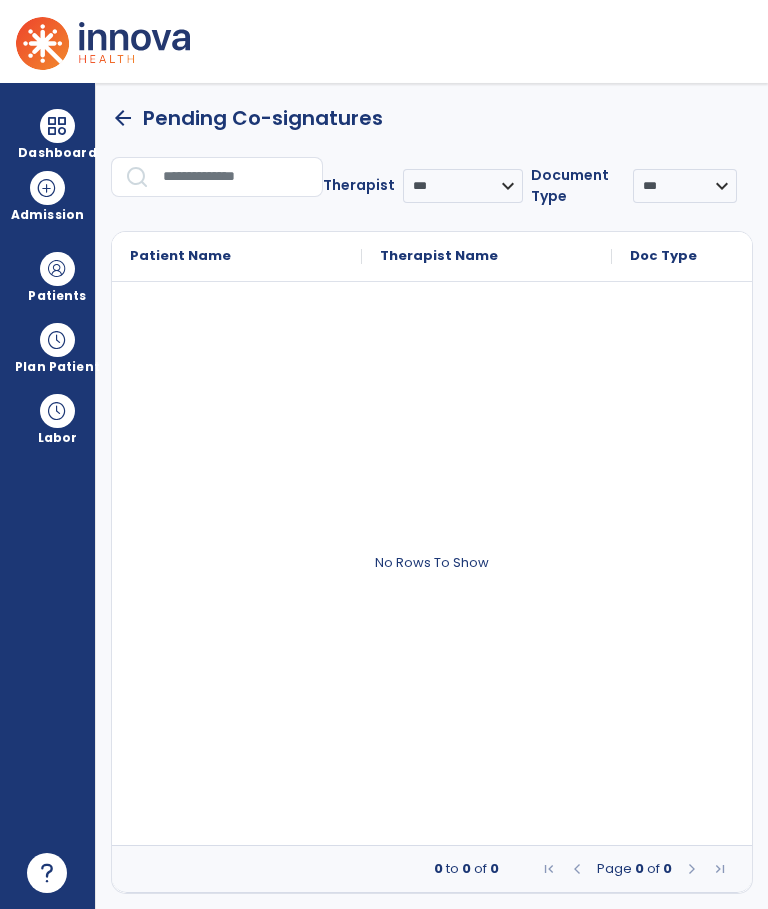 scroll, scrollTop: 0, scrollLeft: 0, axis: both 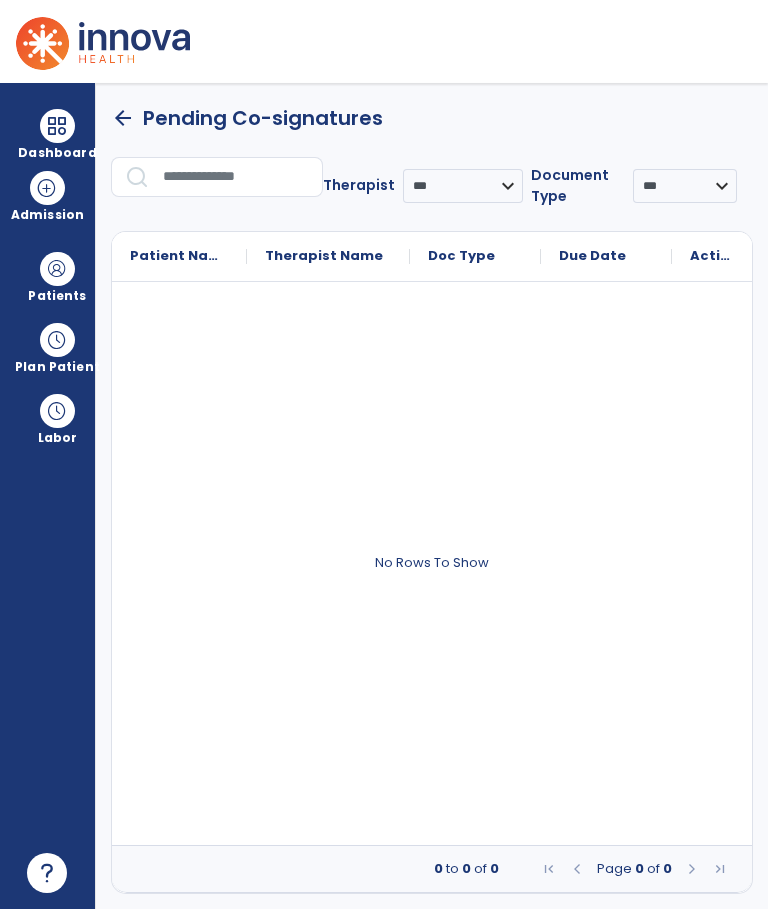 click on "arrow_back" 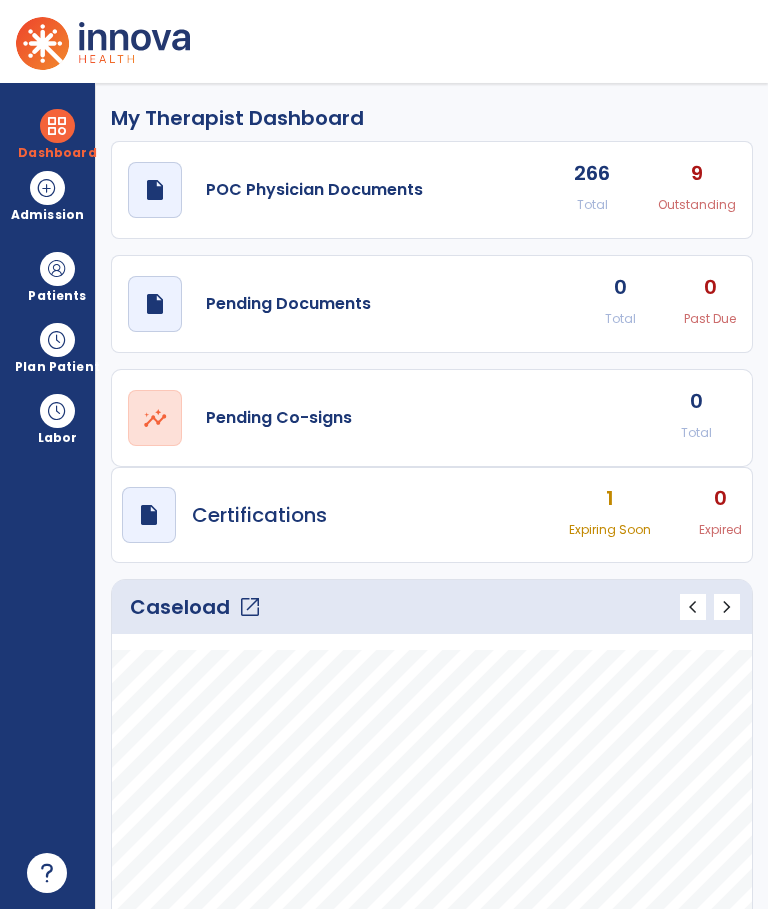 click on "open_in_new" 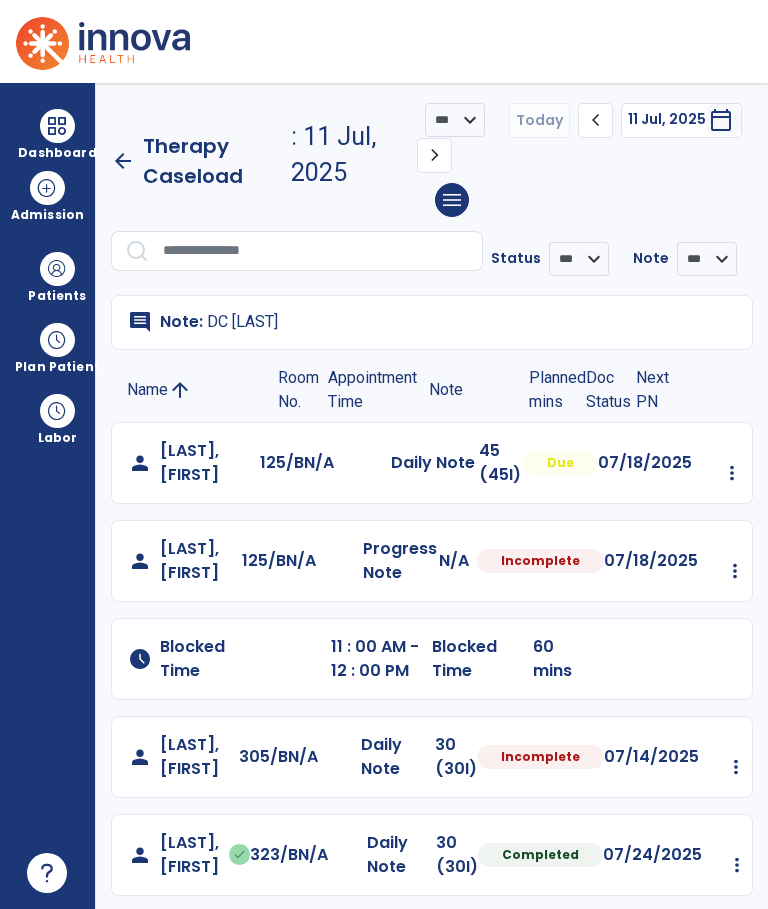 scroll, scrollTop: 0, scrollLeft: 0, axis: both 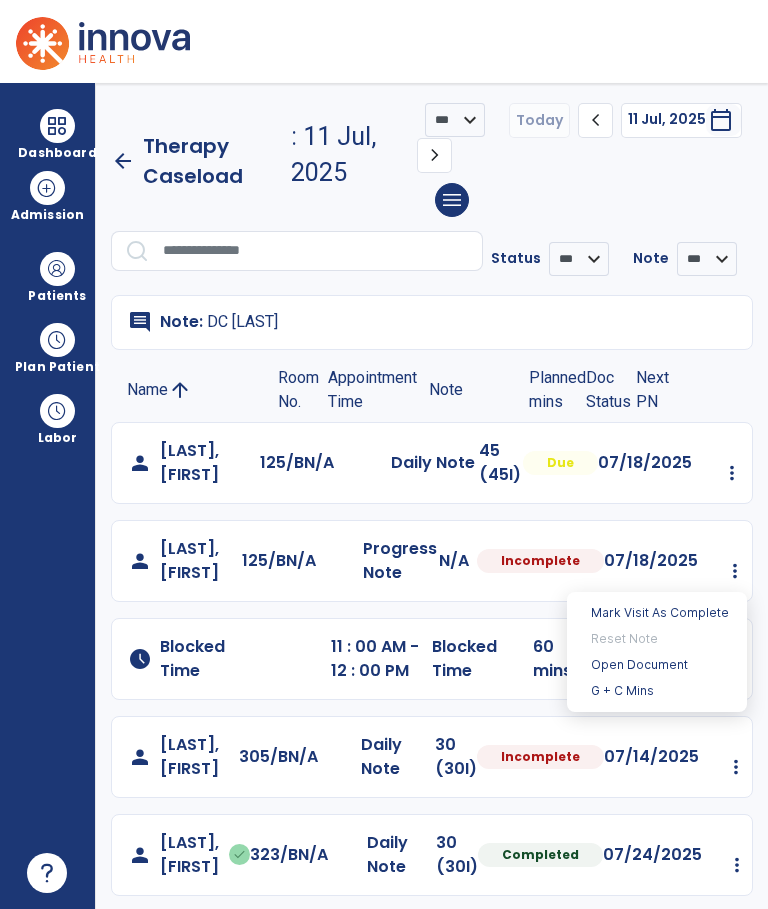 click on "Open Document" at bounding box center (657, 665) 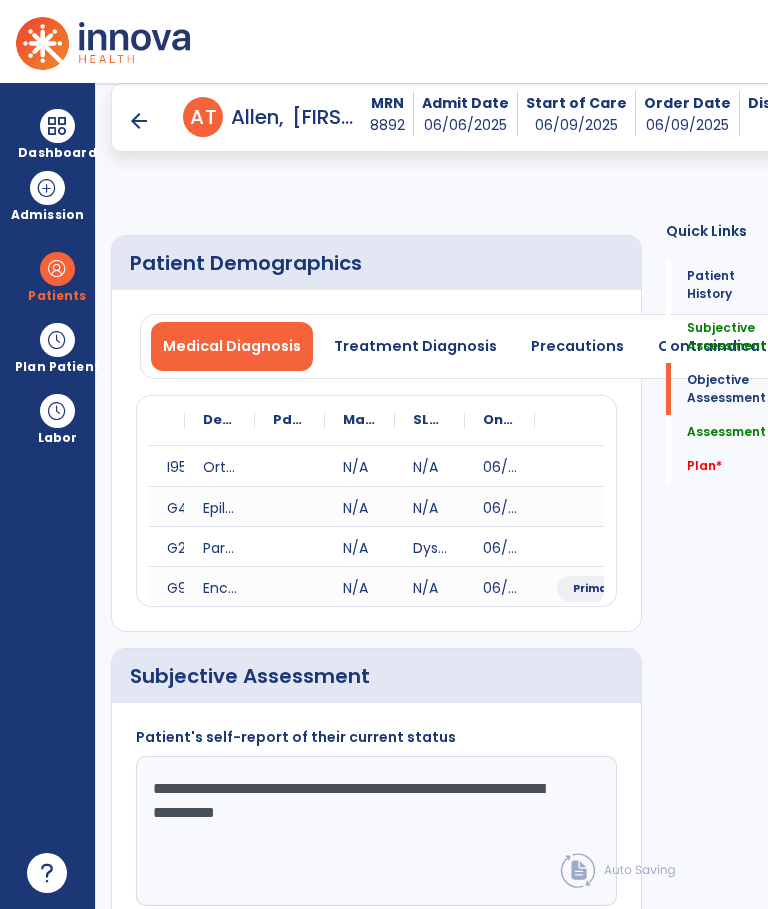 click on "Quick Links  Patient History   Patient History   Subjective Assessment   Subjective Assessment   Objective Assessment   Objective Assessment   Assessment   Assessment   Plan   *  Plan   *" 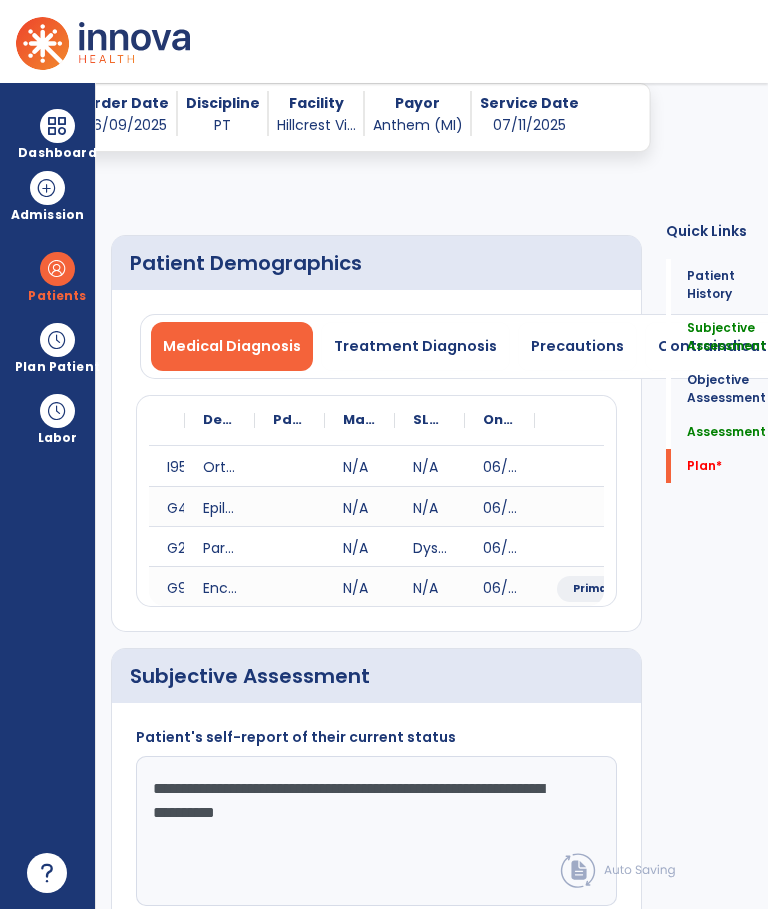 scroll, scrollTop: 4417, scrollLeft: 0, axis: vertical 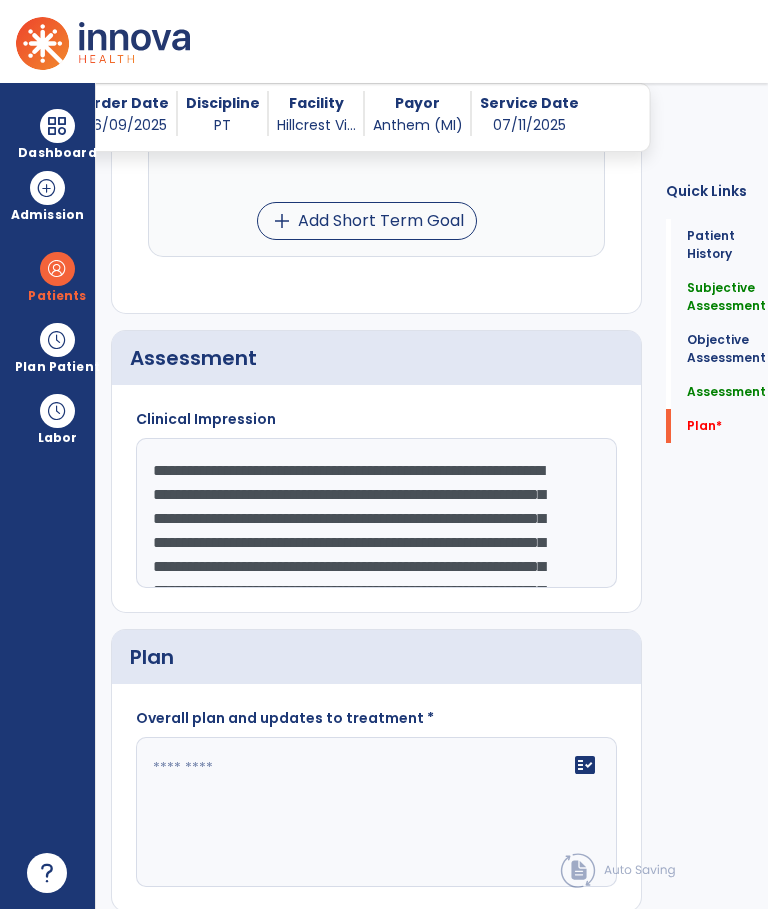 click on "fact_check" 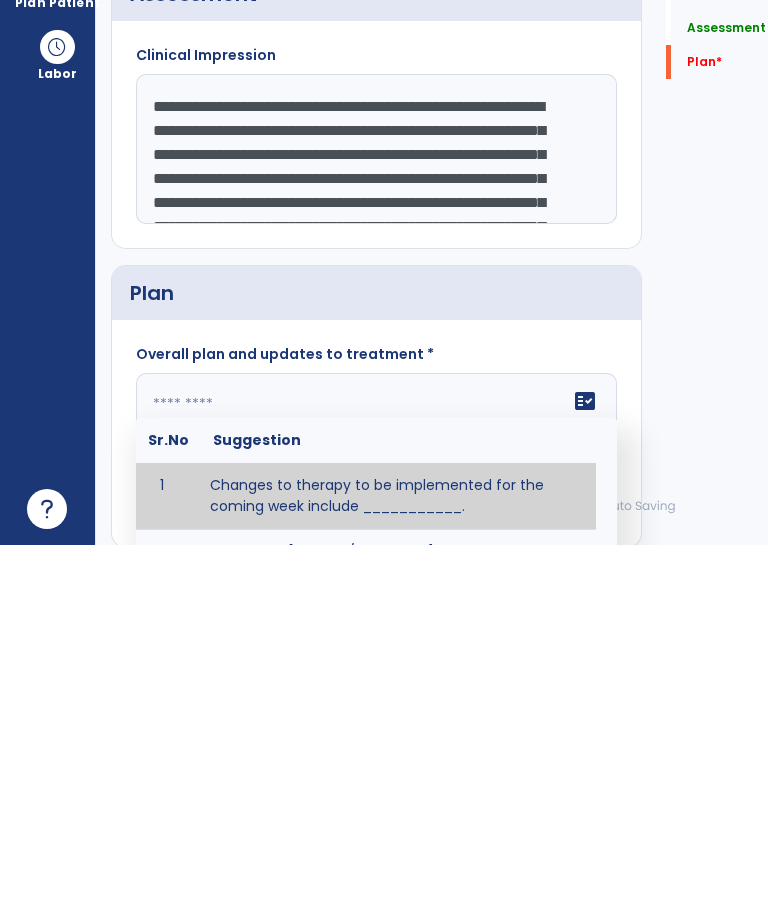 paste on "**********" 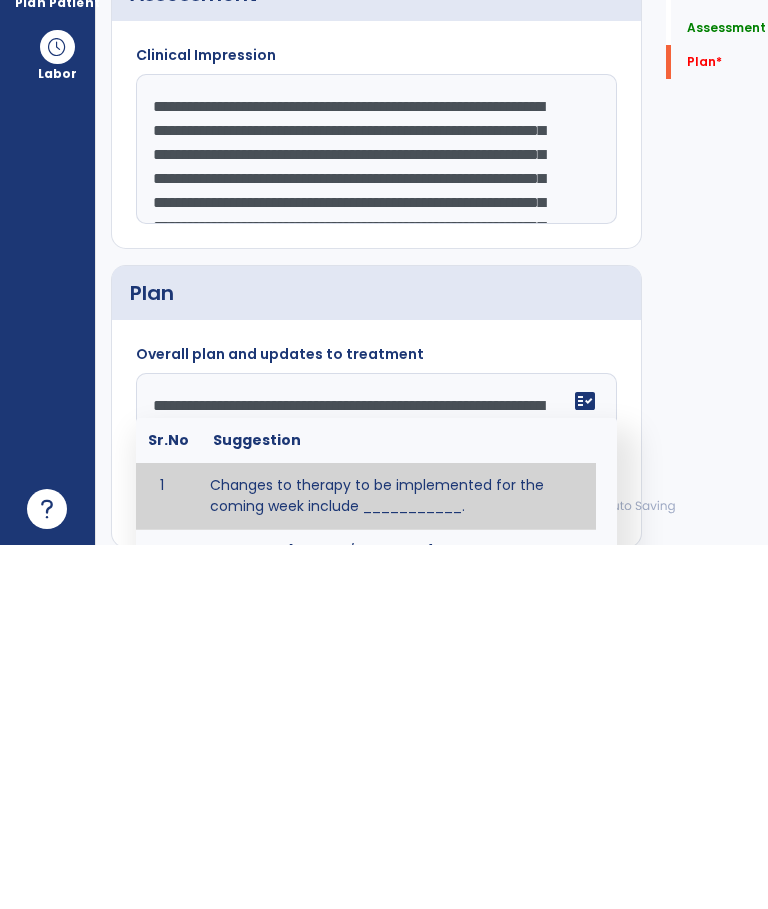 scroll, scrollTop: 15, scrollLeft: 0, axis: vertical 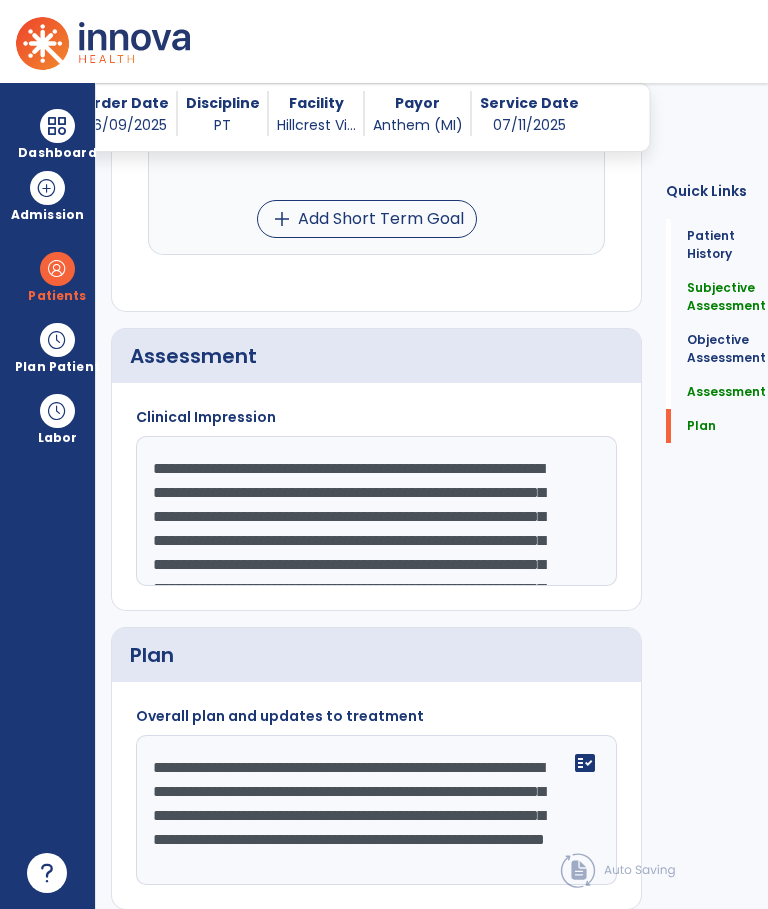 type on "**********" 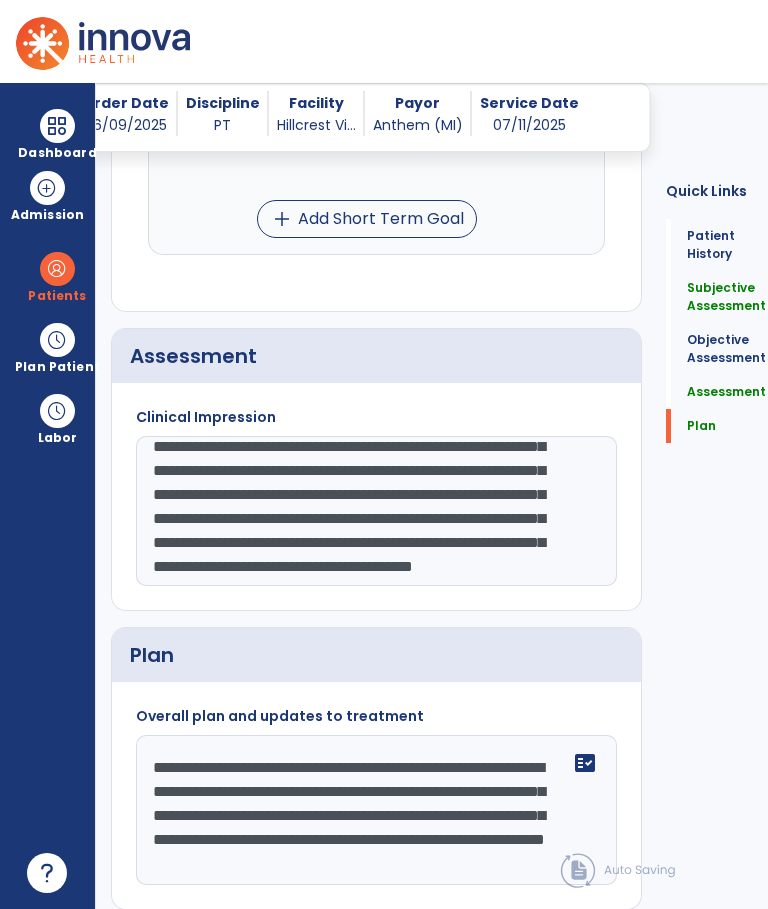 scroll, scrollTop: 360, scrollLeft: 0, axis: vertical 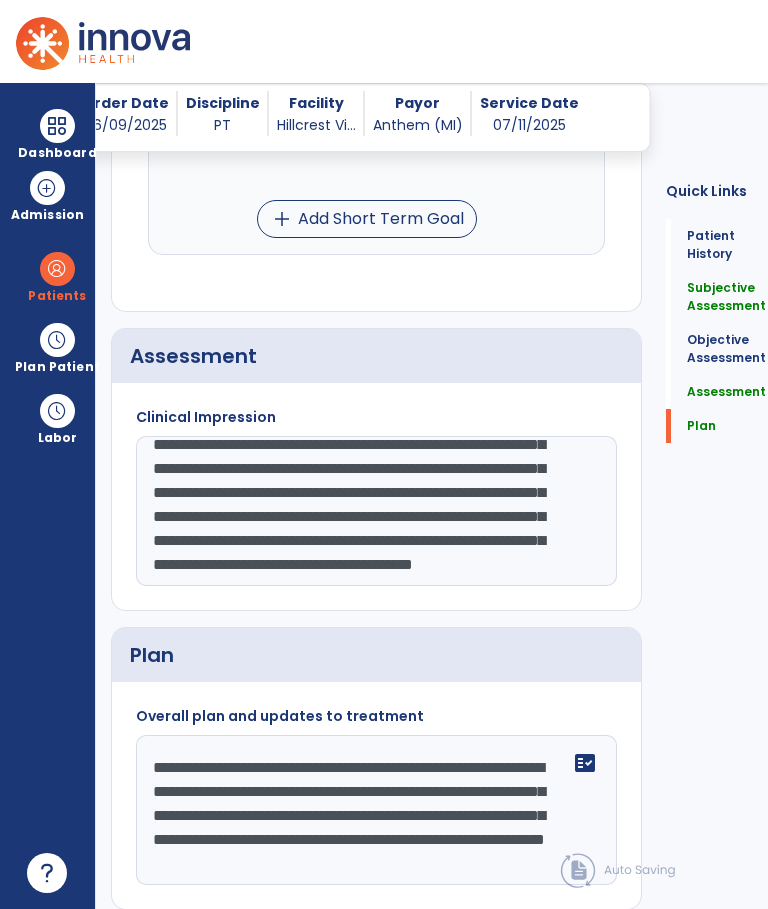 click 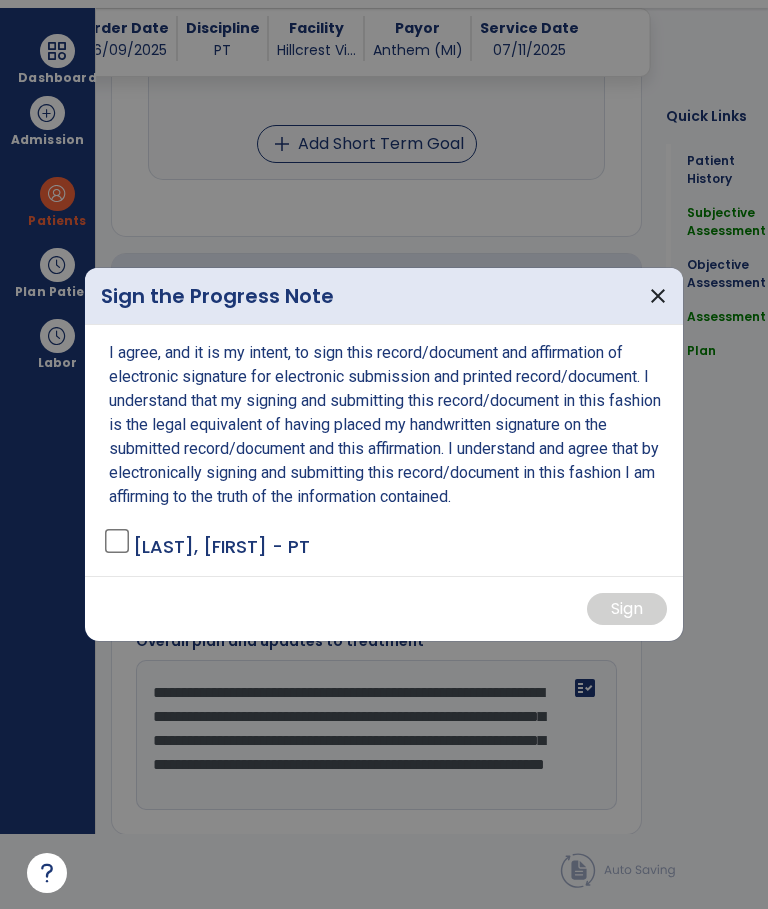 scroll, scrollTop: 0, scrollLeft: 0, axis: both 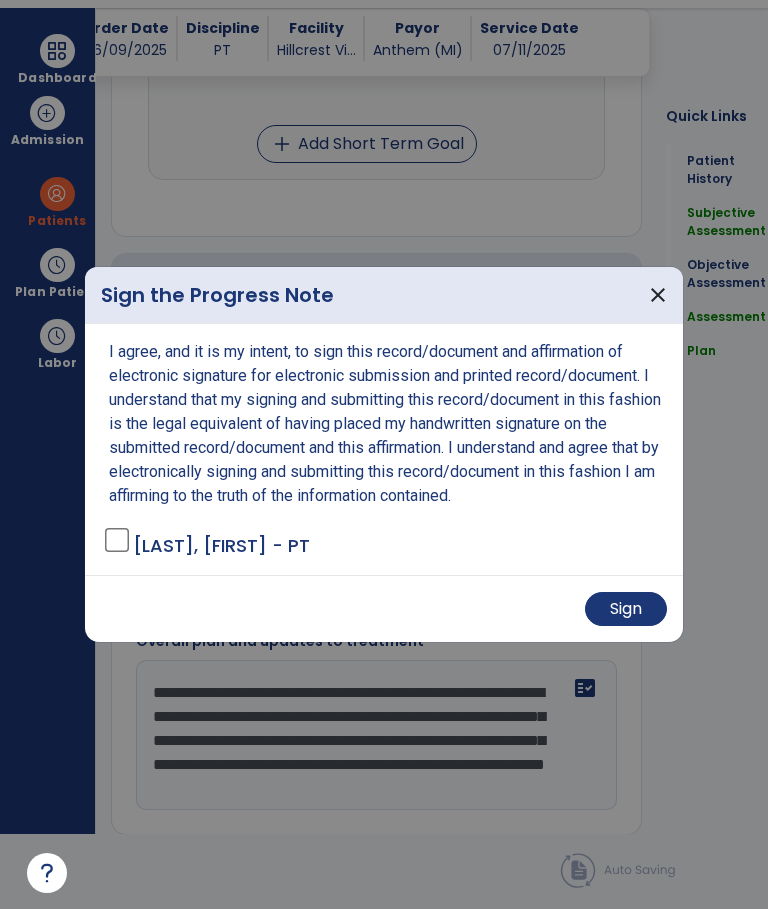 click on "Sign" at bounding box center (626, 609) 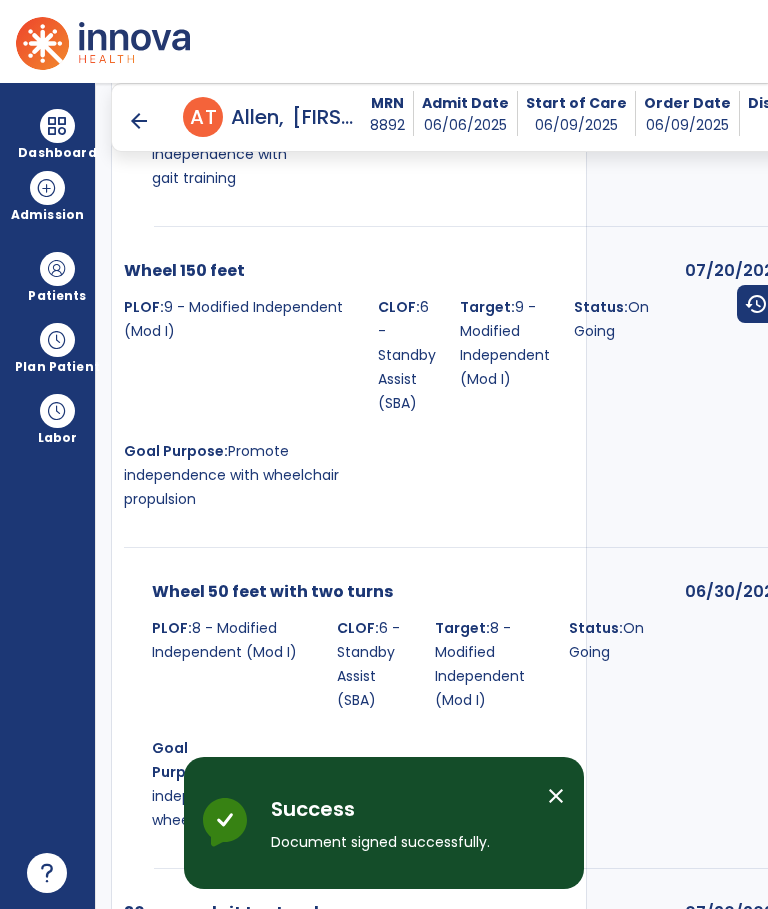 scroll, scrollTop: 75, scrollLeft: 0, axis: vertical 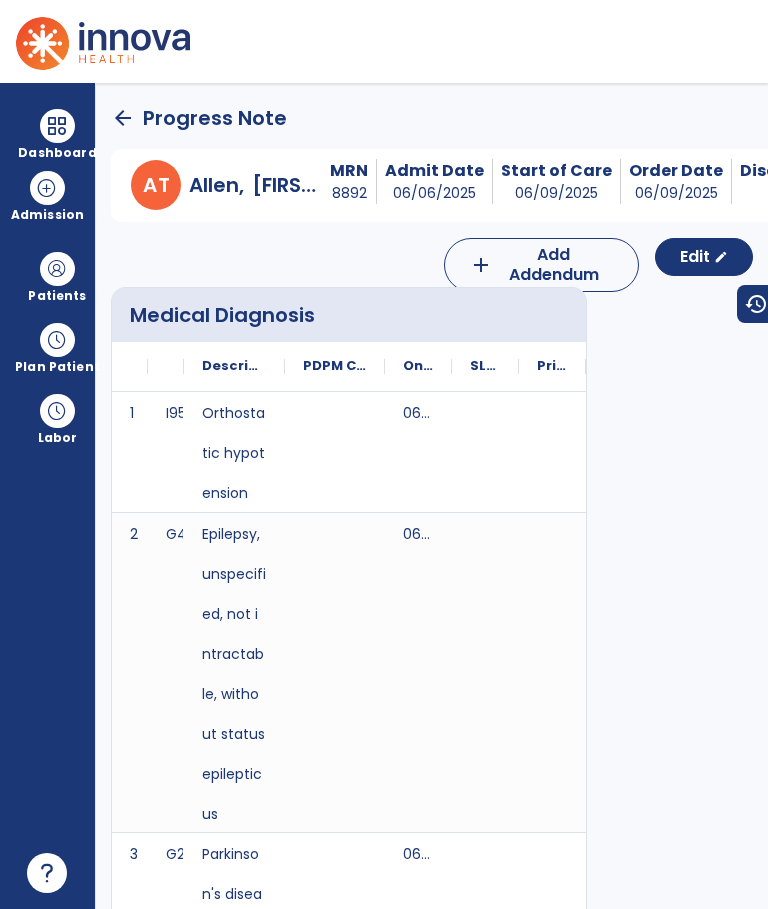 click on "arrow_back" 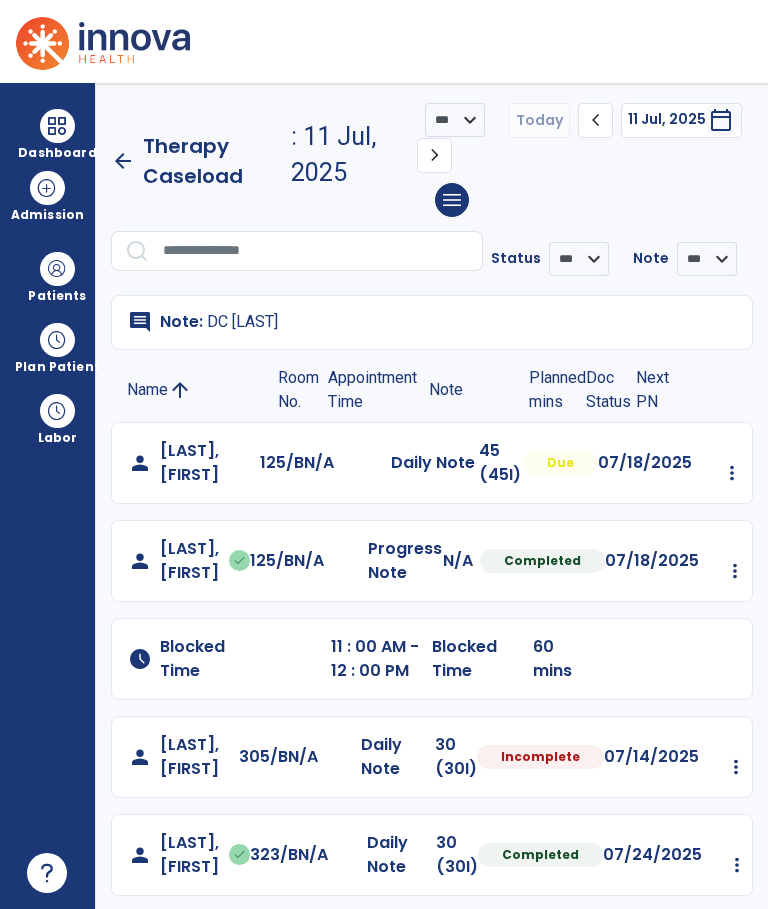 click at bounding box center (732, 473) 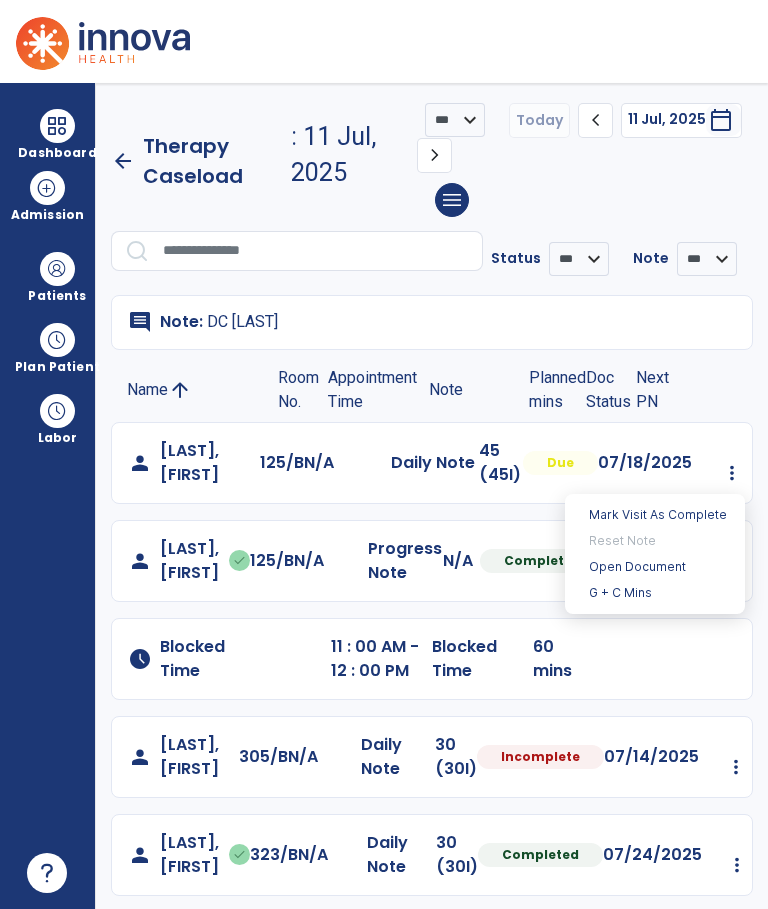 click on "Open Document" at bounding box center [655, 567] 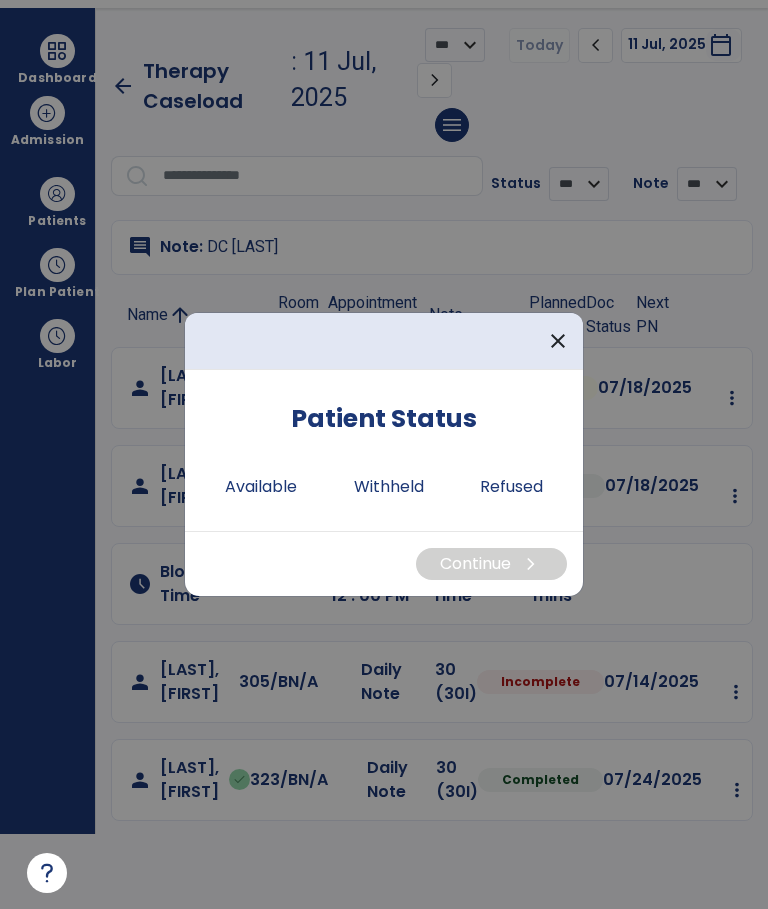 scroll, scrollTop: 0, scrollLeft: 0, axis: both 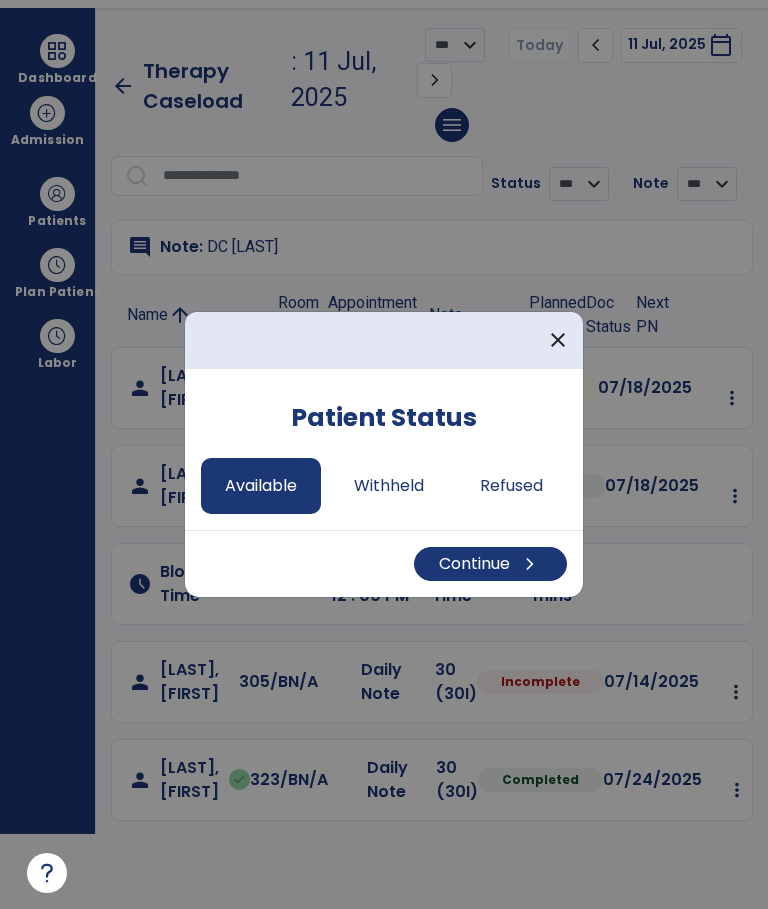 click on "chevron_right" at bounding box center [530, 564] 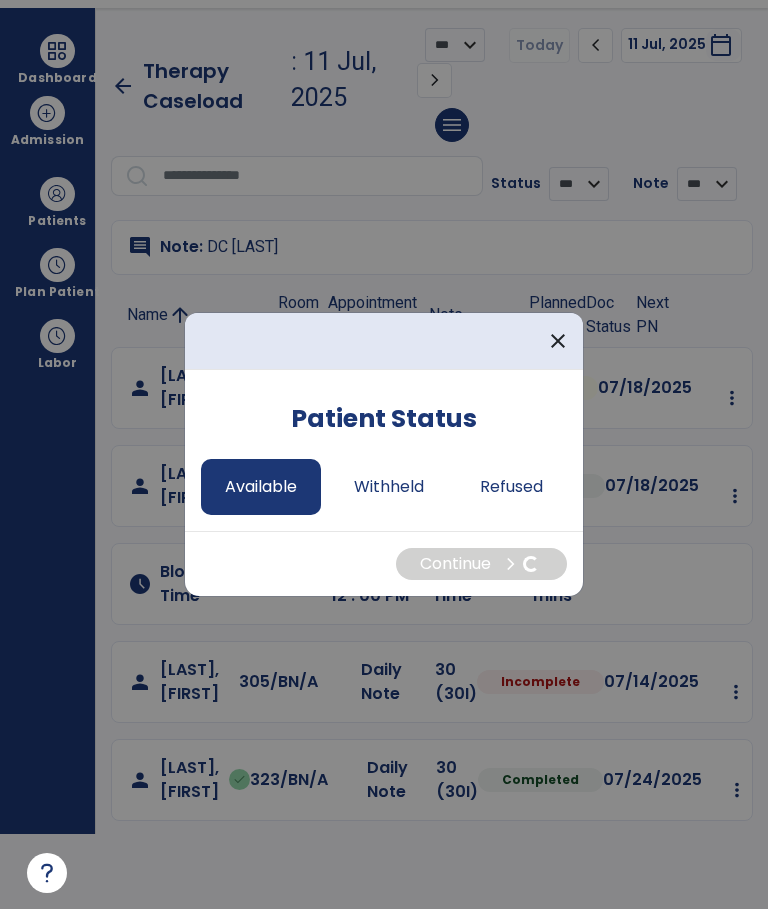 select on "*" 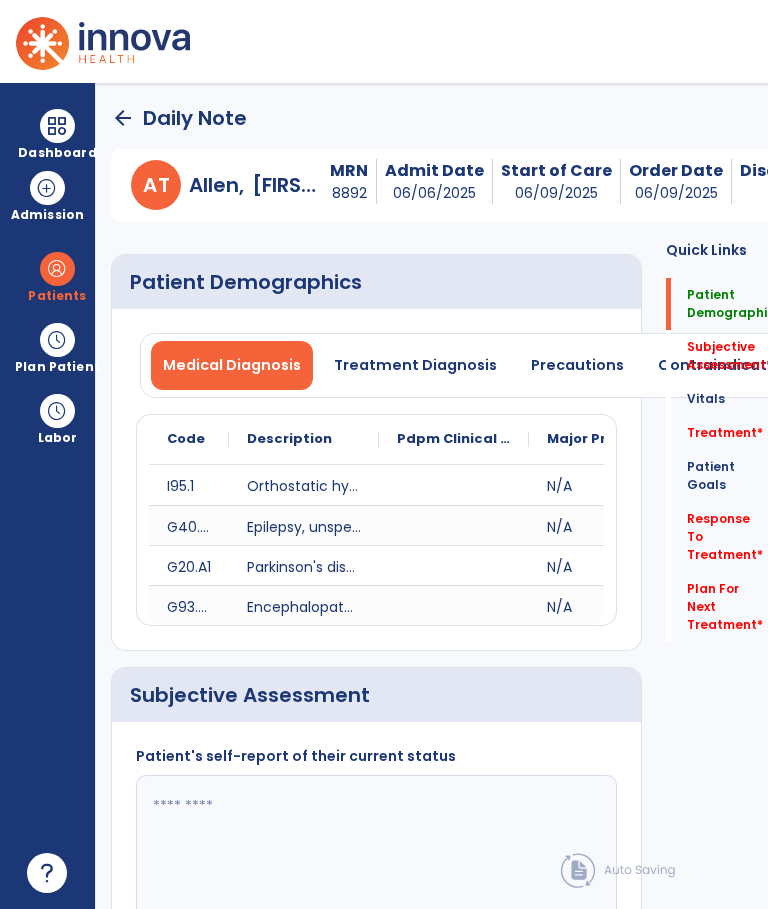 scroll, scrollTop: 75, scrollLeft: 0, axis: vertical 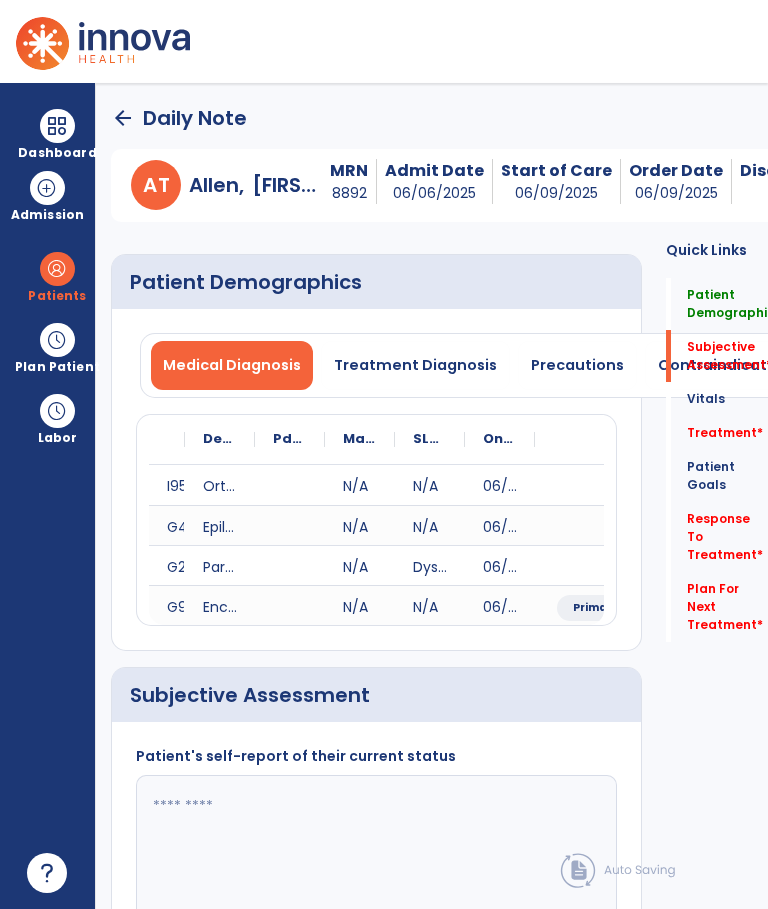 click on "Treatment   *" 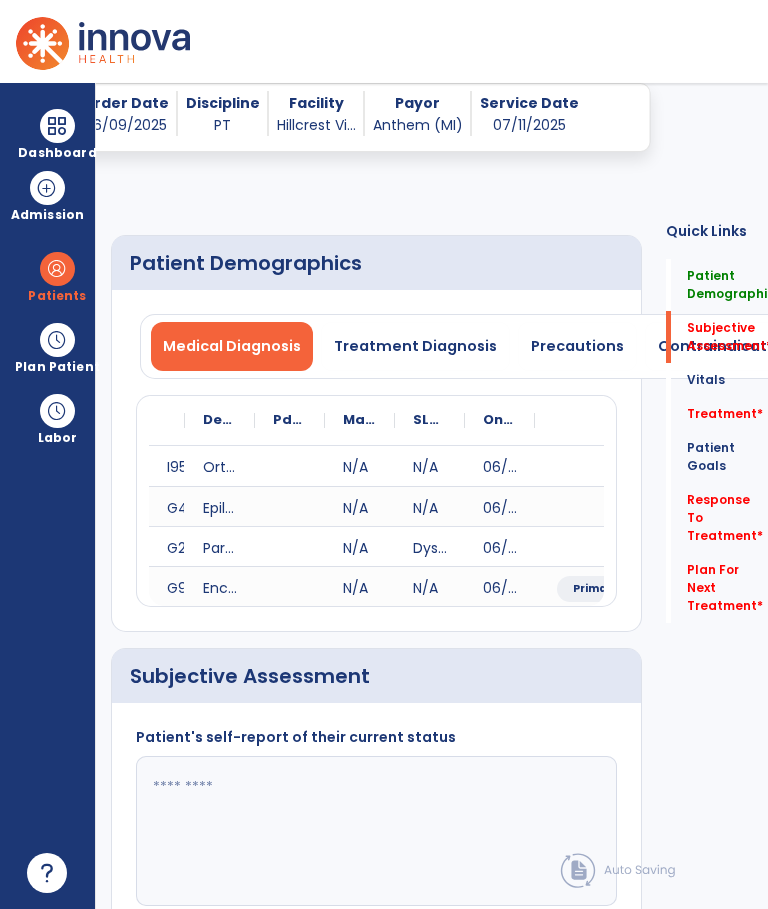 scroll, scrollTop: 275, scrollLeft: 0, axis: vertical 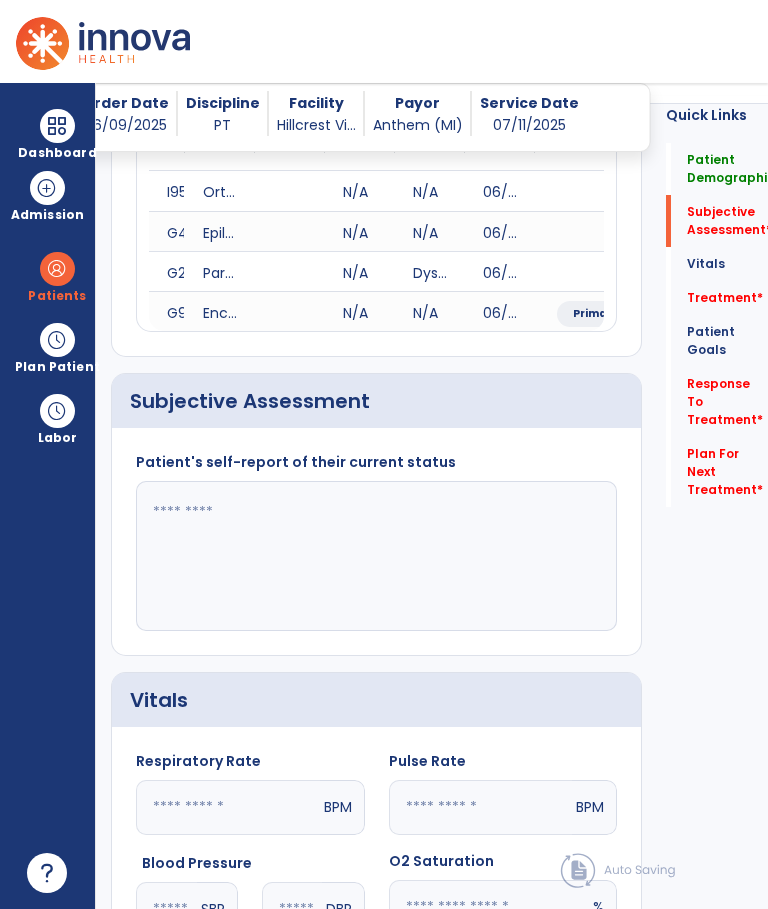 click 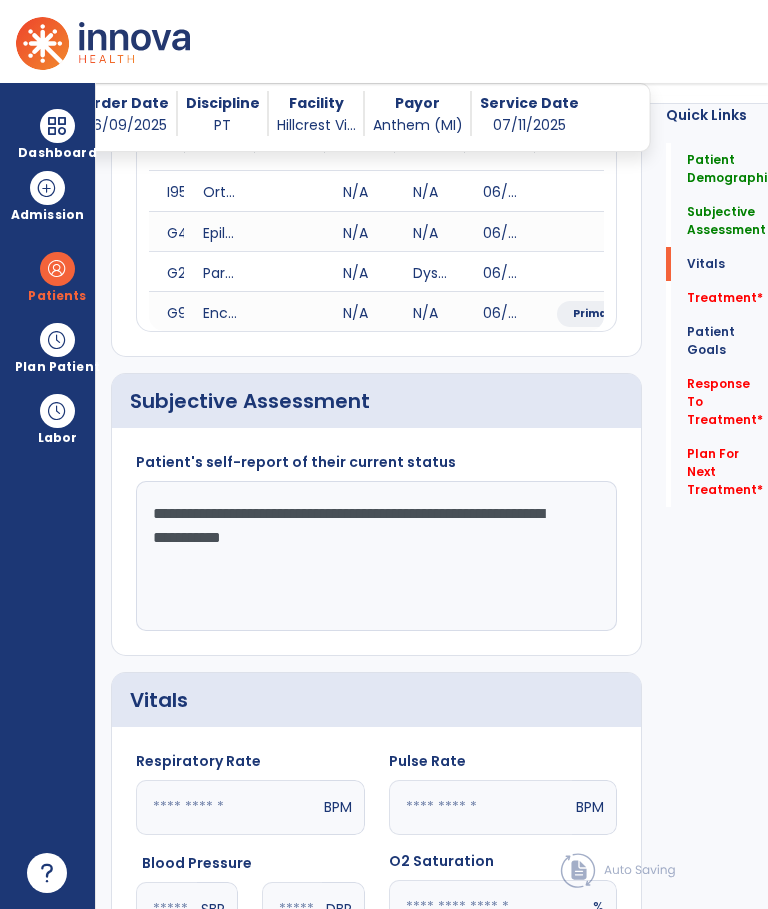 type on "**********" 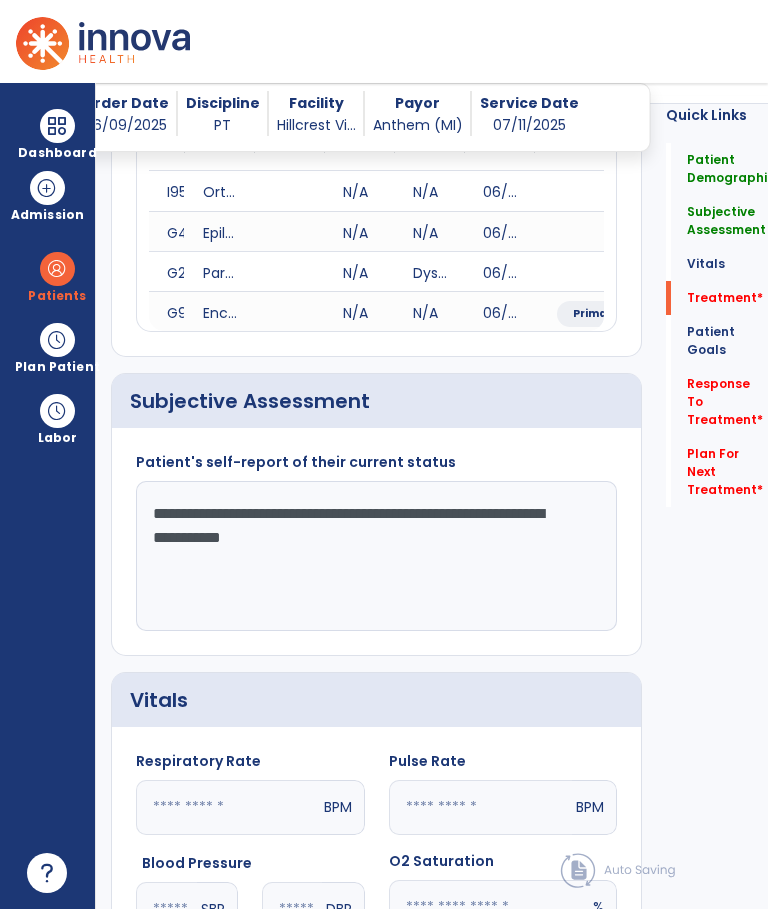 scroll, scrollTop: 1143, scrollLeft: 0, axis: vertical 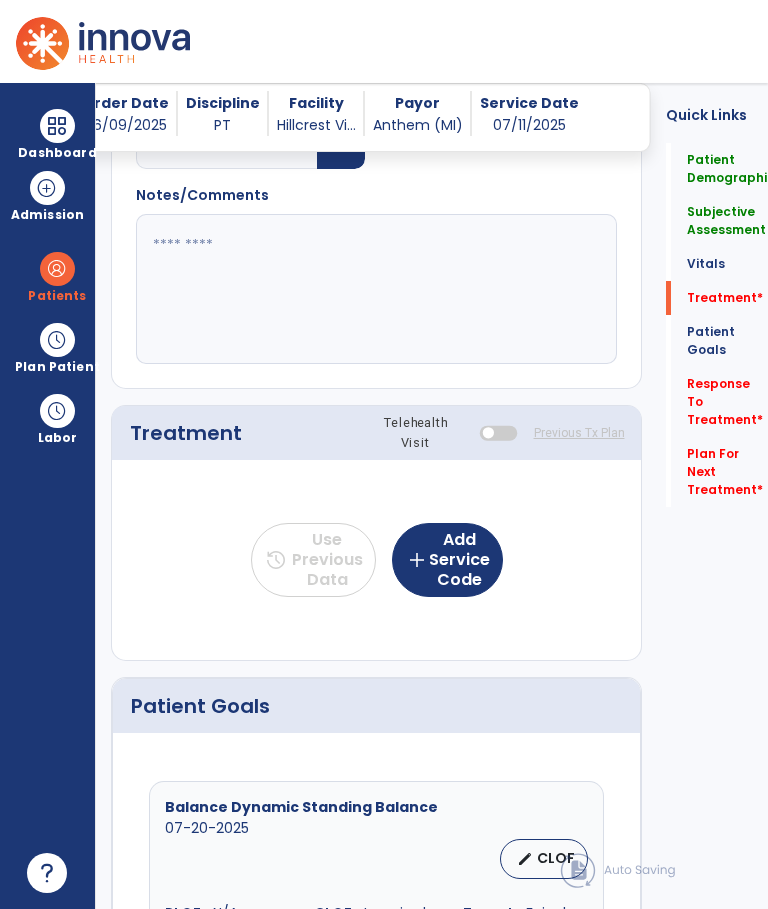 click on "add  Add Service Code" 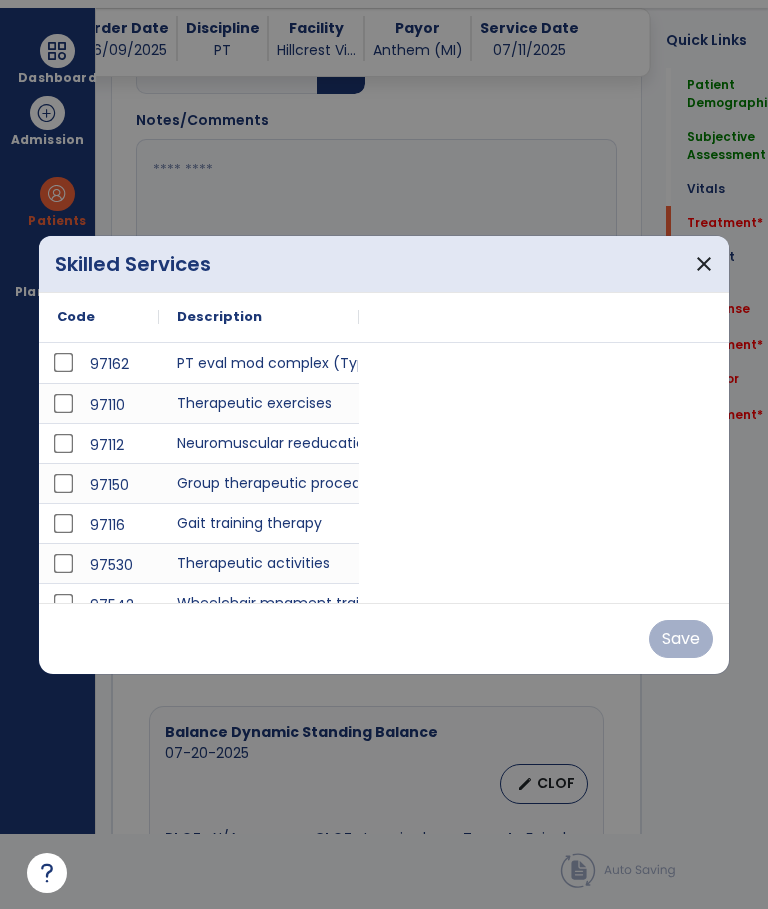 scroll, scrollTop: 0, scrollLeft: 0, axis: both 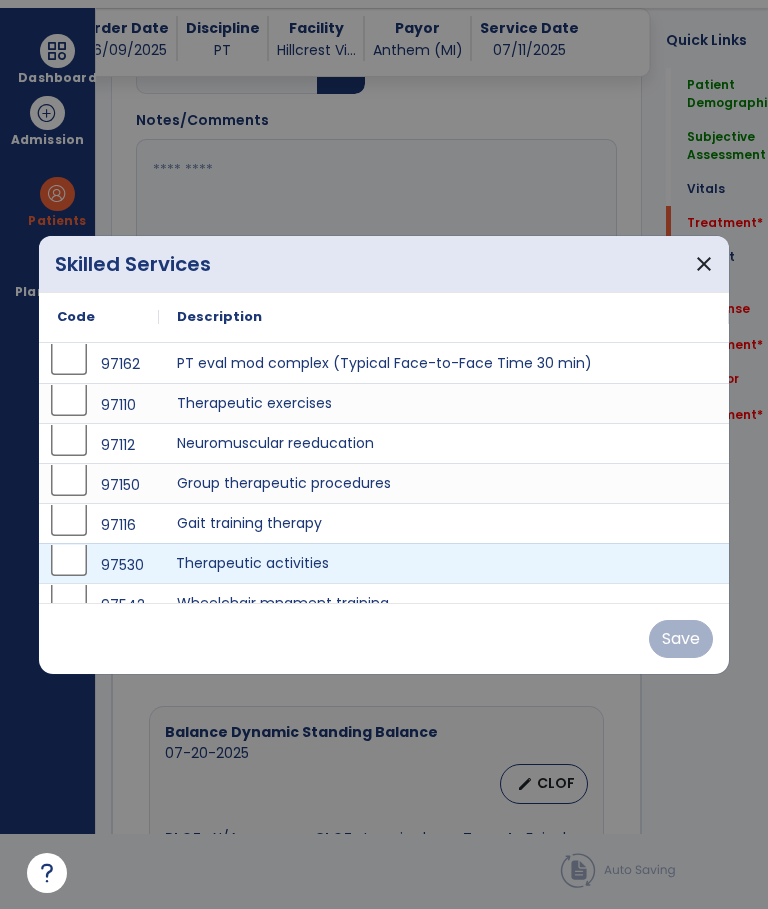 click on "Therapeutic activities" at bounding box center (443, 563) 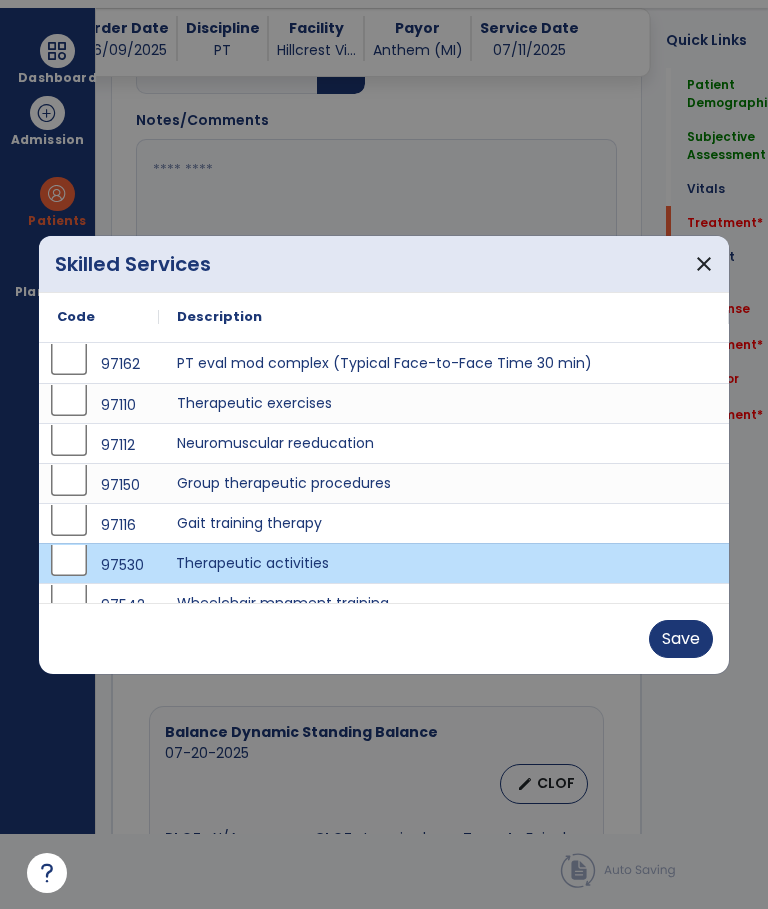 click on "Save" at bounding box center [681, 639] 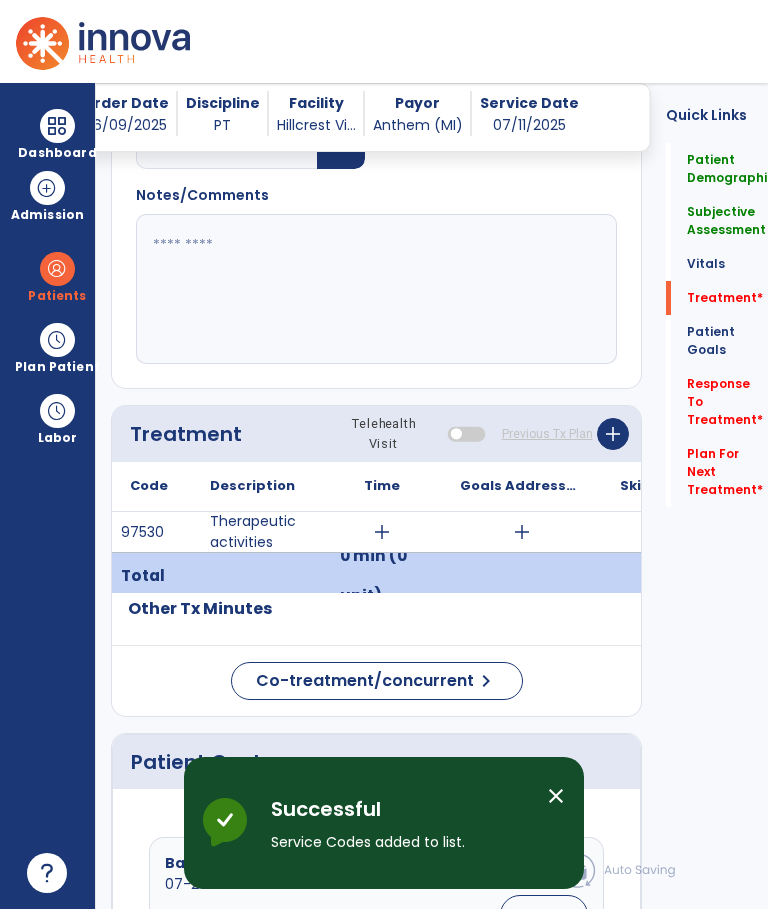 scroll, scrollTop: 75, scrollLeft: 0, axis: vertical 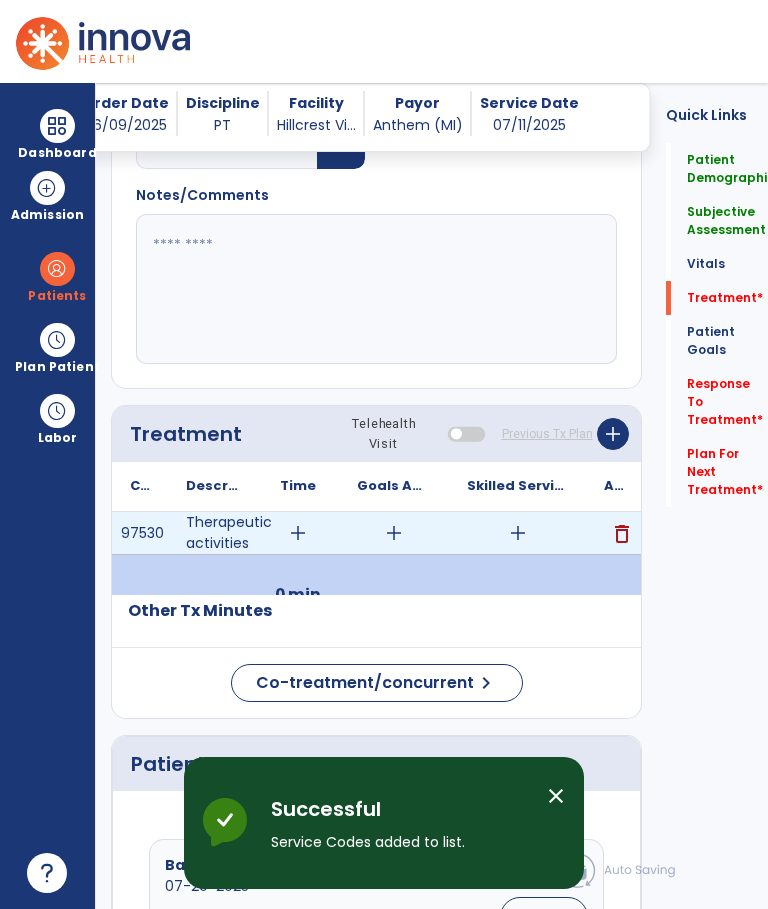 click on "add" at bounding box center (298, 533) 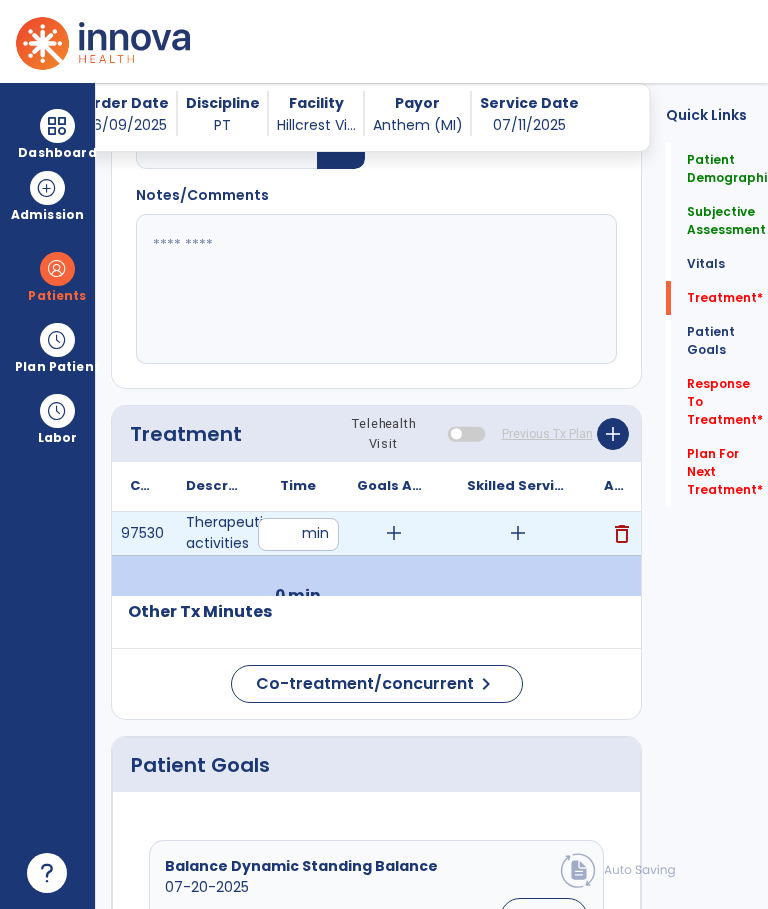 scroll, scrollTop: 7, scrollLeft: 0, axis: vertical 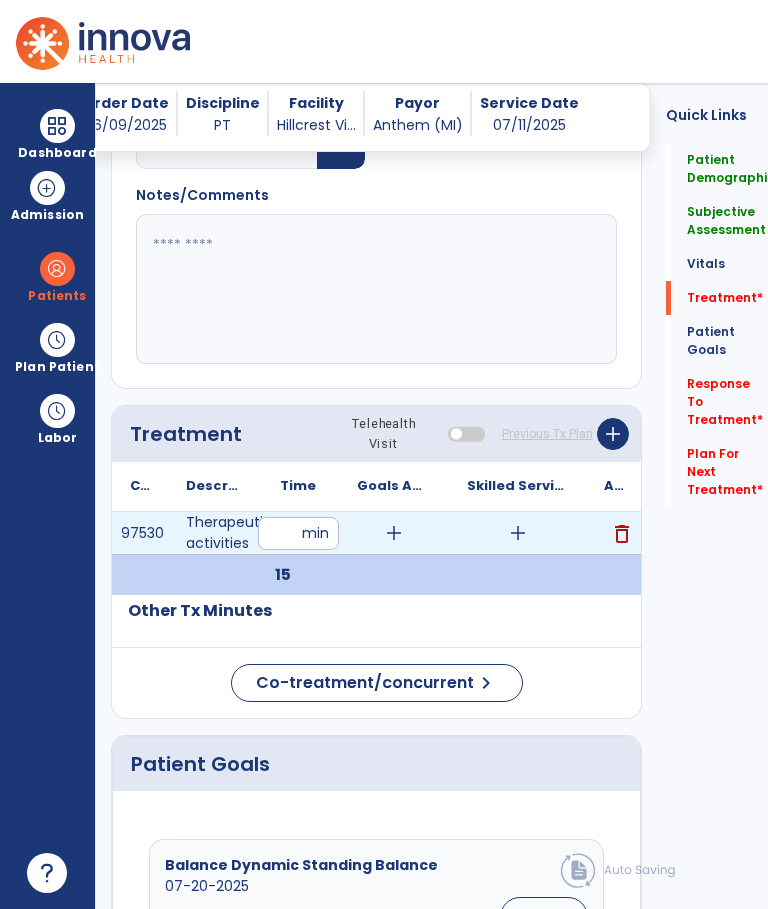 click on "add" at bounding box center (518, 533) 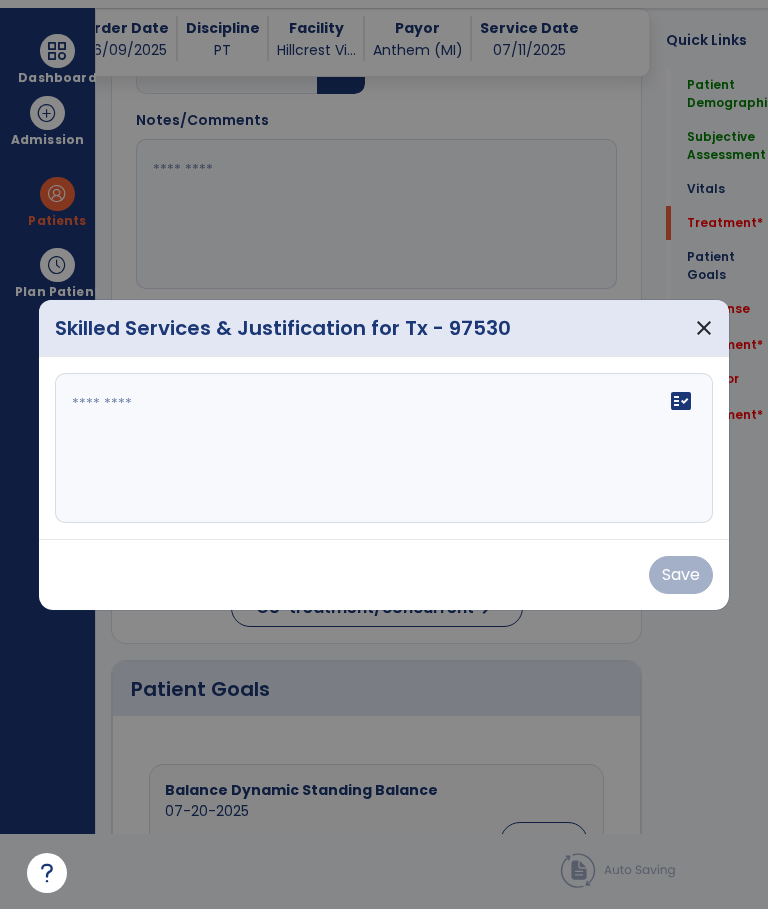 scroll, scrollTop: 0, scrollLeft: 0, axis: both 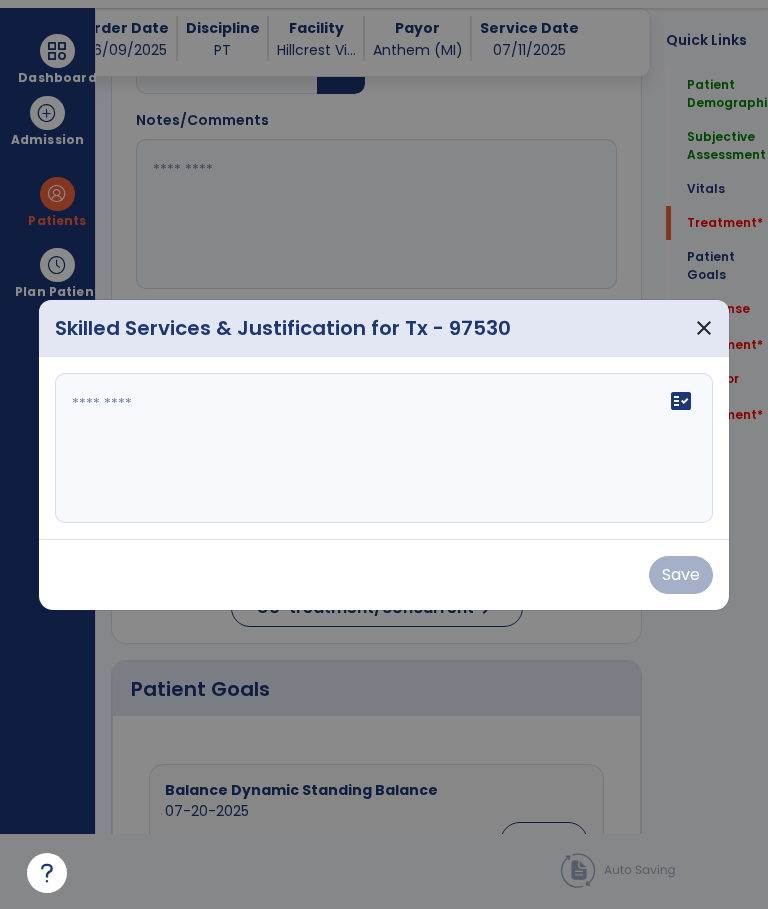 click on "fact_check" at bounding box center [383, 448] 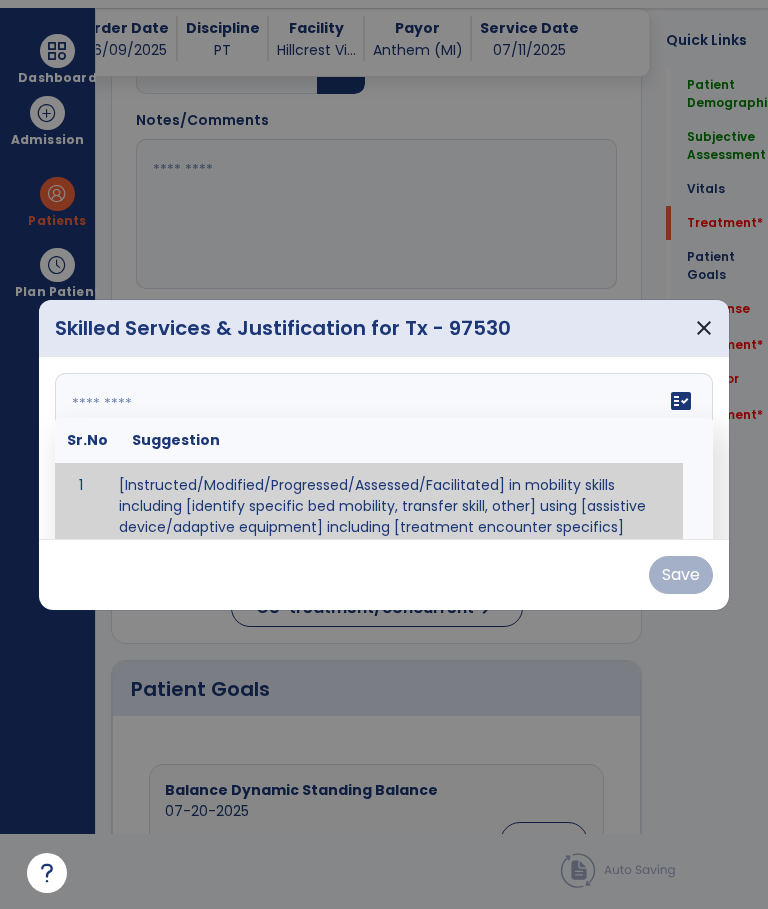 paste on "**********" 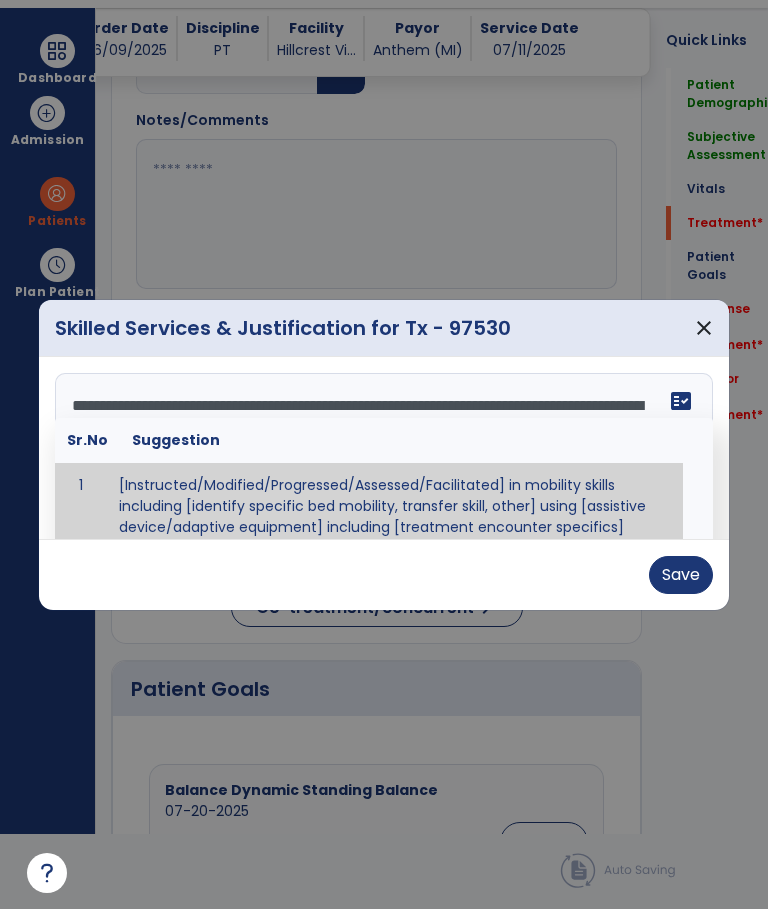 scroll, scrollTop: 216, scrollLeft: 0, axis: vertical 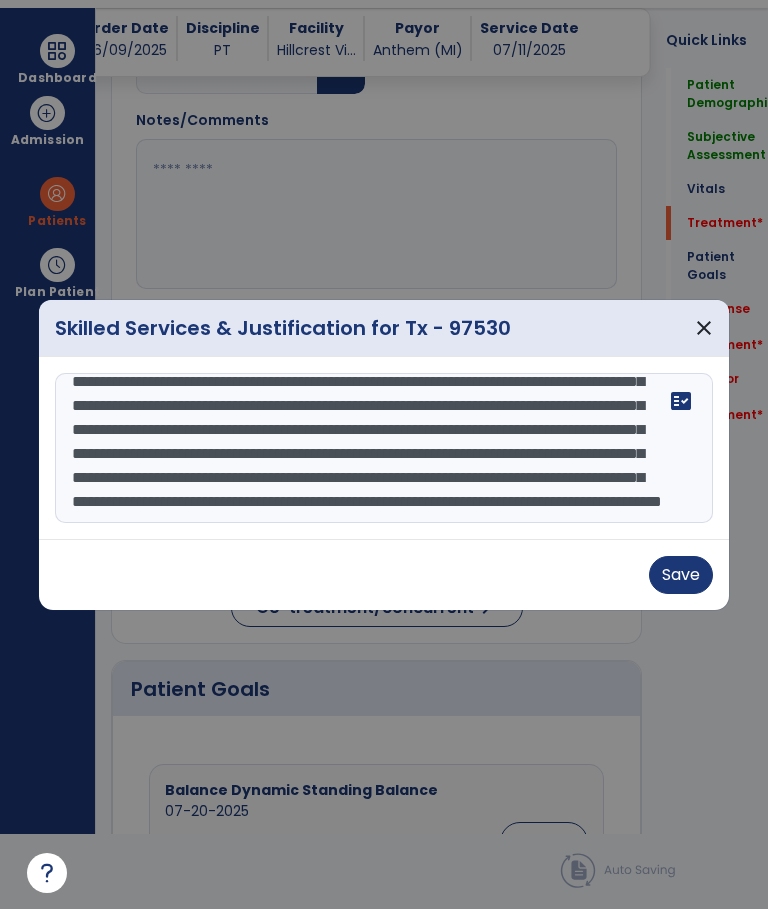 type on "**********" 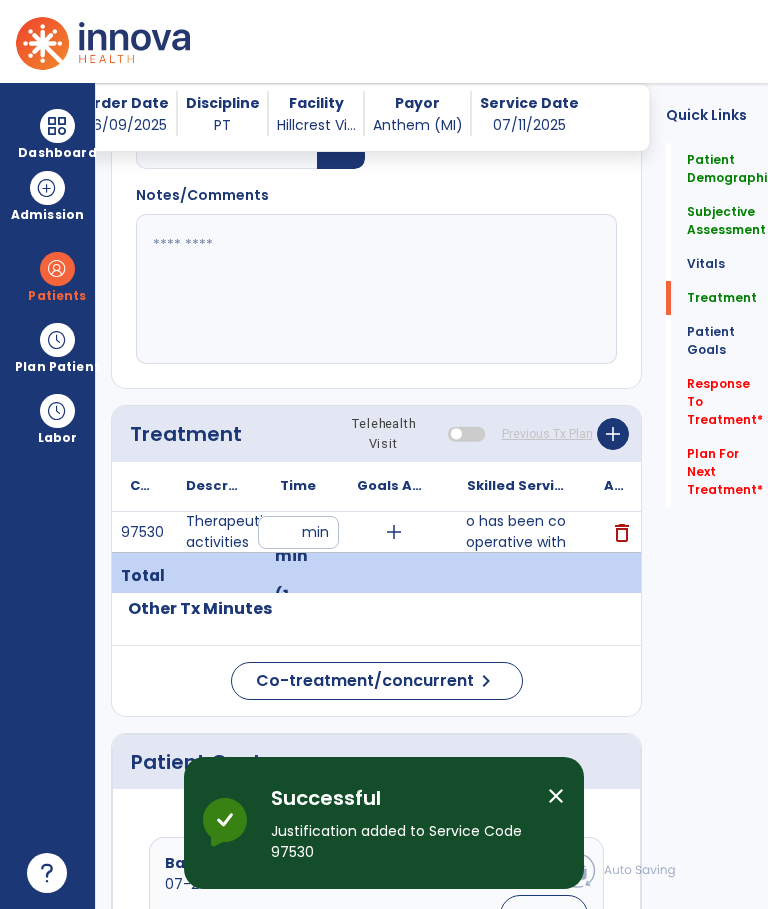 scroll, scrollTop: 75, scrollLeft: 0, axis: vertical 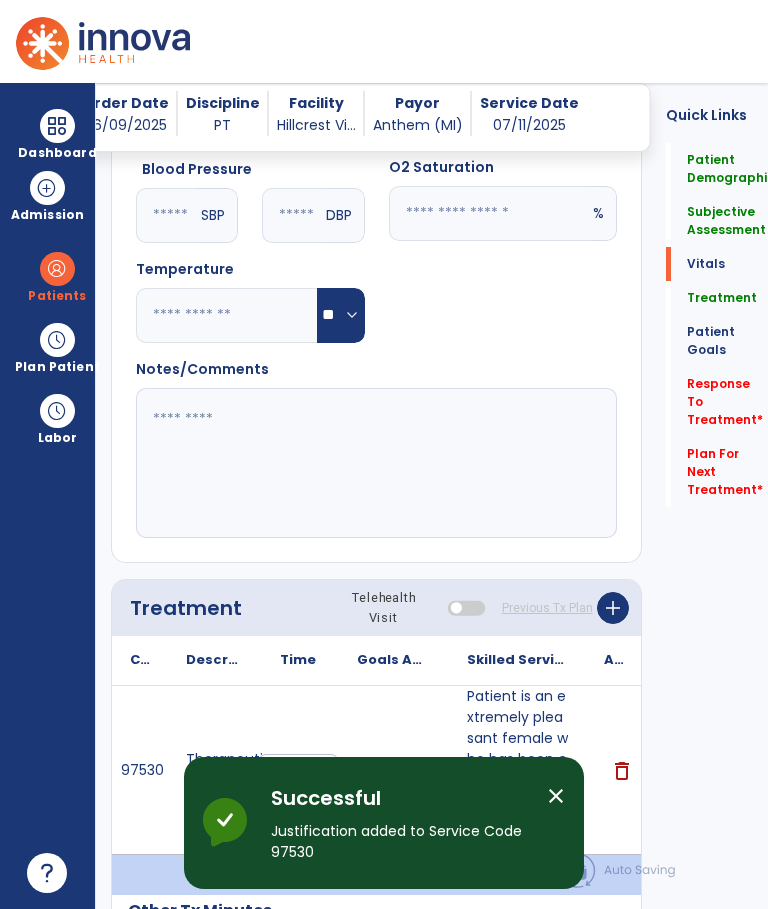click on "add" at bounding box center [394, 770] 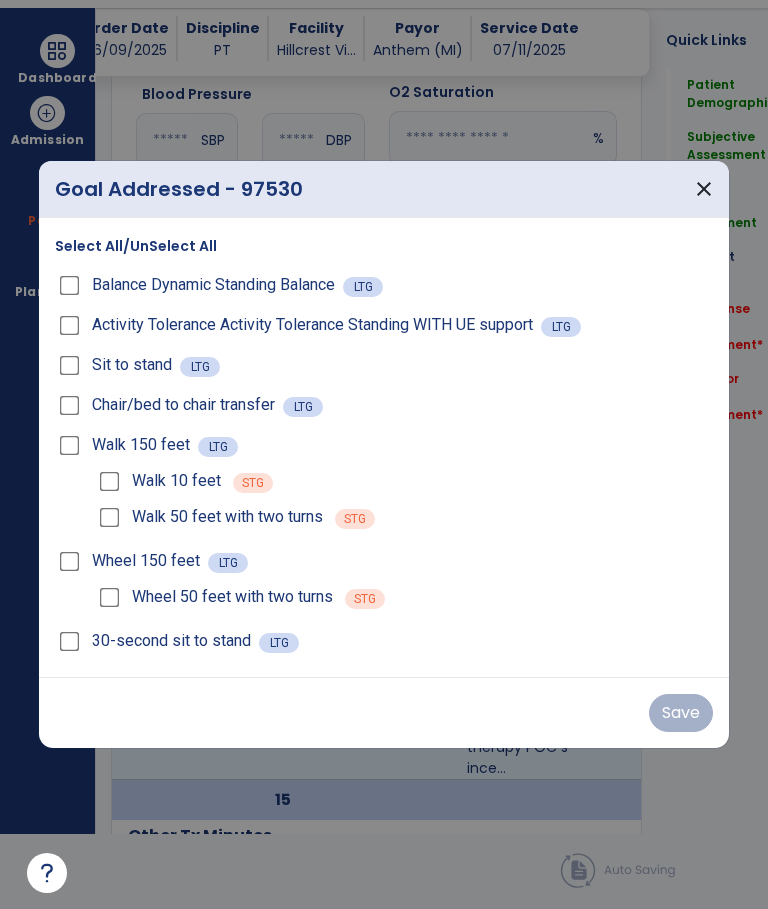 scroll, scrollTop: 0, scrollLeft: 0, axis: both 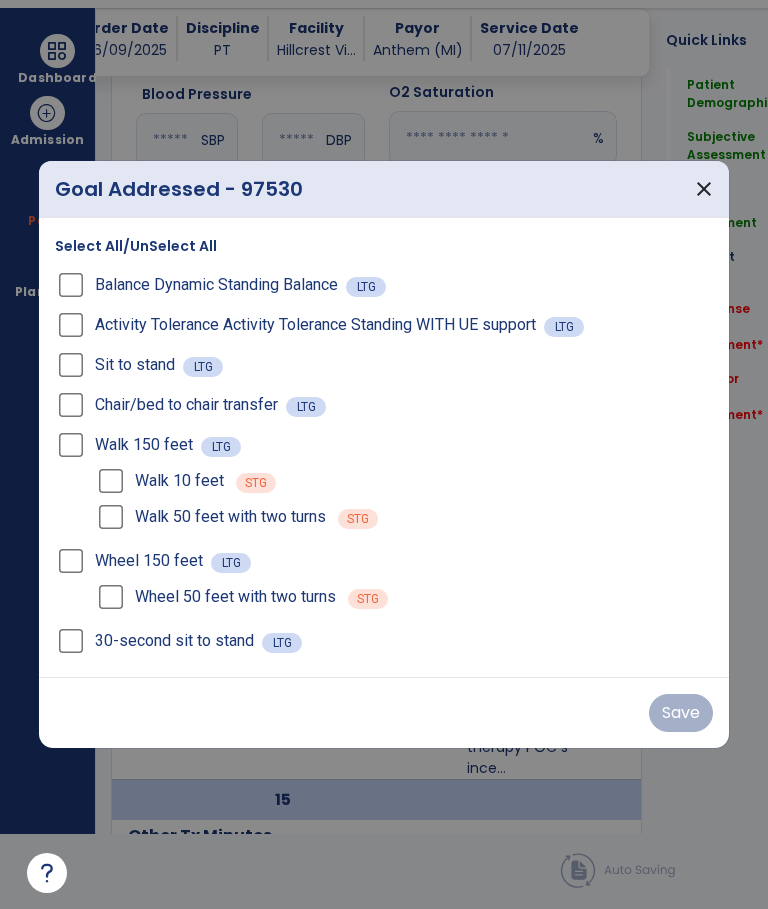 click on "Select All/UnSelect All" at bounding box center (136, 246) 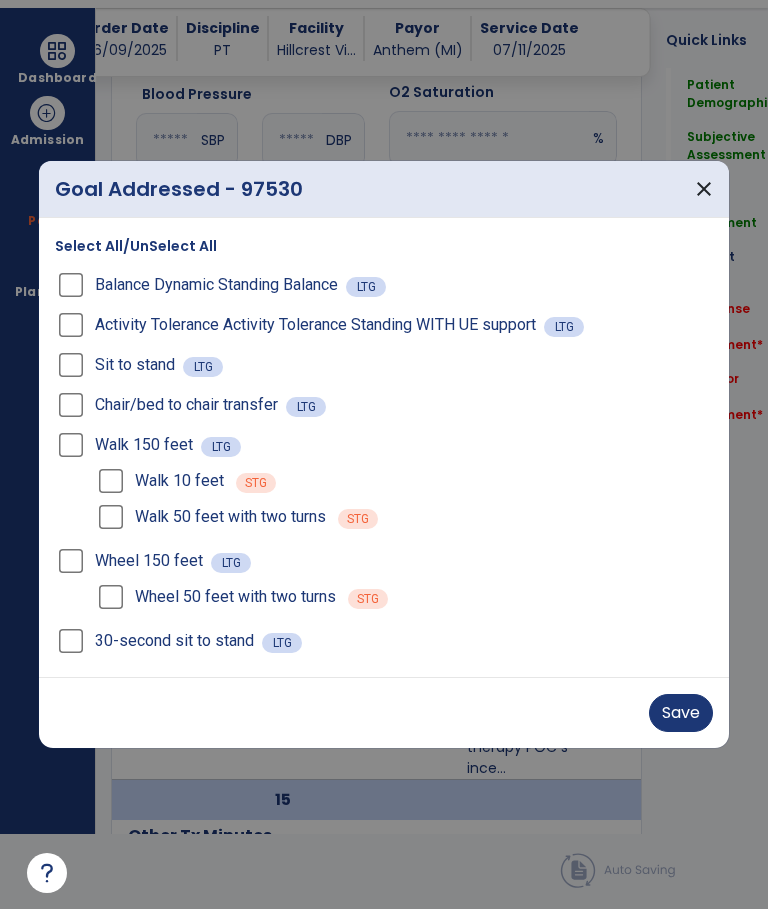click on "Save" at bounding box center (681, 713) 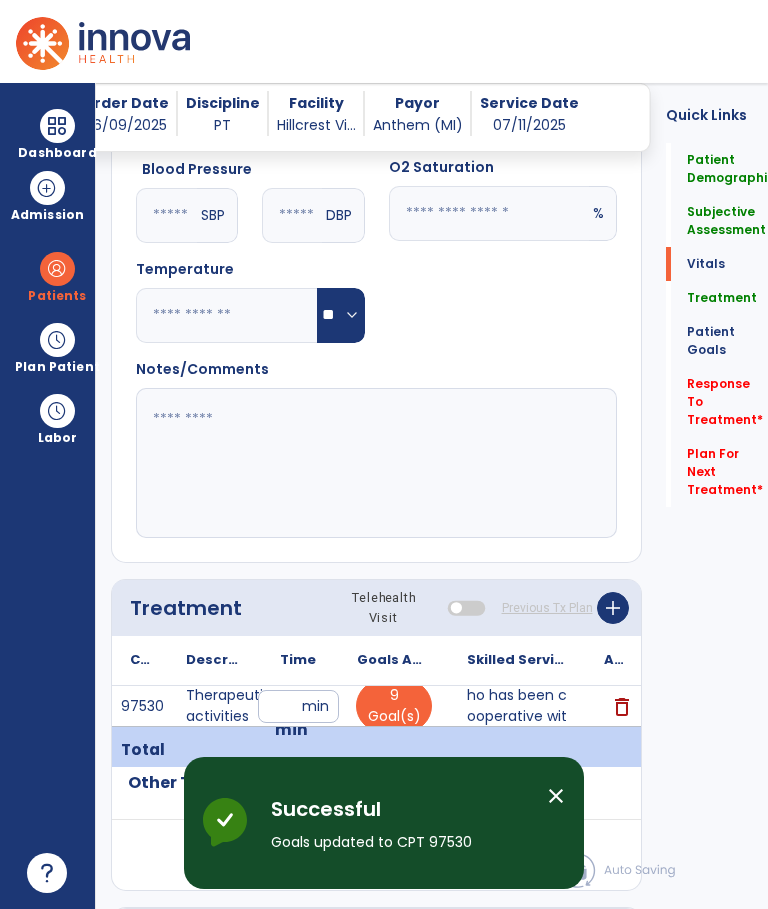 scroll, scrollTop: 75, scrollLeft: 0, axis: vertical 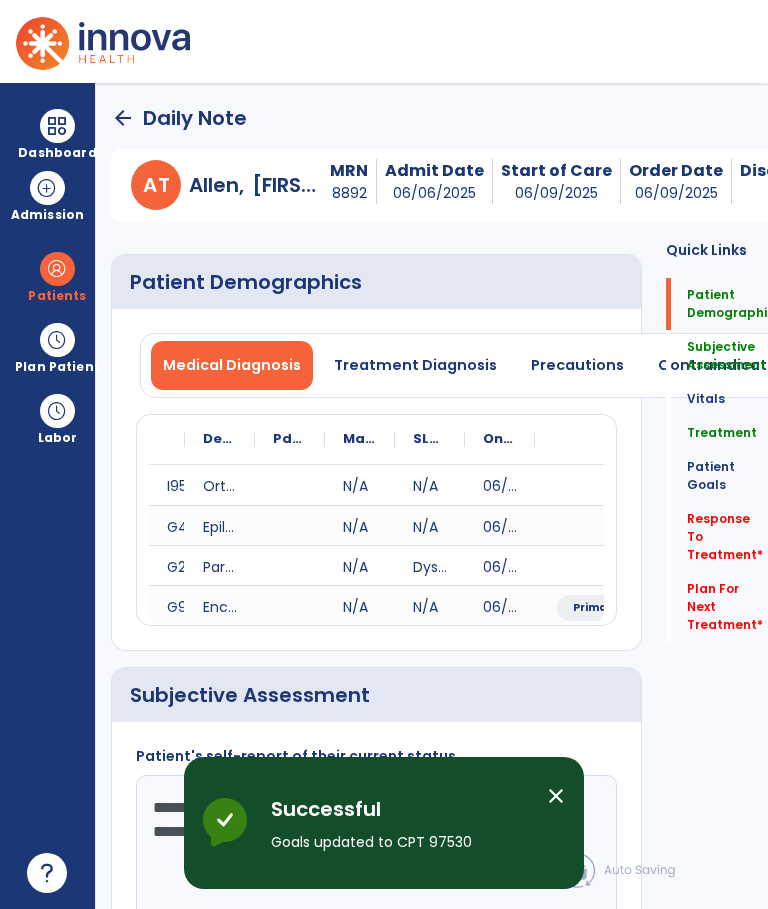 click on "arrow_back" 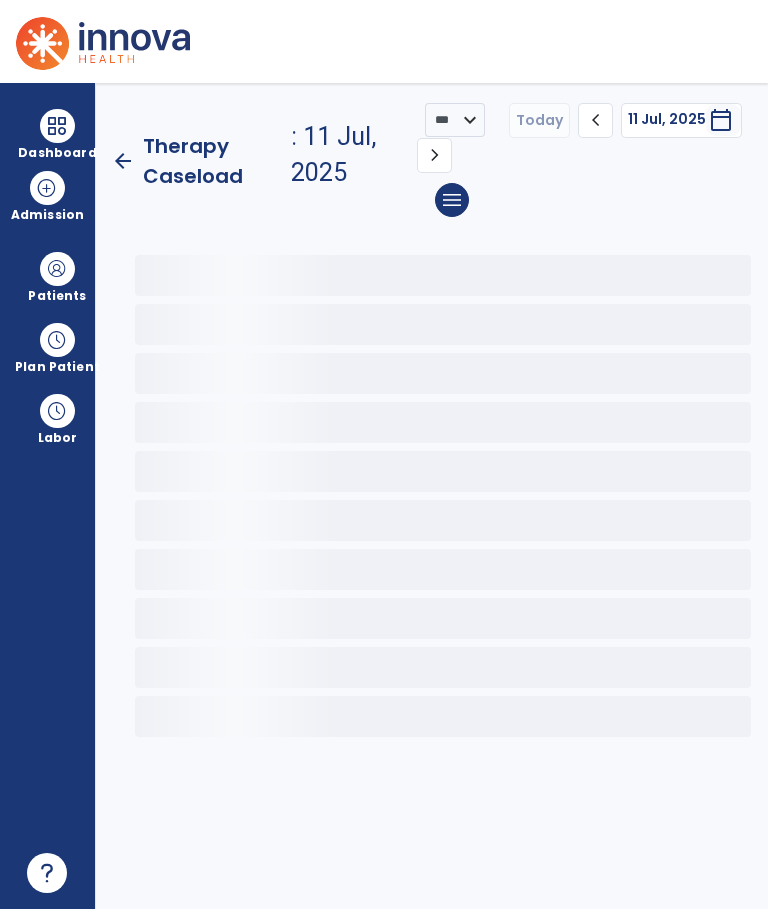 scroll, scrollTop: 0, scrollLeft: 0, axis: both 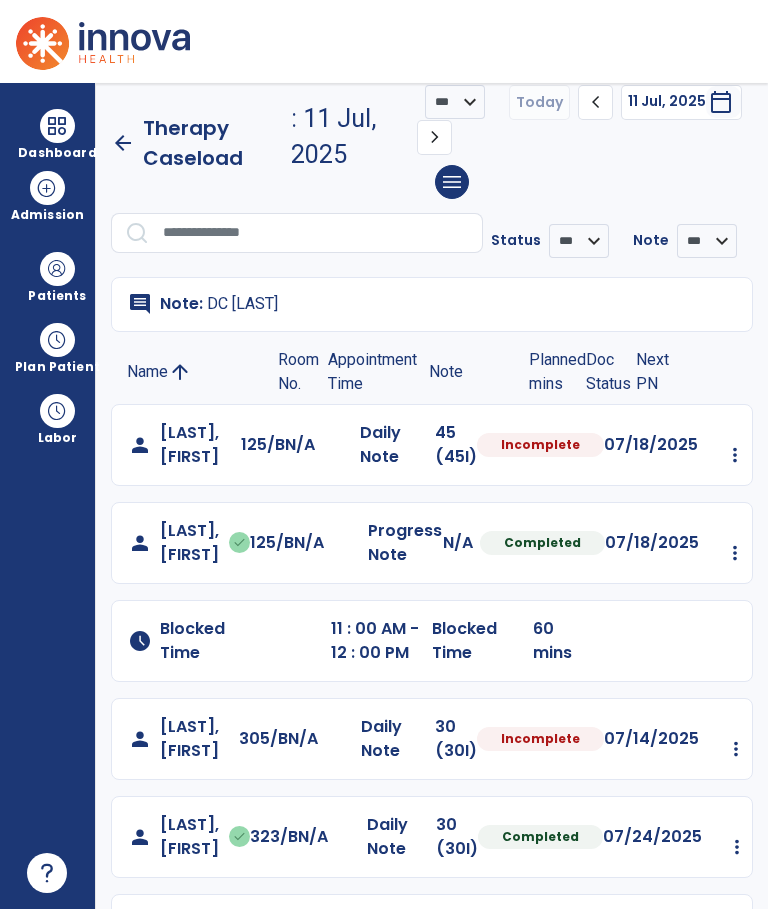 click at bounding box center [735, 455] 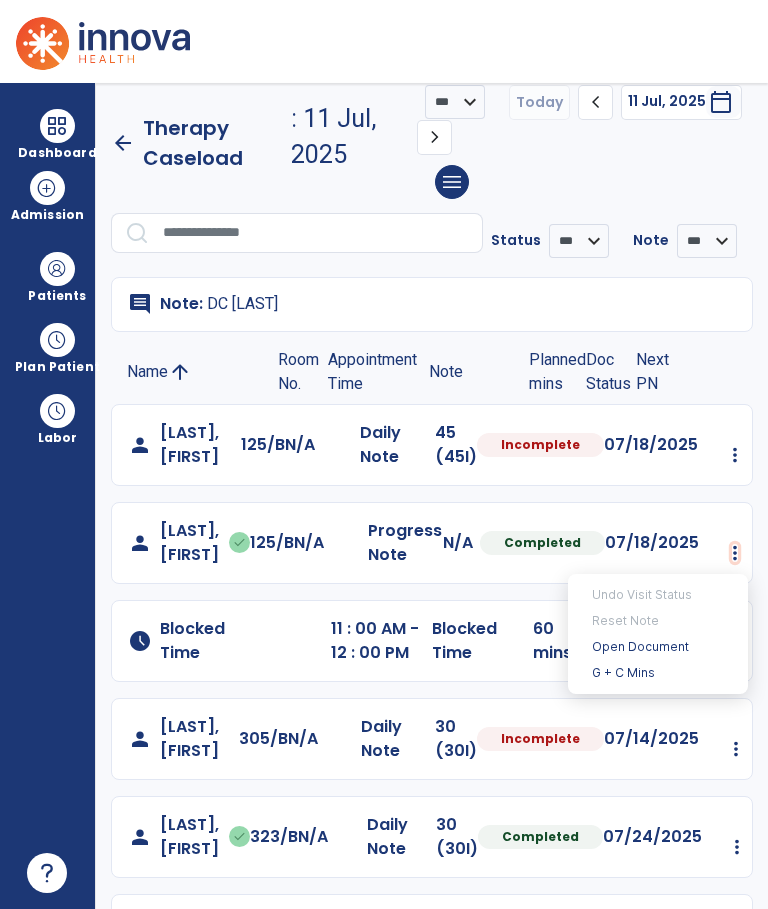 scroll, scrollTop: 18, scrollLeft: 0, axis: vertical 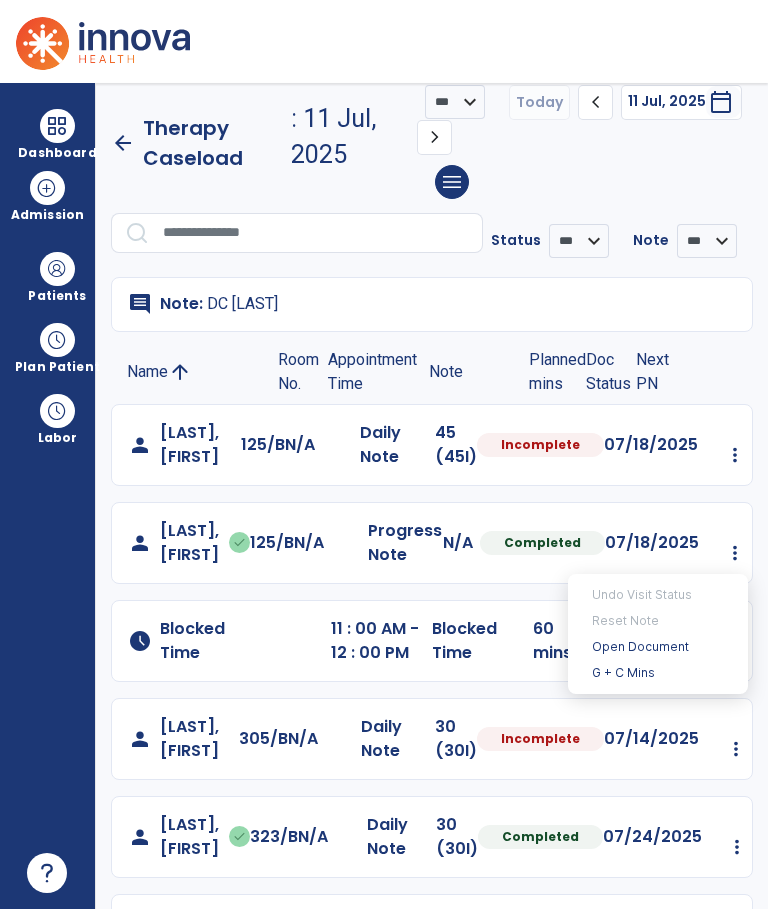 click on "Open Document" at bounding box center [658, 647] 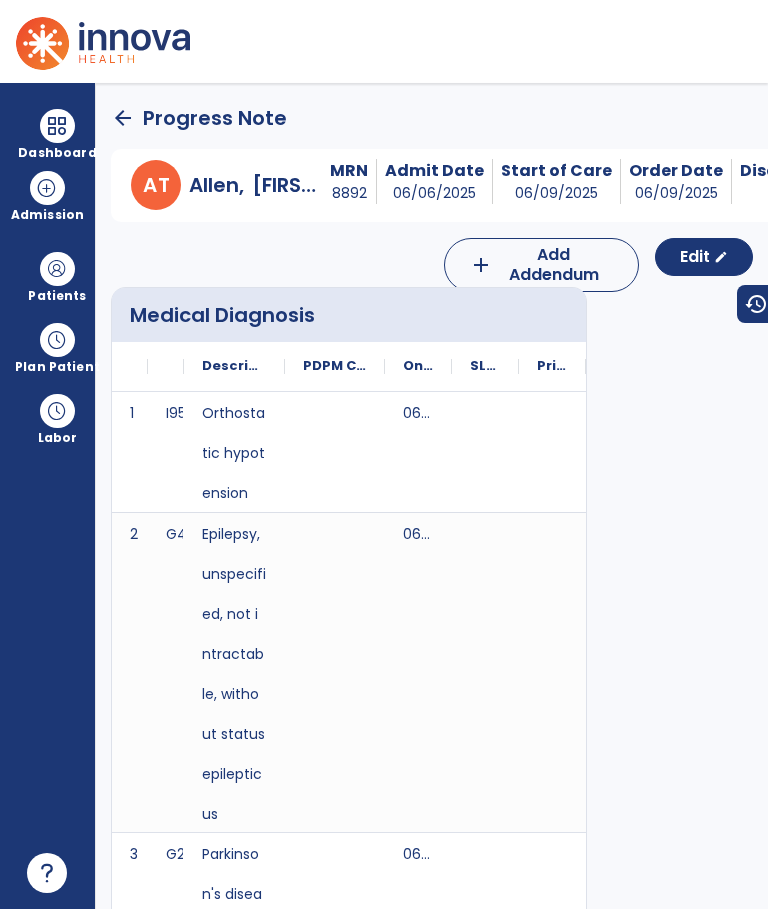 scroll, scrollTop: 0, scrollLeft: 0, axis: both 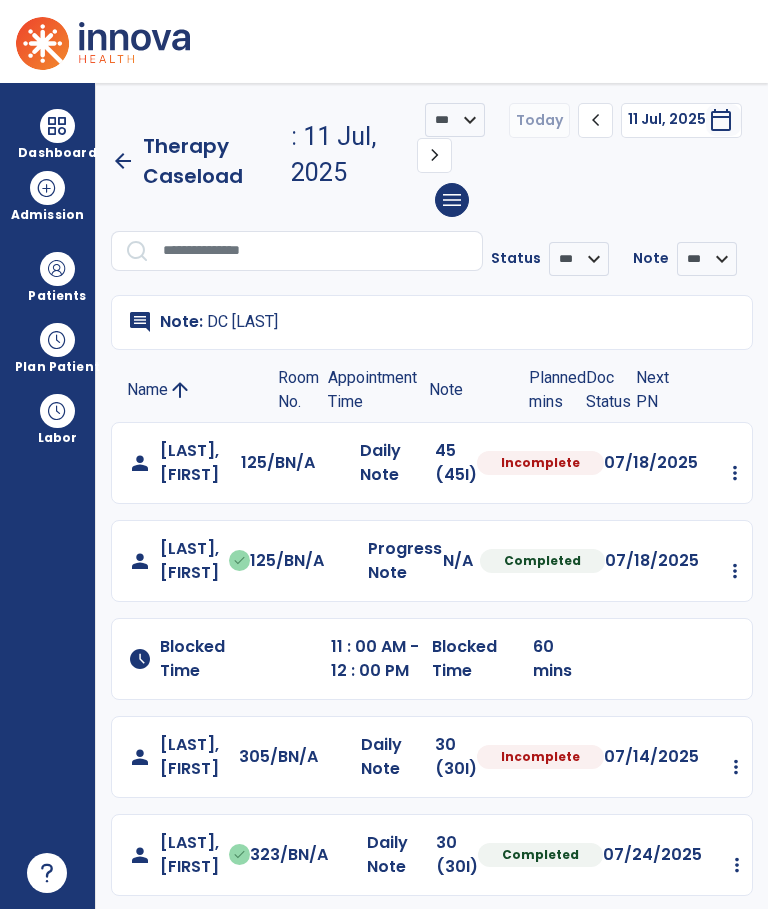 click at bounding box center (735, 473) 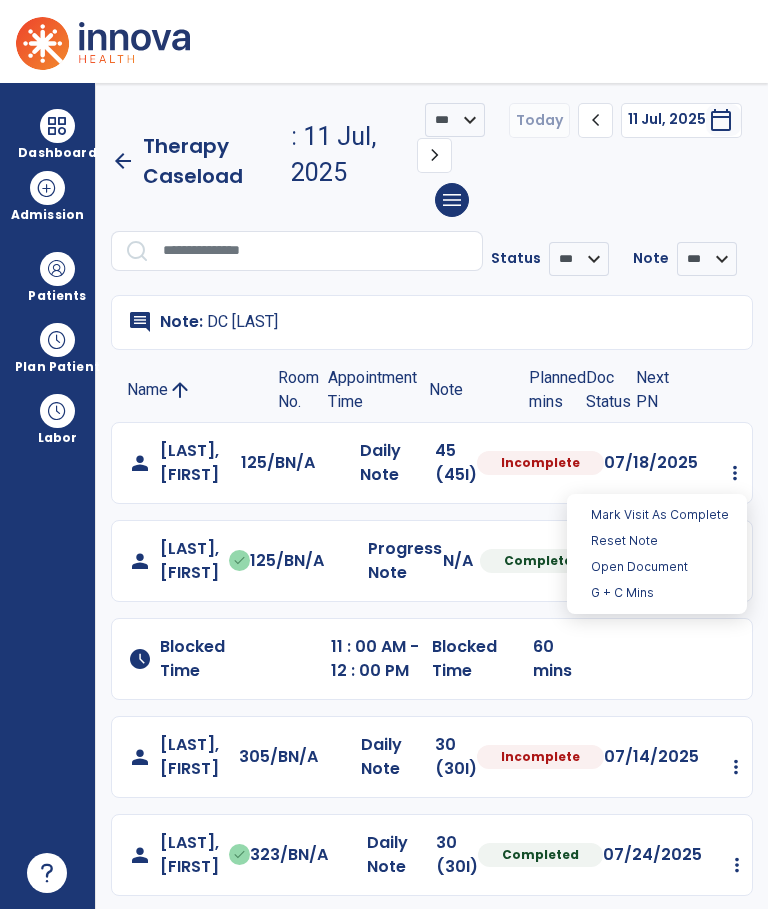 click on "Open Document" at bounding box center [657, 567] 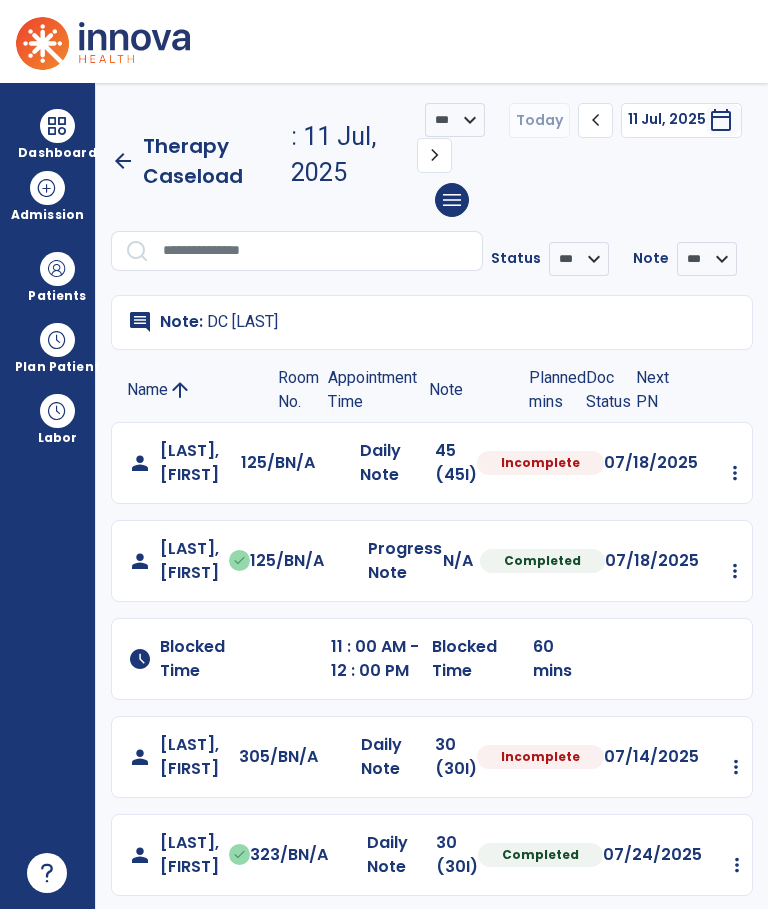 select on "*" 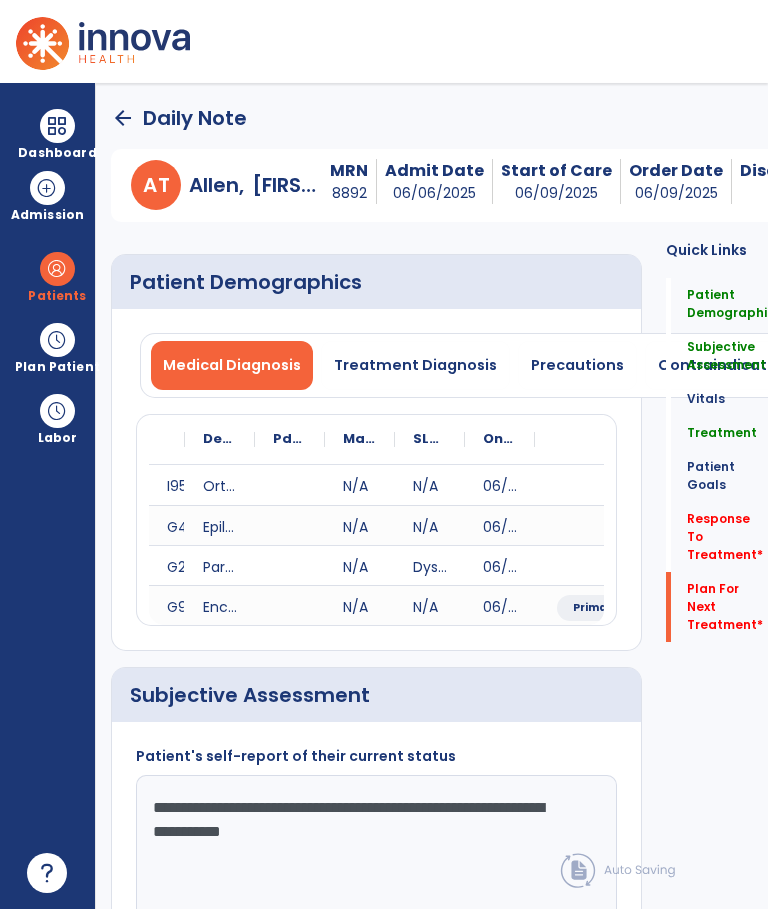 click on "Quick Links  Patient Demographics   Patient Demographics   Subjective Assessment   Subjective Assessment   Vitals   Vitals   Treatment   Treatment   Patient Goals   Patient Goals   Response To Treatment   *  Response To Treatment   *  Plan For Next Treatment   *  Plan For Next Treatment   *" 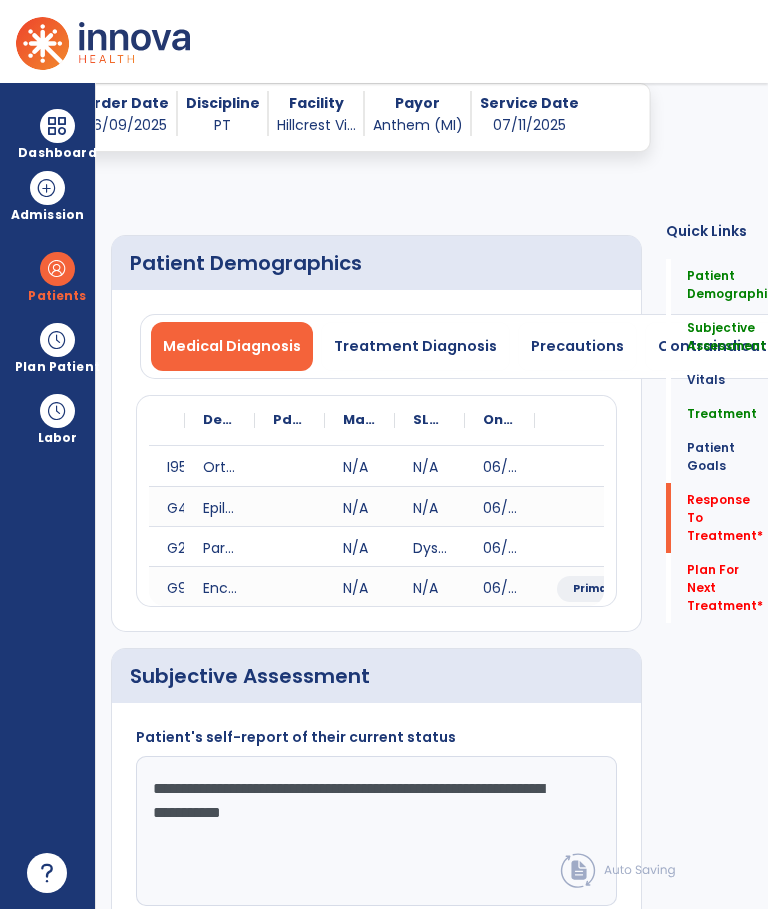 scroll, scrollTop: 75, scrollLeft: 0, axis: vertical 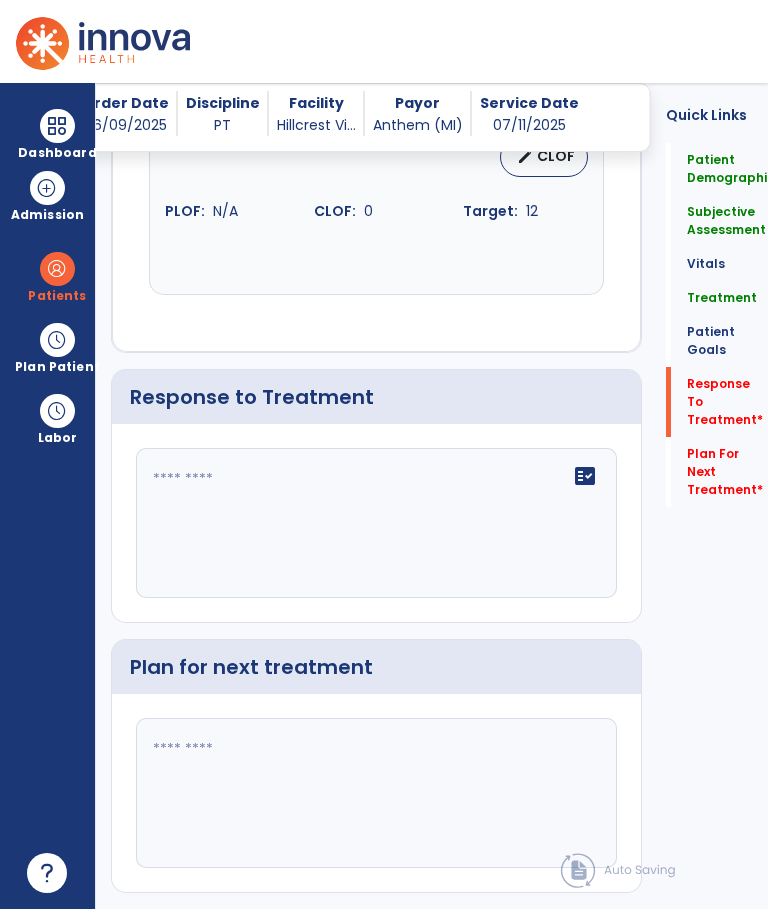 click 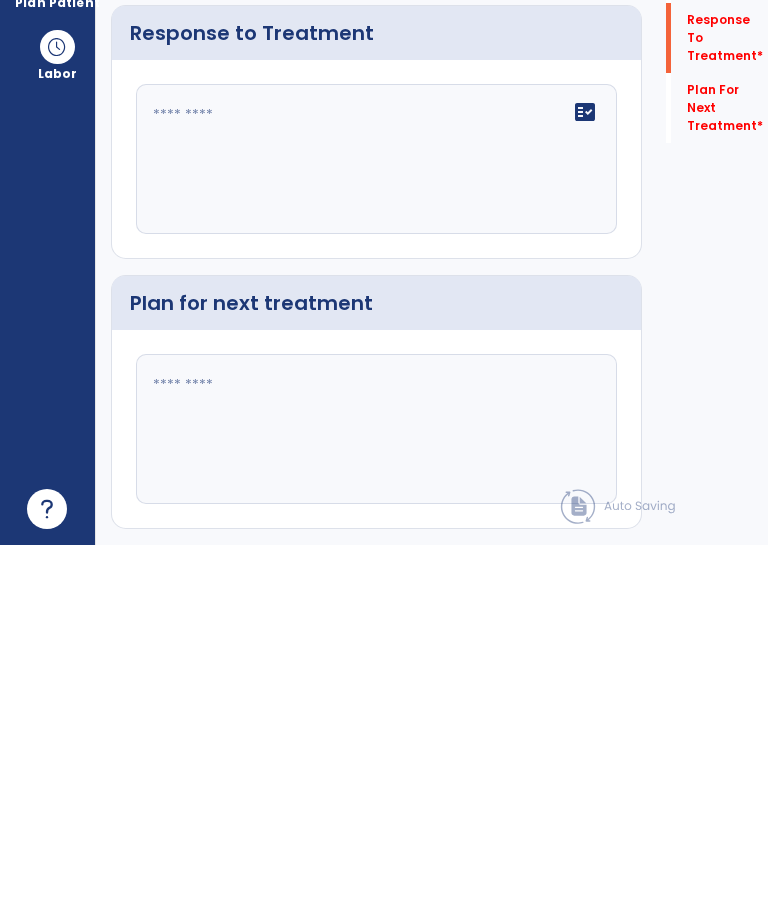 paste on "**********" 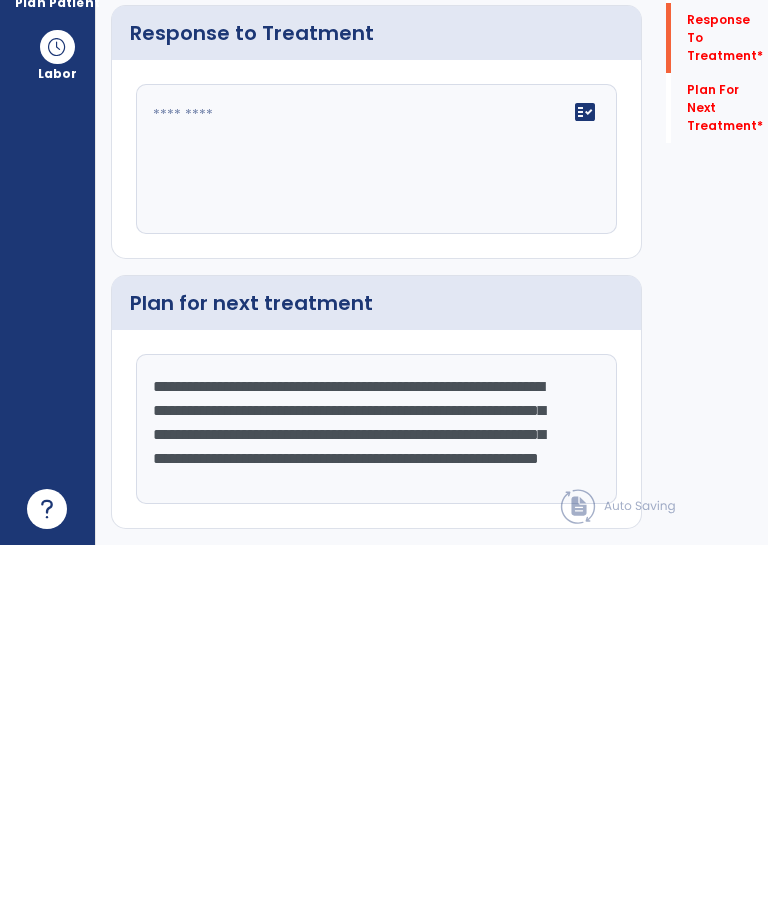 scroll, scrollTop: 15, scrollLeft: 0, axis: vertical 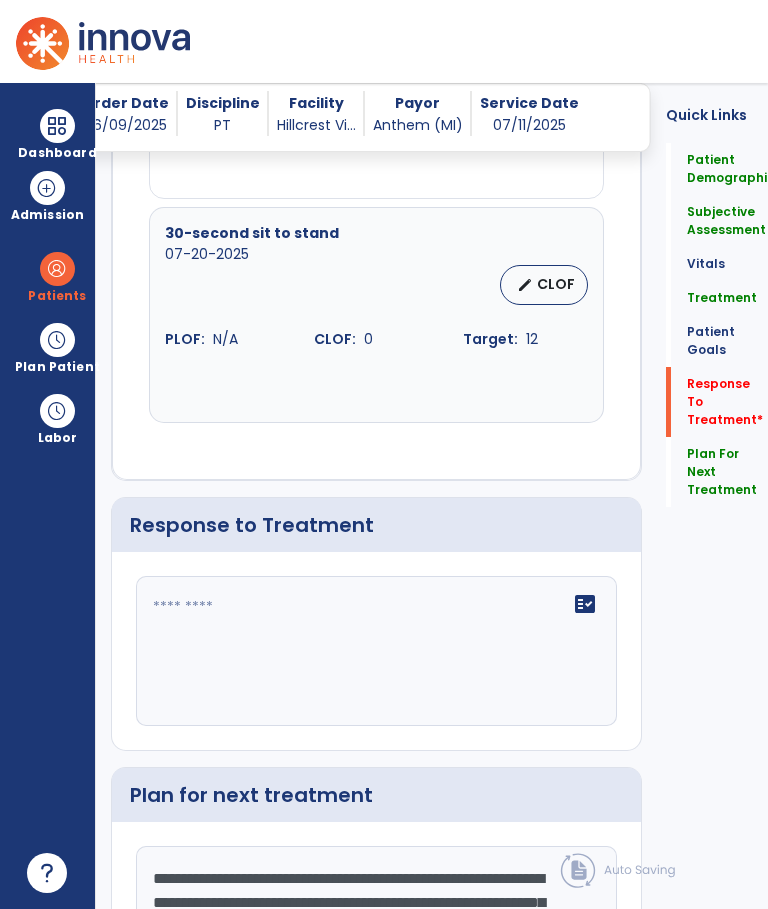 type on "**********" 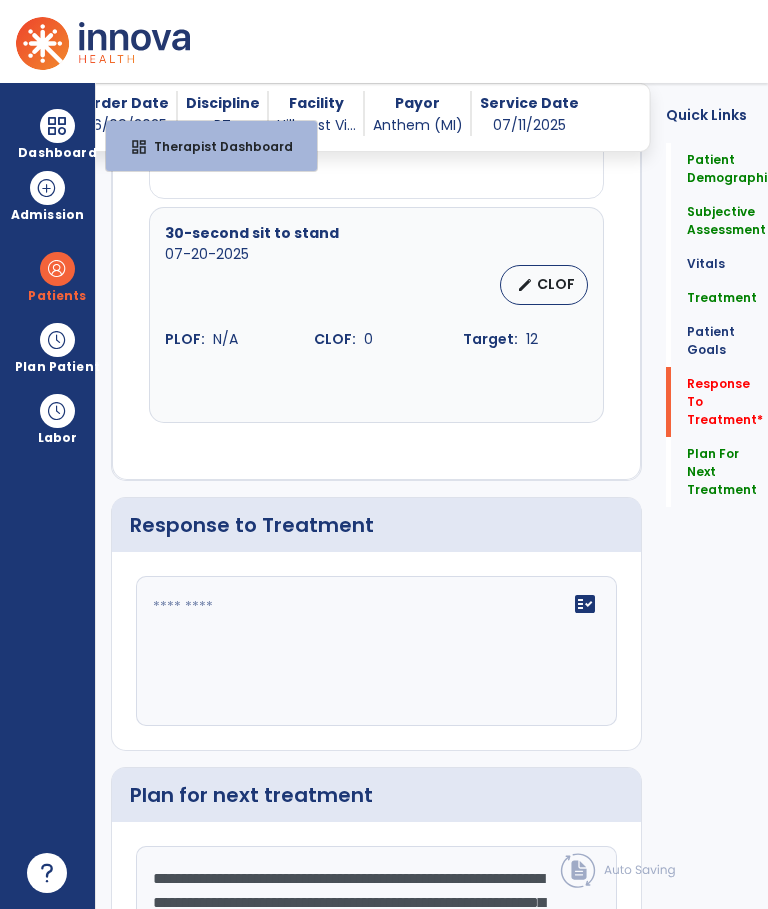 click on "Therapist Dashboard" at bounding box center (215, 146) 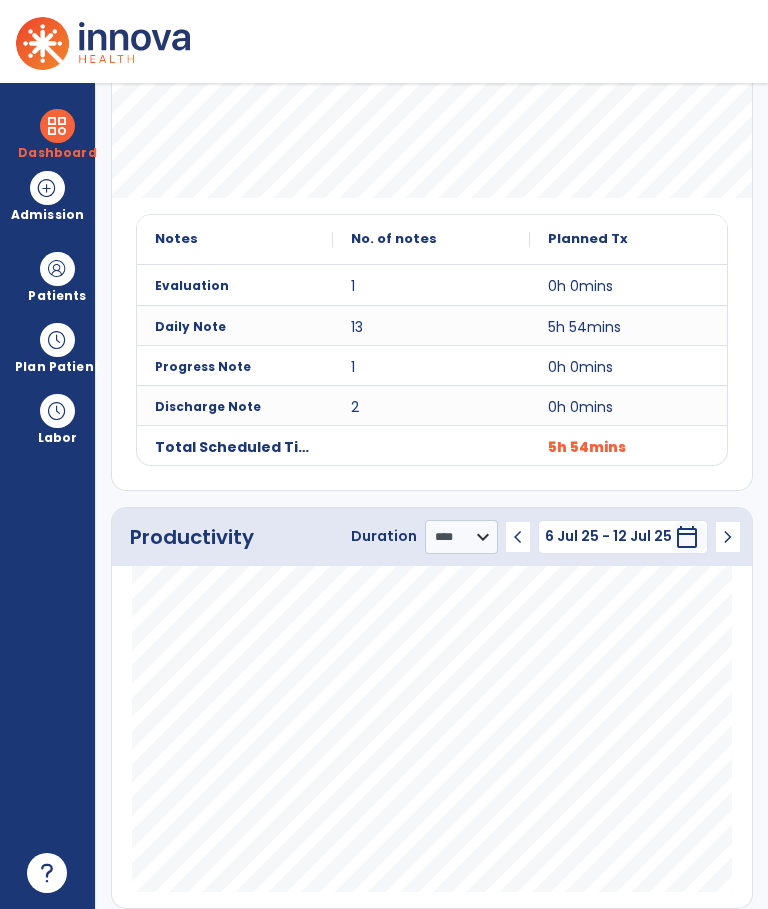 scroll, scrollTop: 482, scrollLeft: 0, axis: vertical 